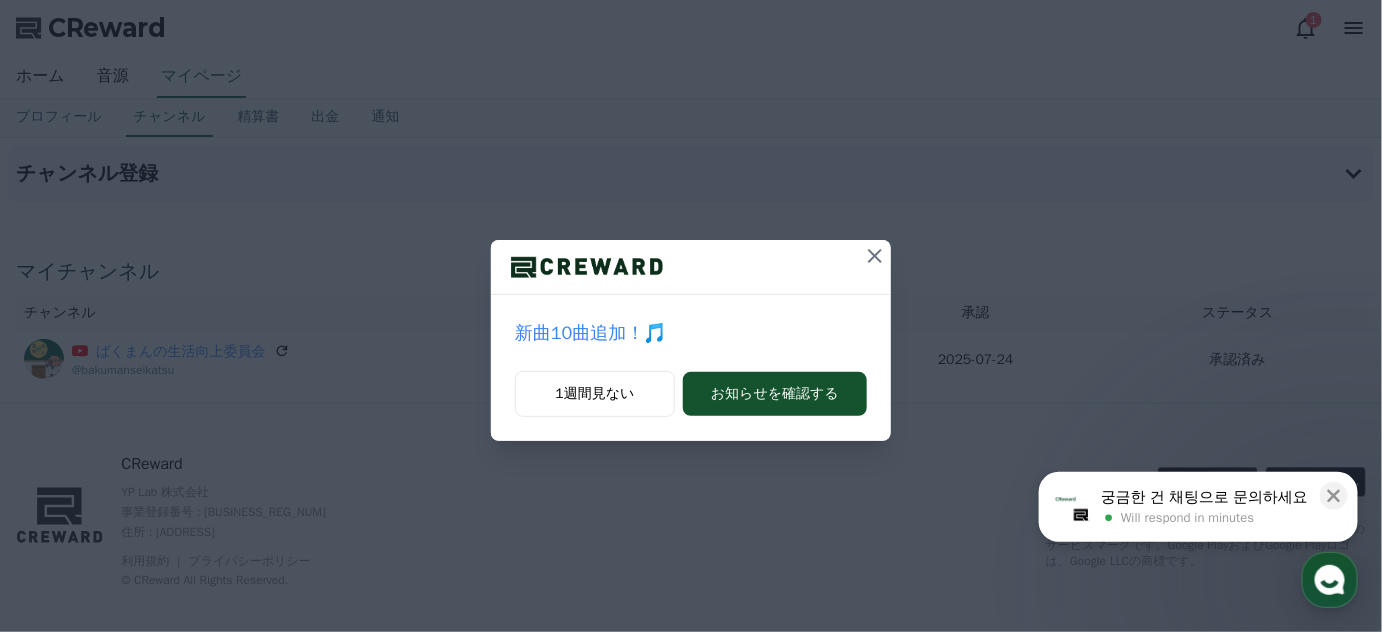 scroll, scrollTop: 0, scrollLeft: 0, axis: both 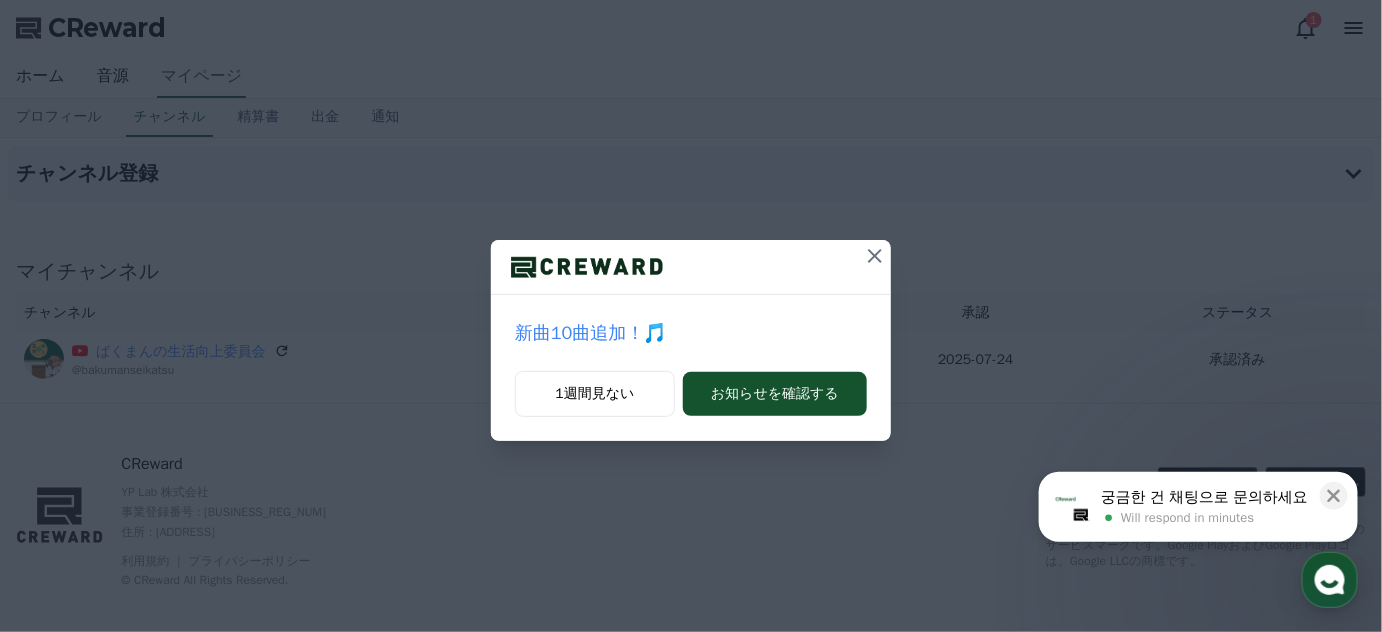 click on "新曲10曲追加！🎵       1週間見ない     お知らせを確認する" at bounding box center (691, 236) 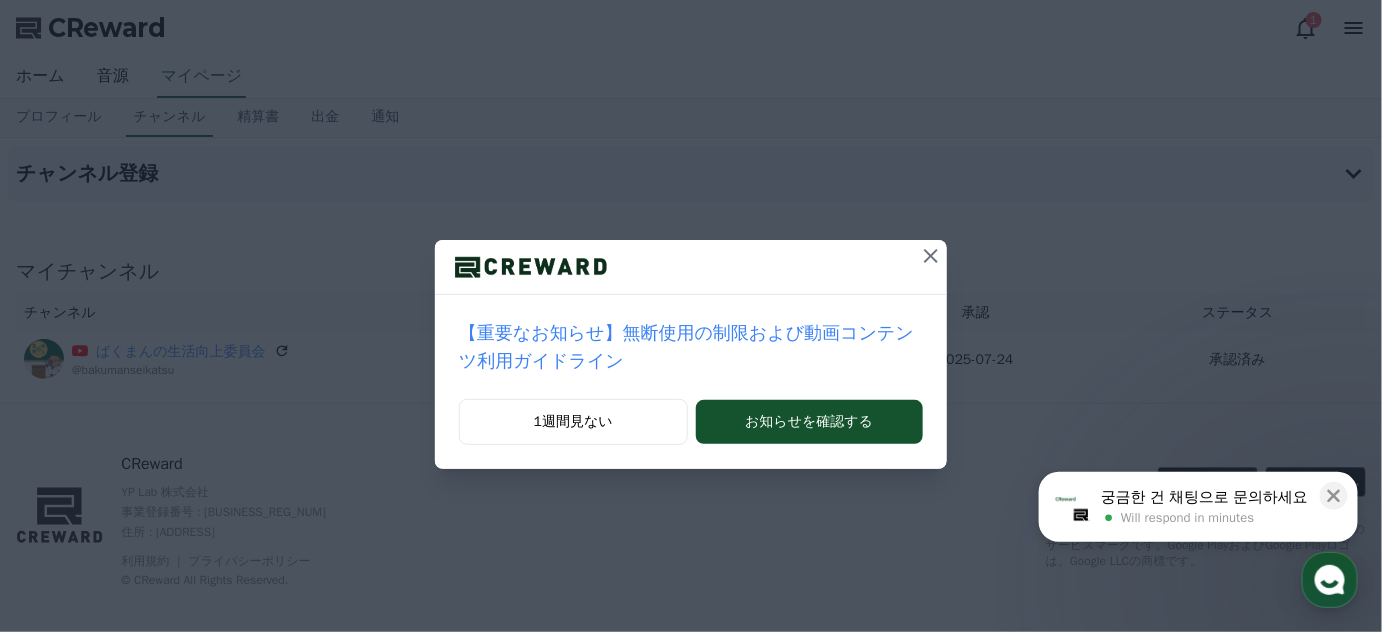 click at bounding box center [691, 267] 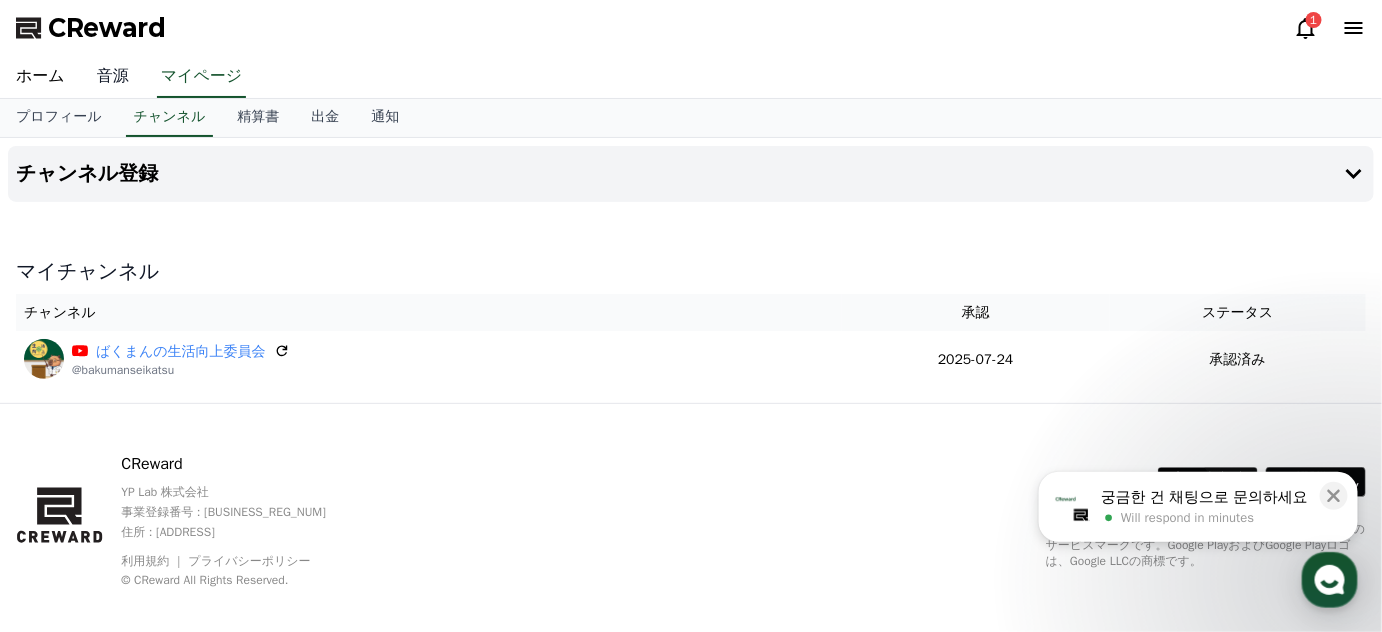 click on "音源" at bounding box center (113, 77) 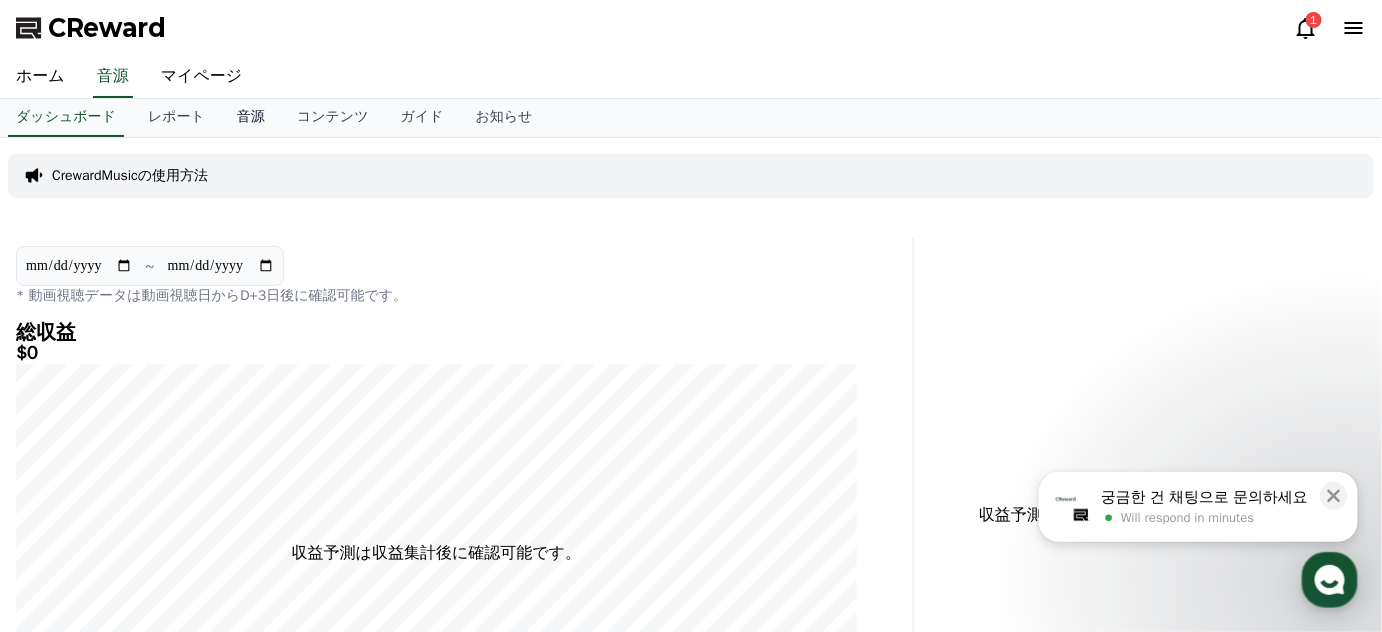 click on "音源" at bounding box center (251, 118) 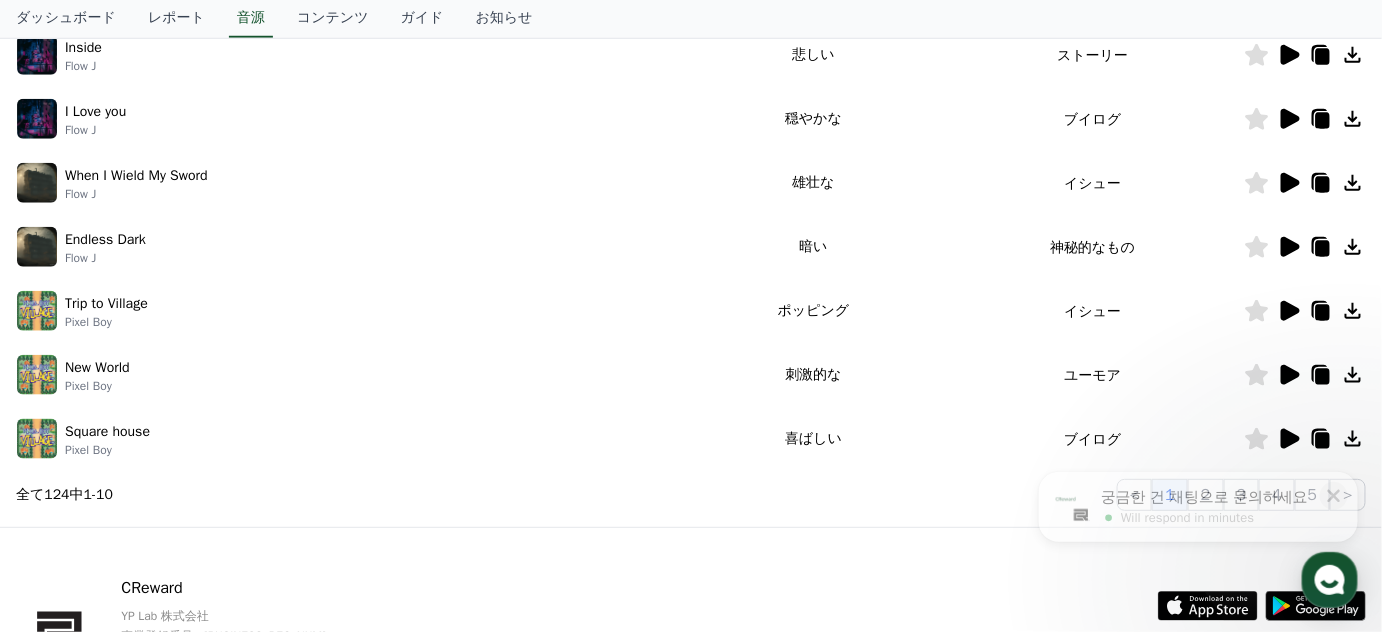 scroll, scrollTop: 720, scrollLeft: 0, axis: vertical 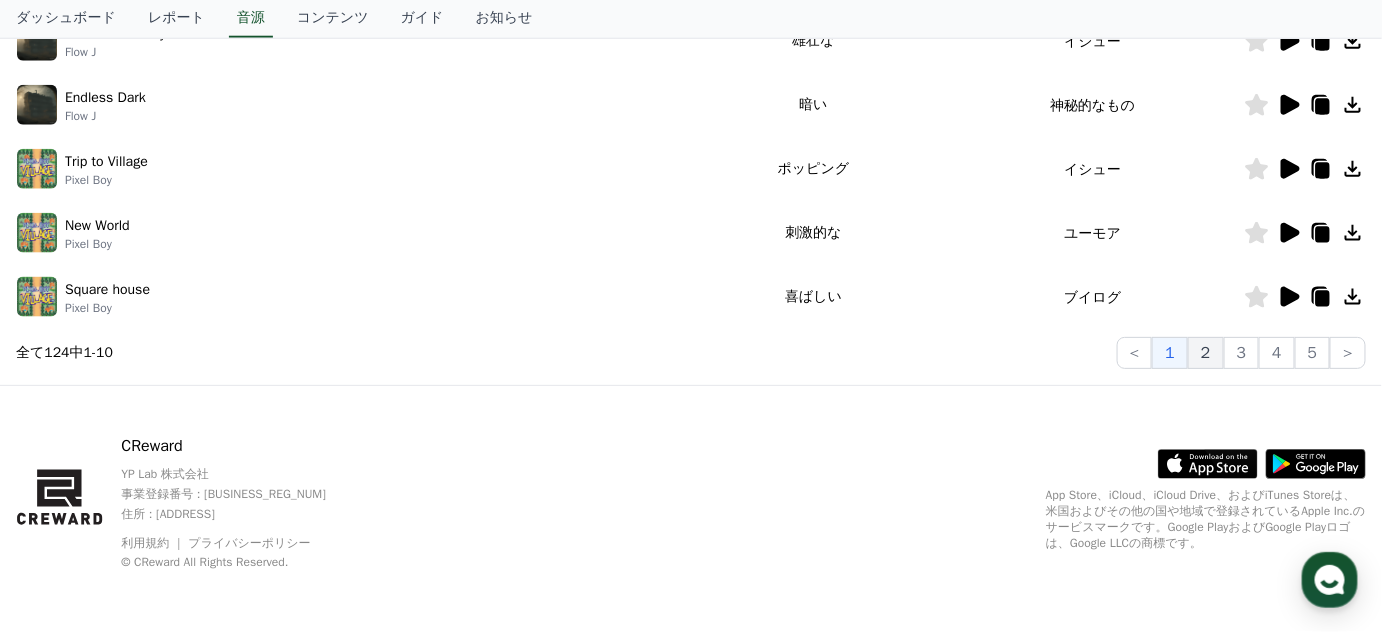 click on "2" 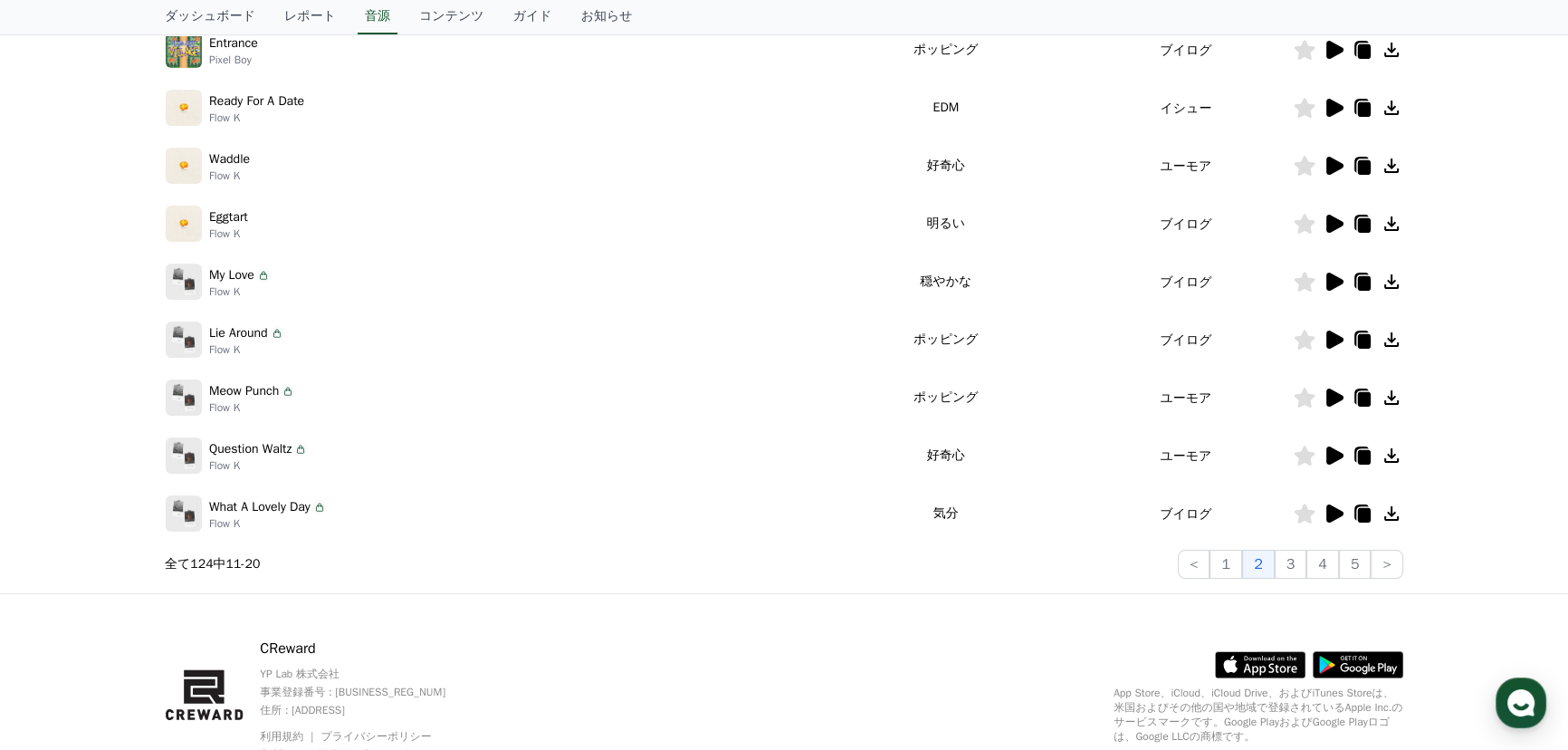 scroll, scrollTop: 438, scrollLeft: 0, axis: vertical 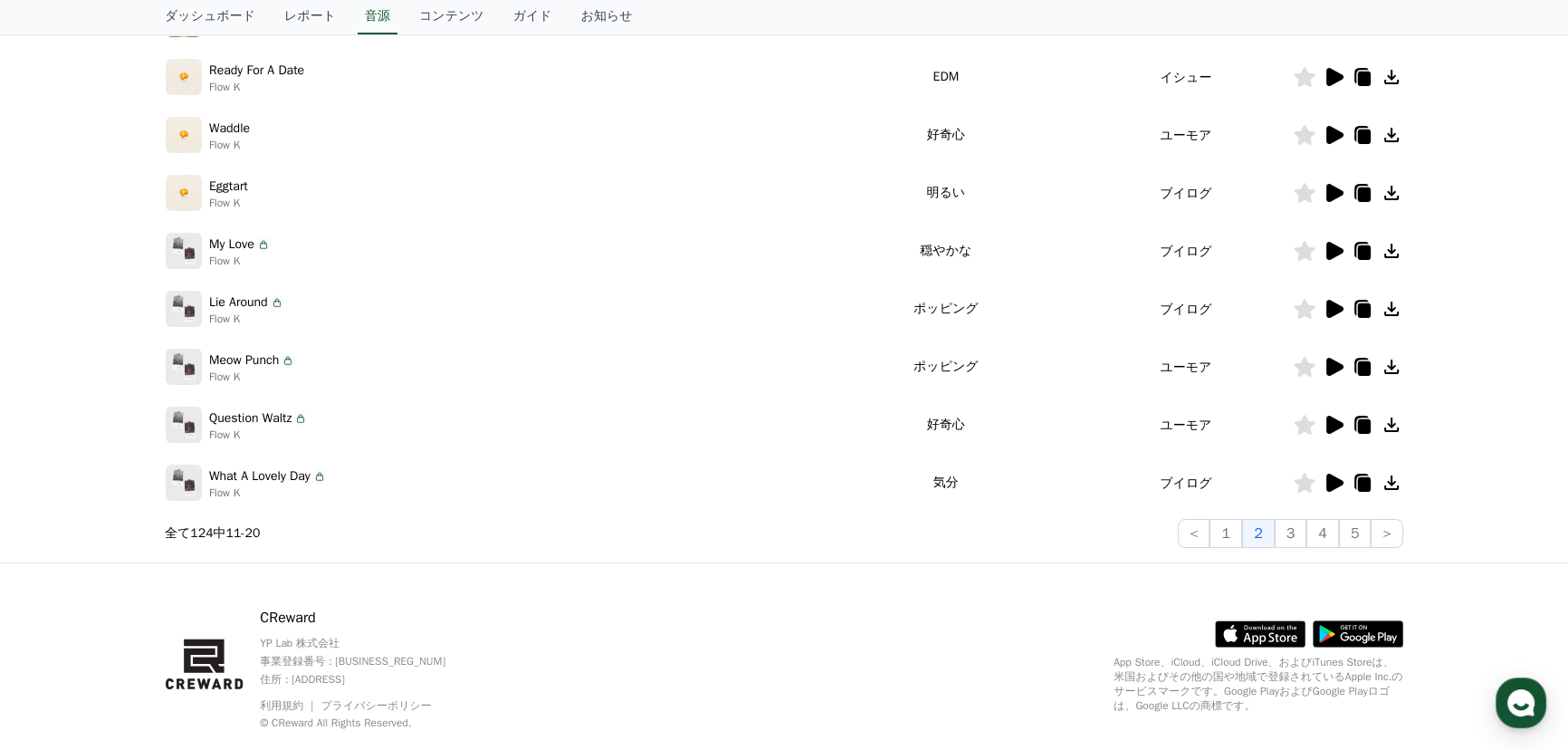 click 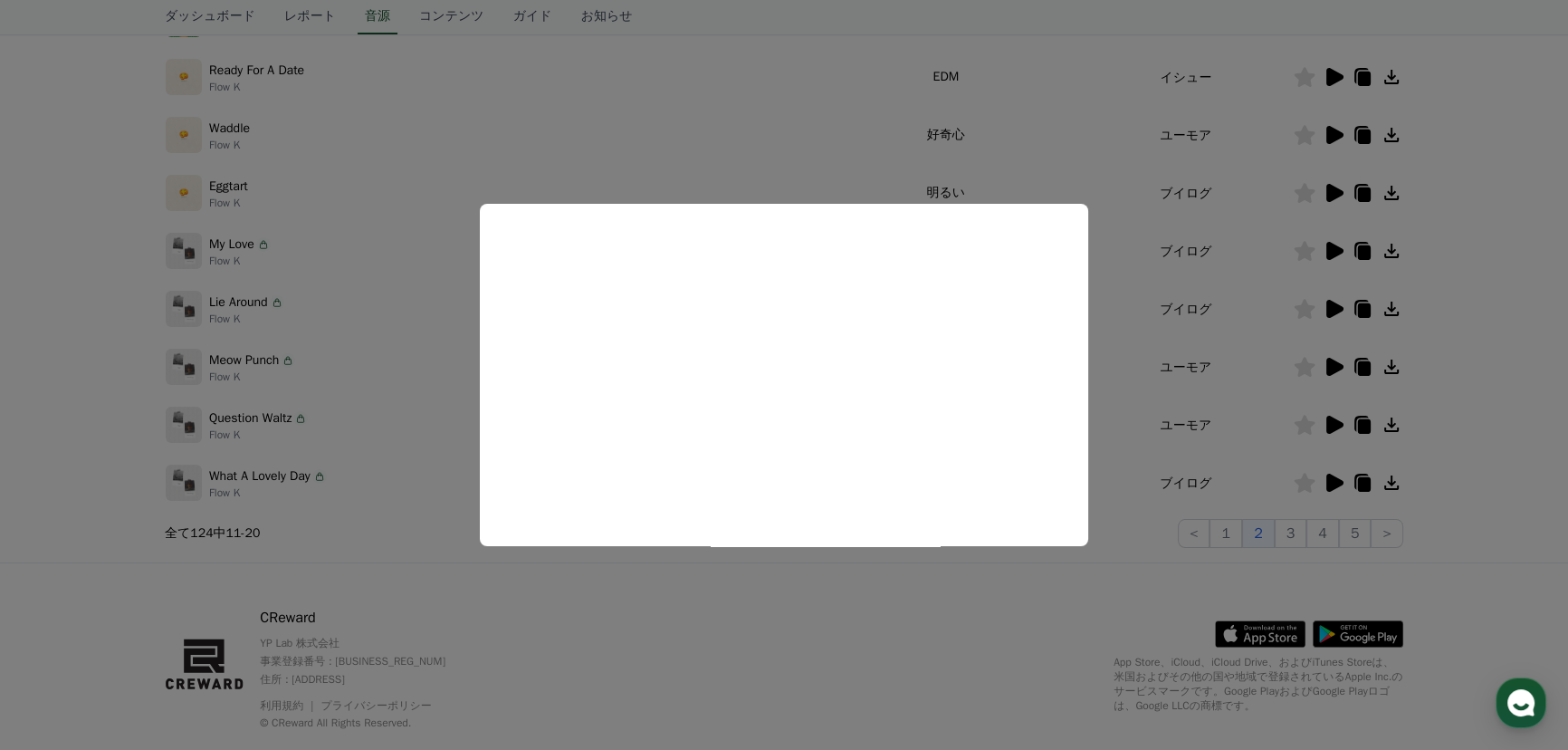 scroll, scrollTop: 335, scrollLeft: 0, axis: vertical 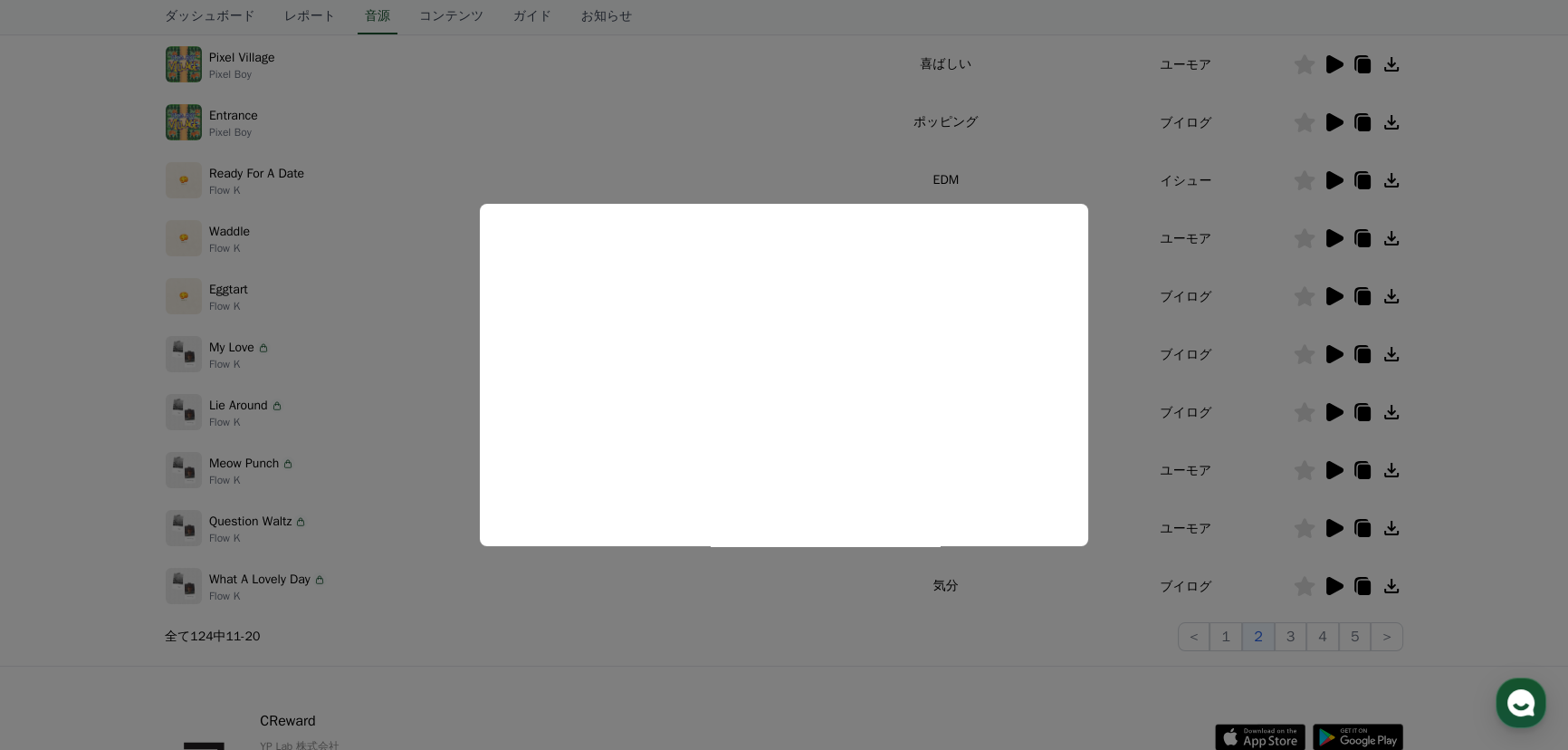 click at bounding box center [784, 375] 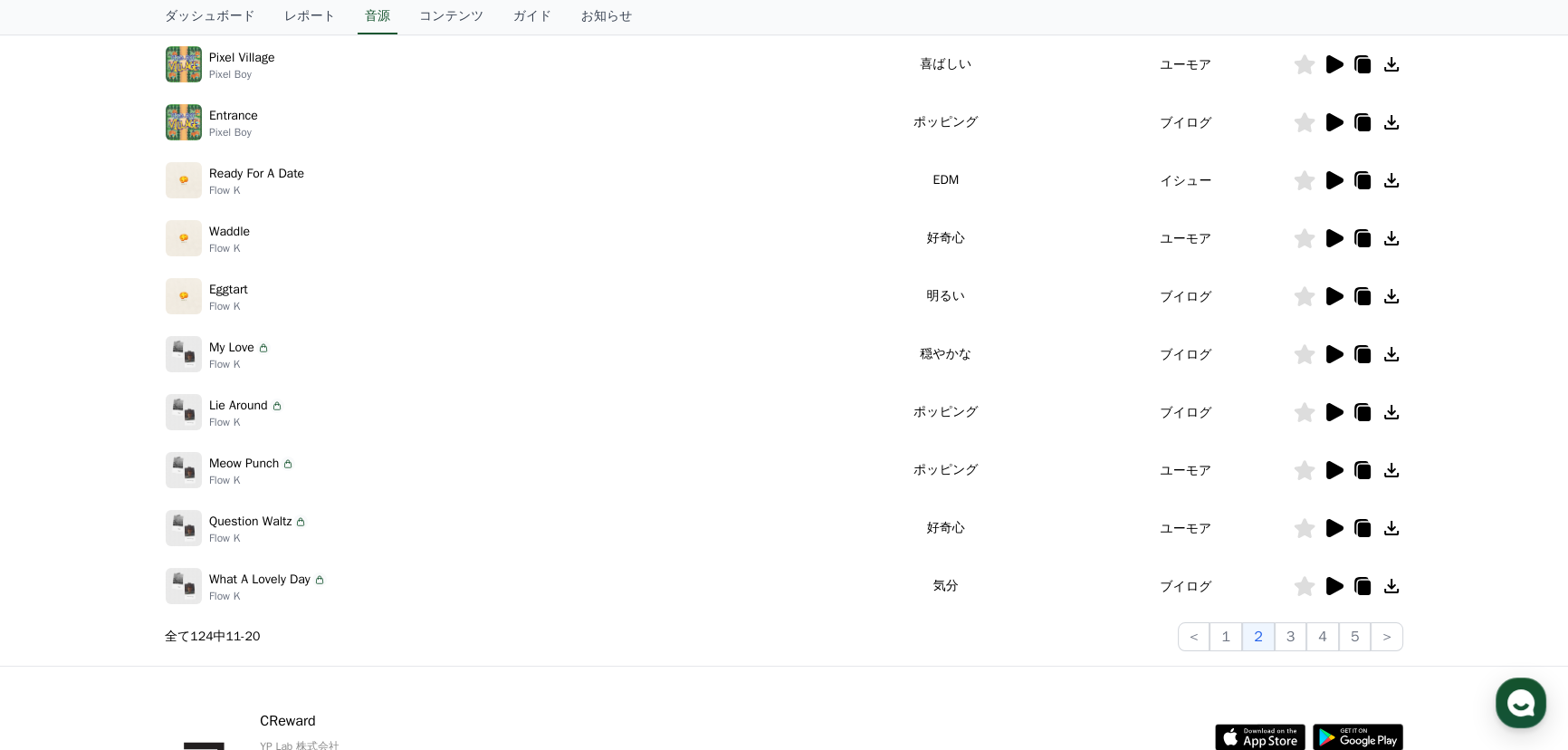 click 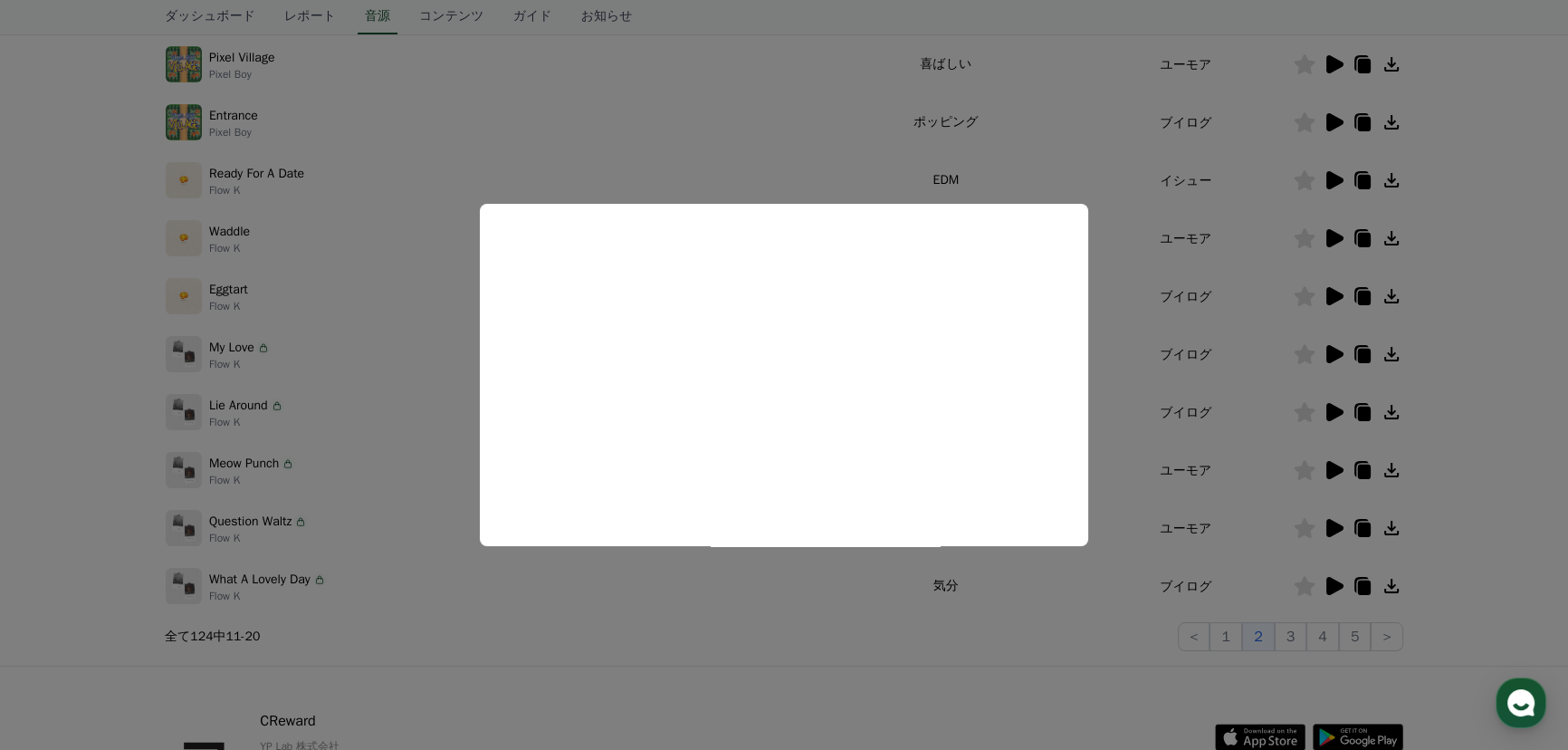 click at bounding box center (784, 375) 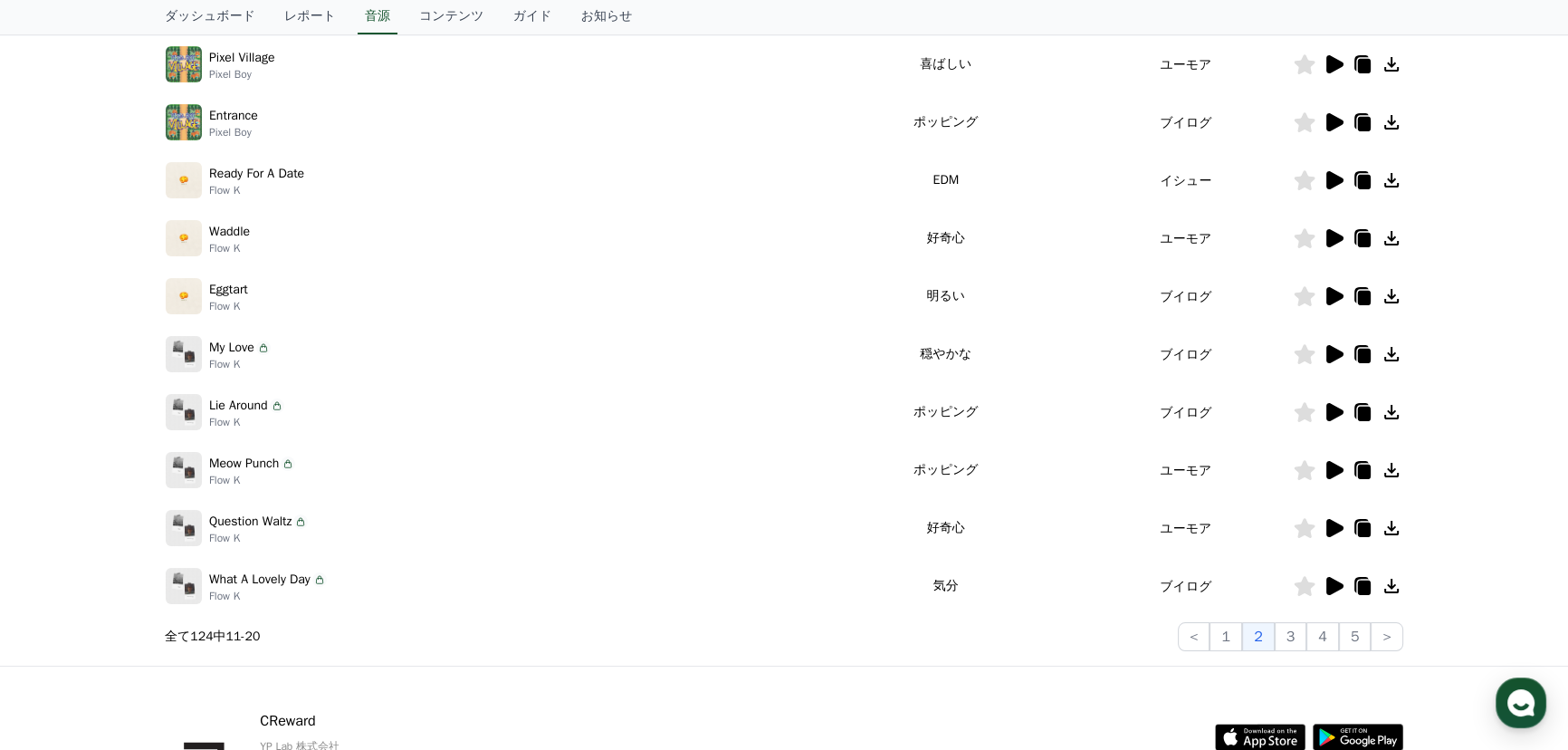 click 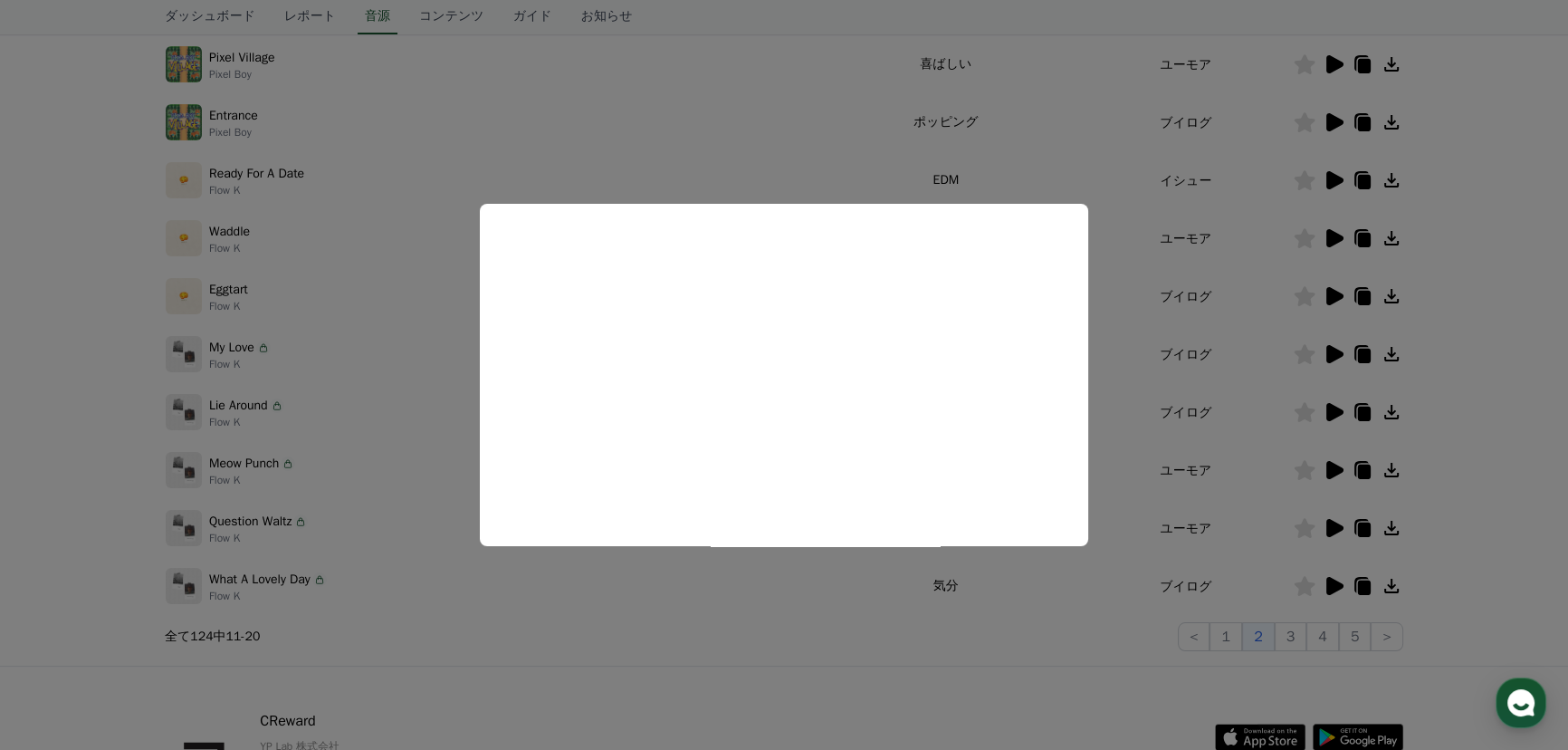 click at bounding box center (784, 375) 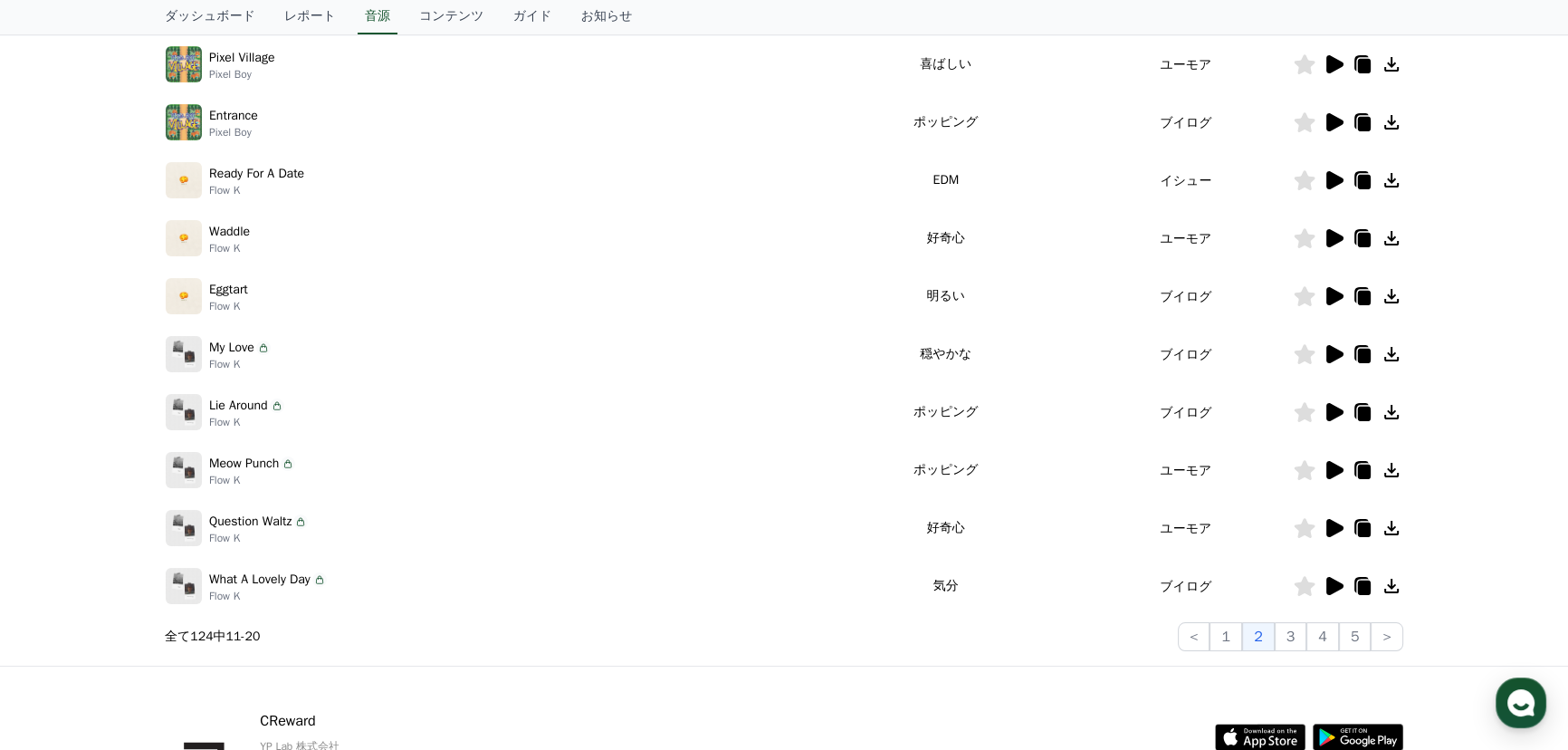 click 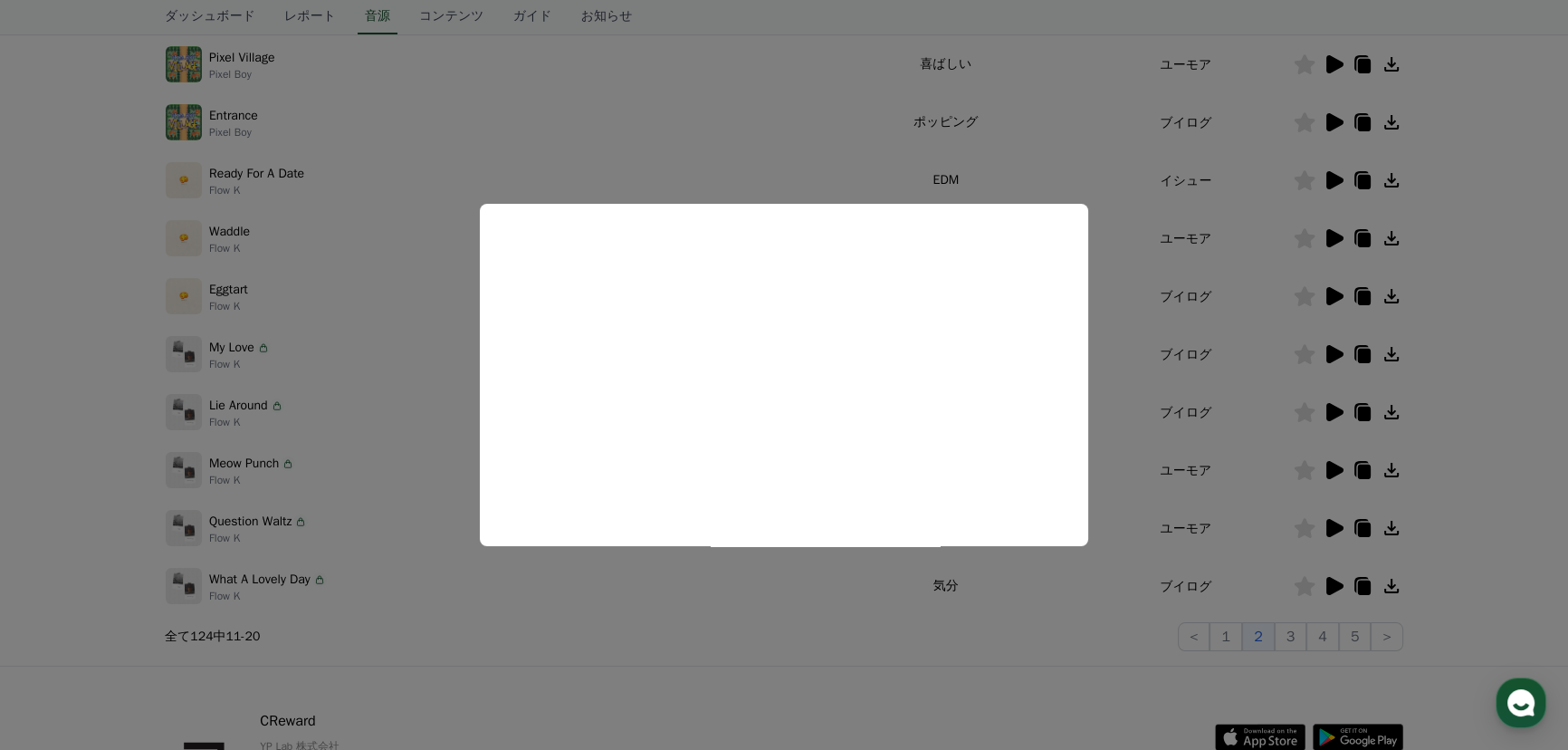 click at bounding box center [784, 375] 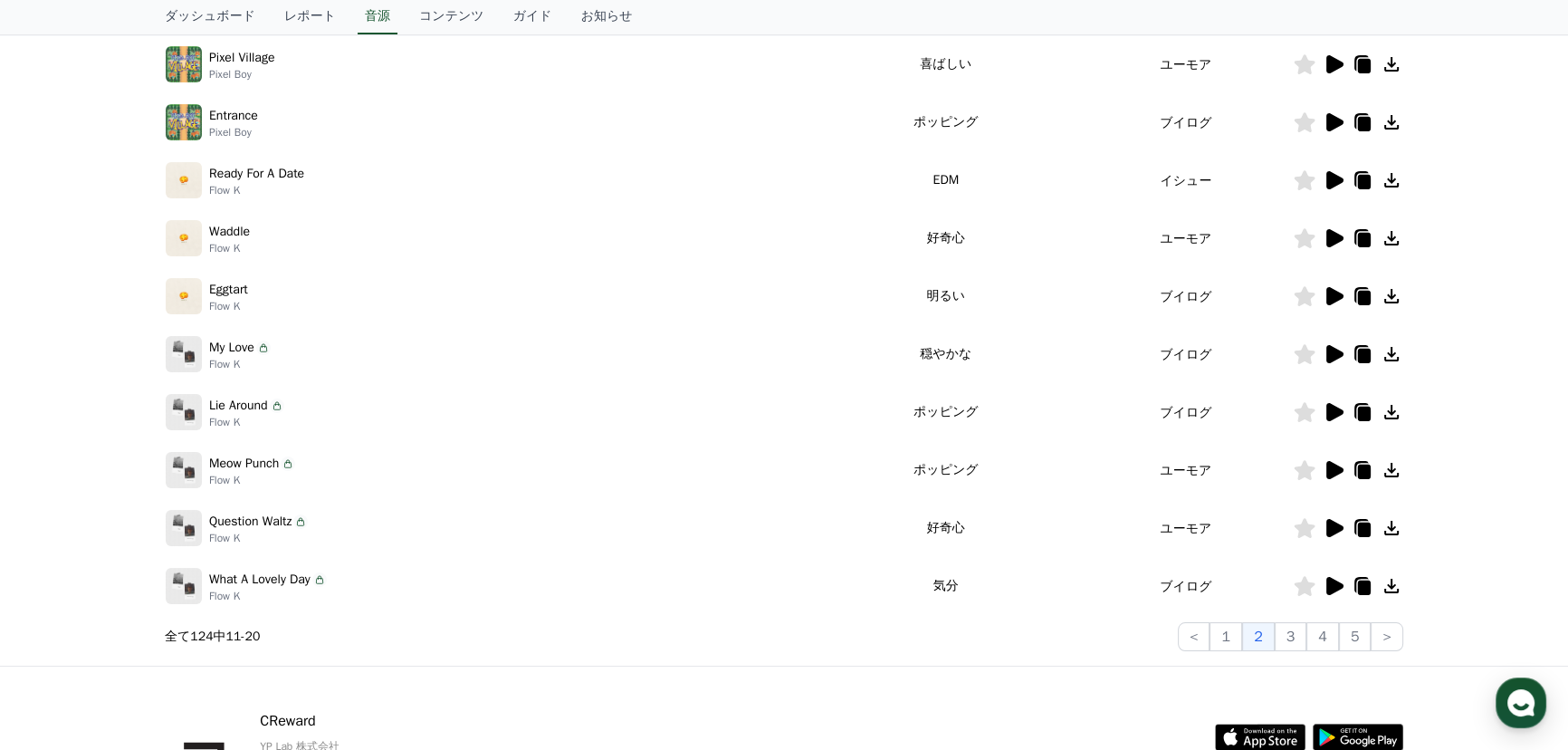 click 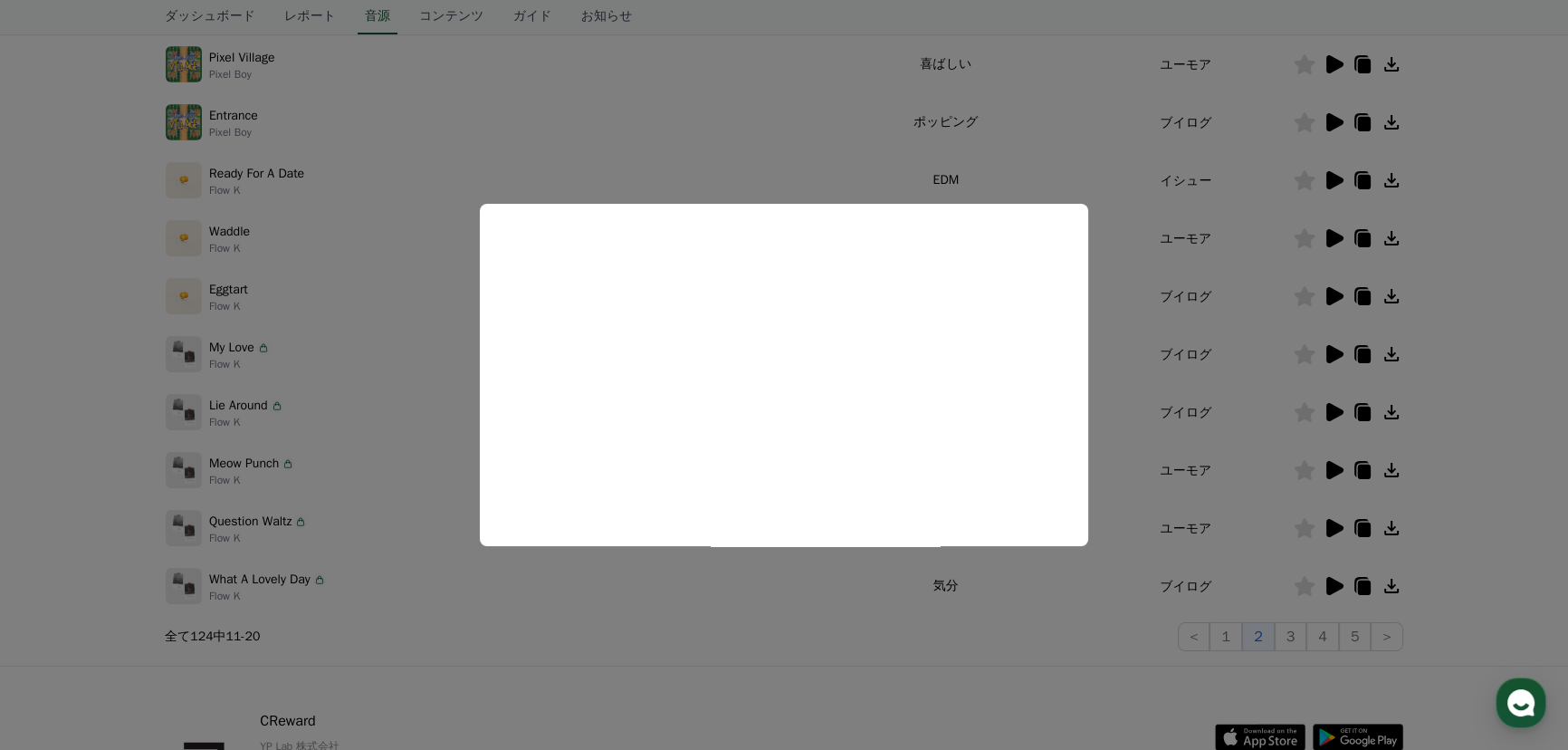 click at bounding box center (784, 375) 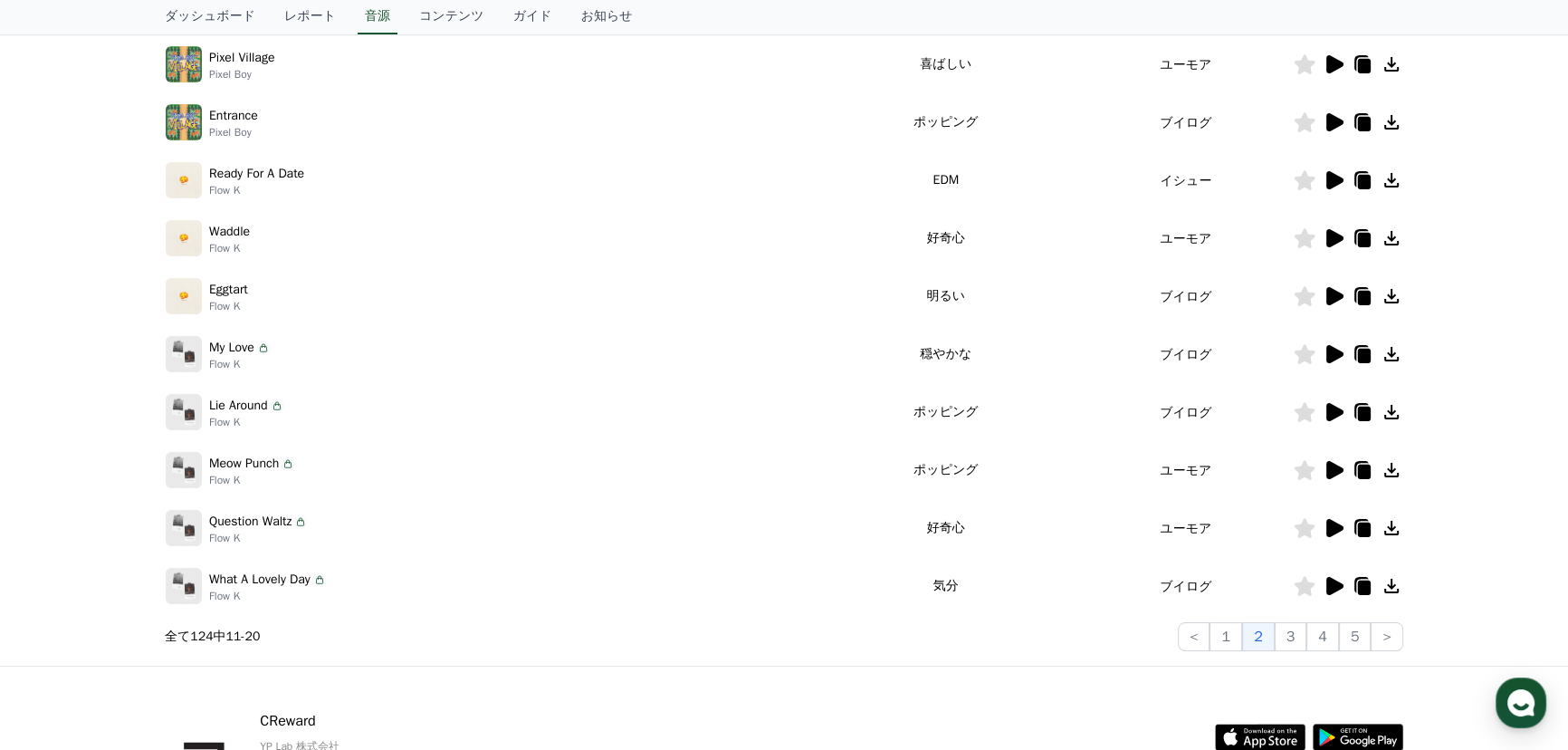 click 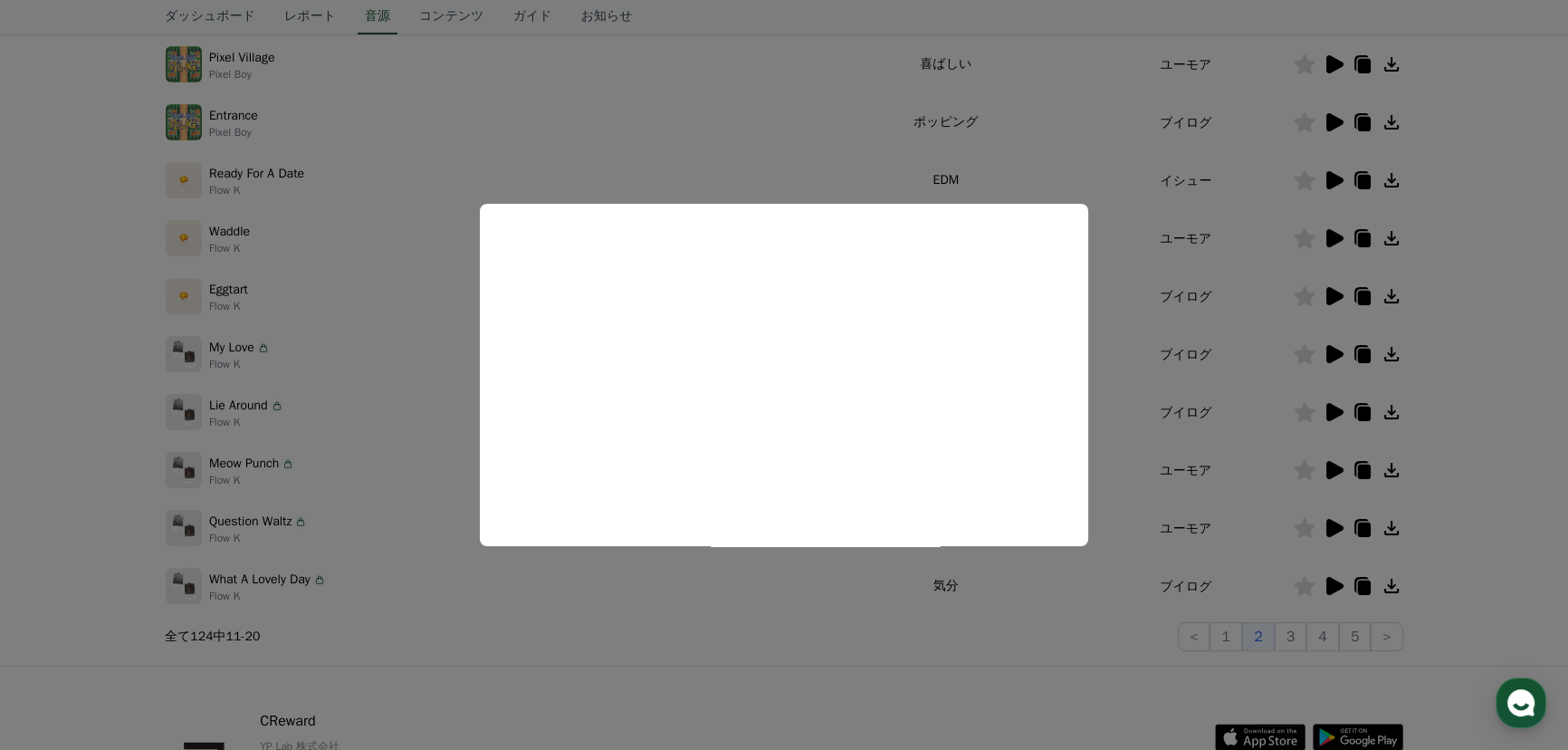 click at bounding box center (784, 375) 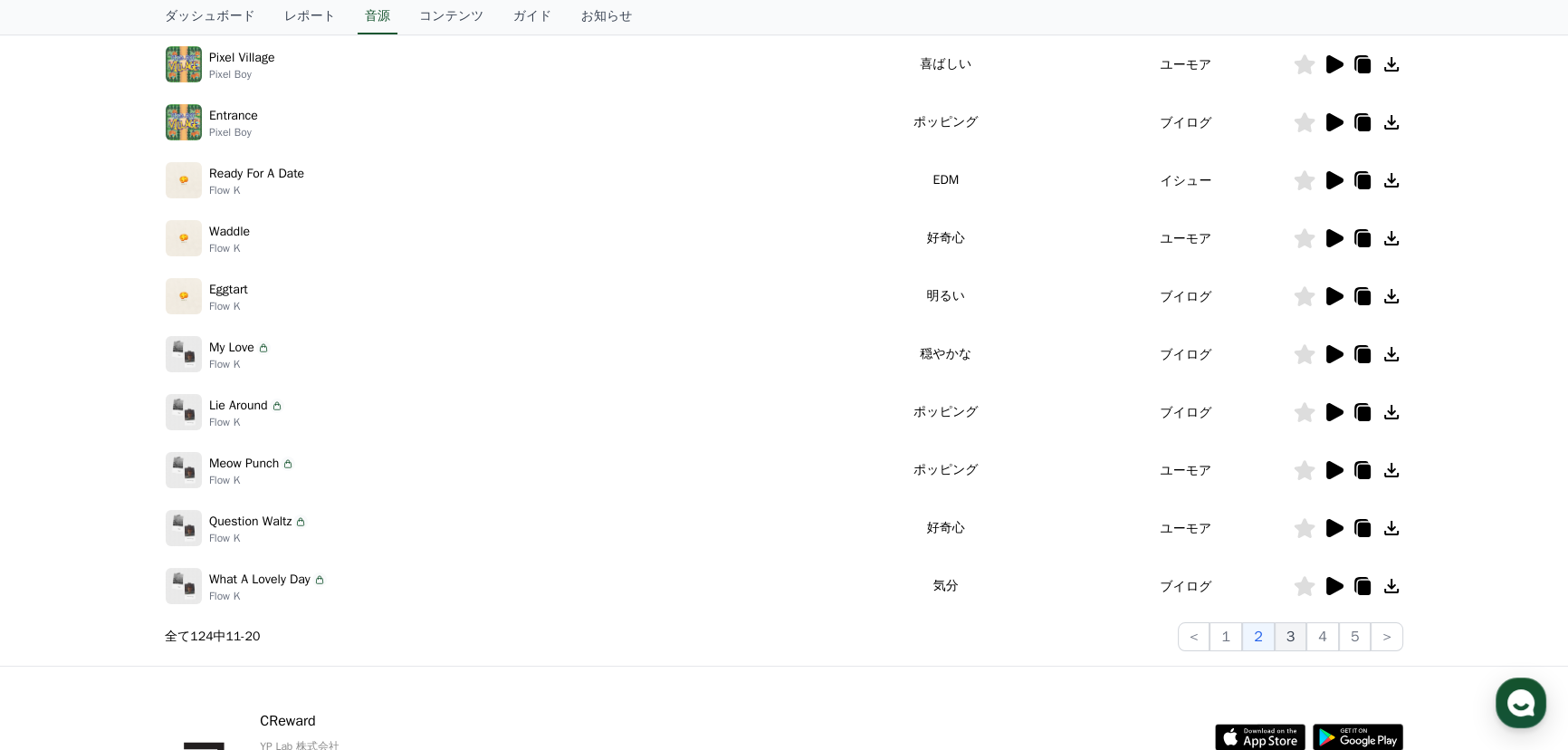 click on "3" 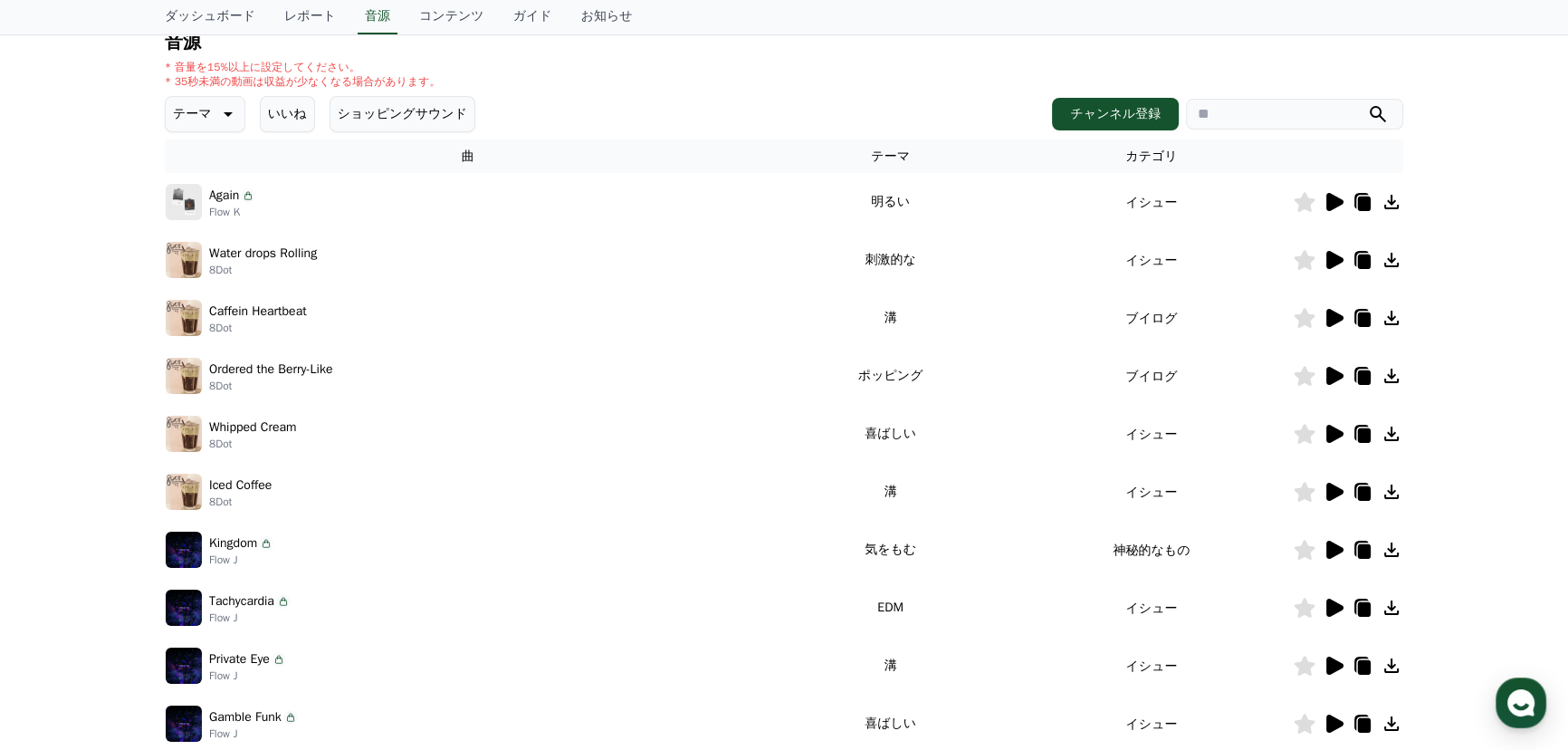 scroll, scrollTop: 219, scrollLeft: 0, axis: vertical 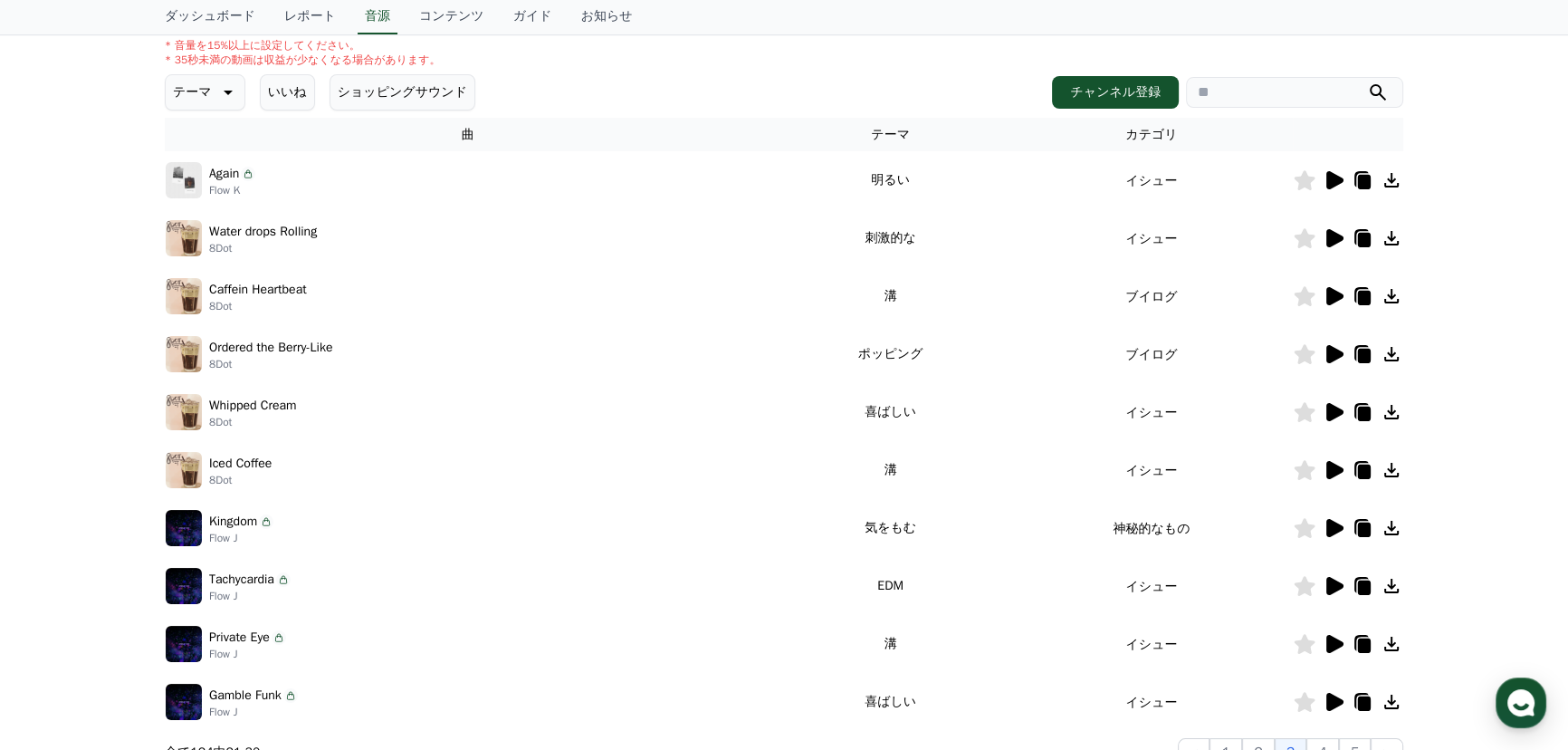 click 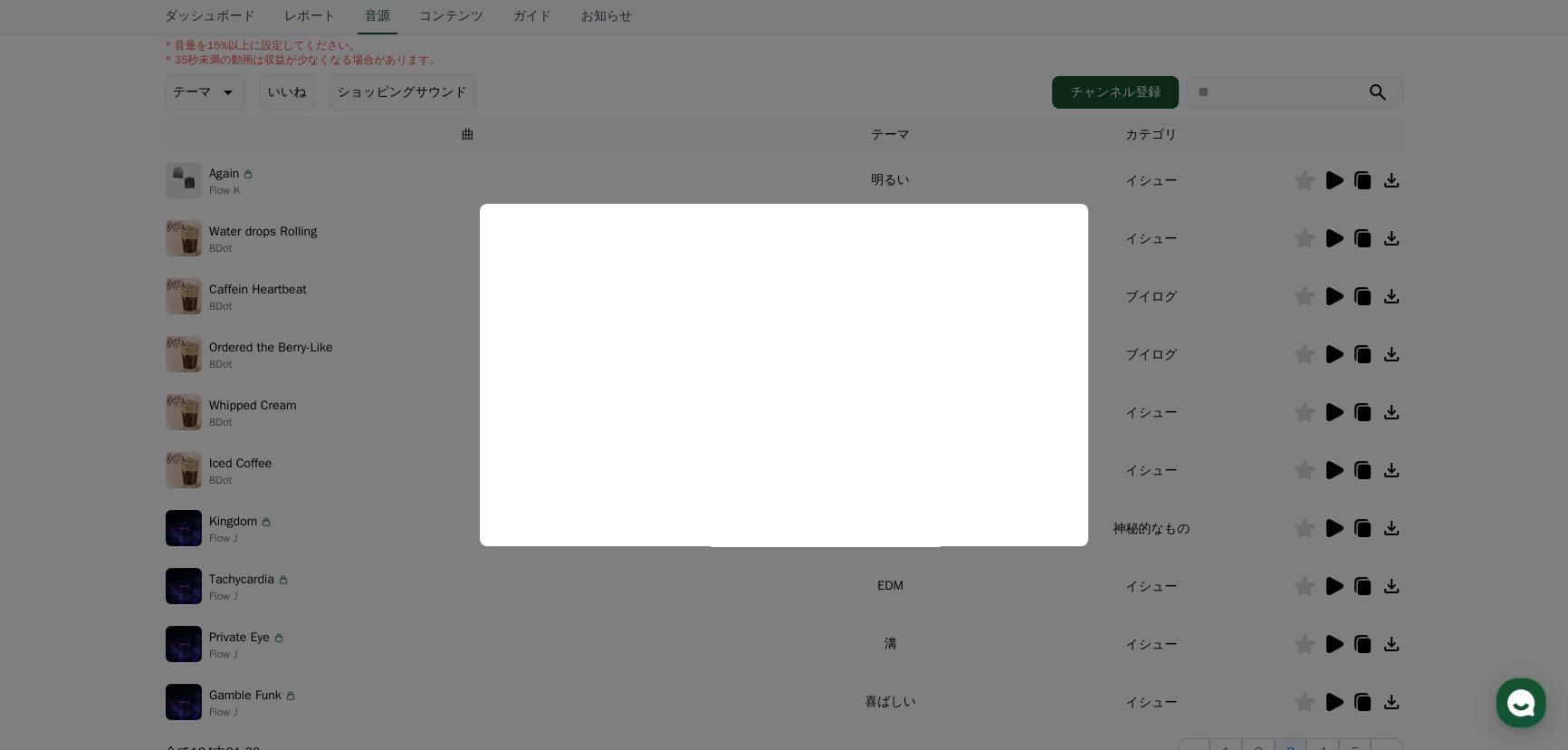 click at bounding box center [784, 375] 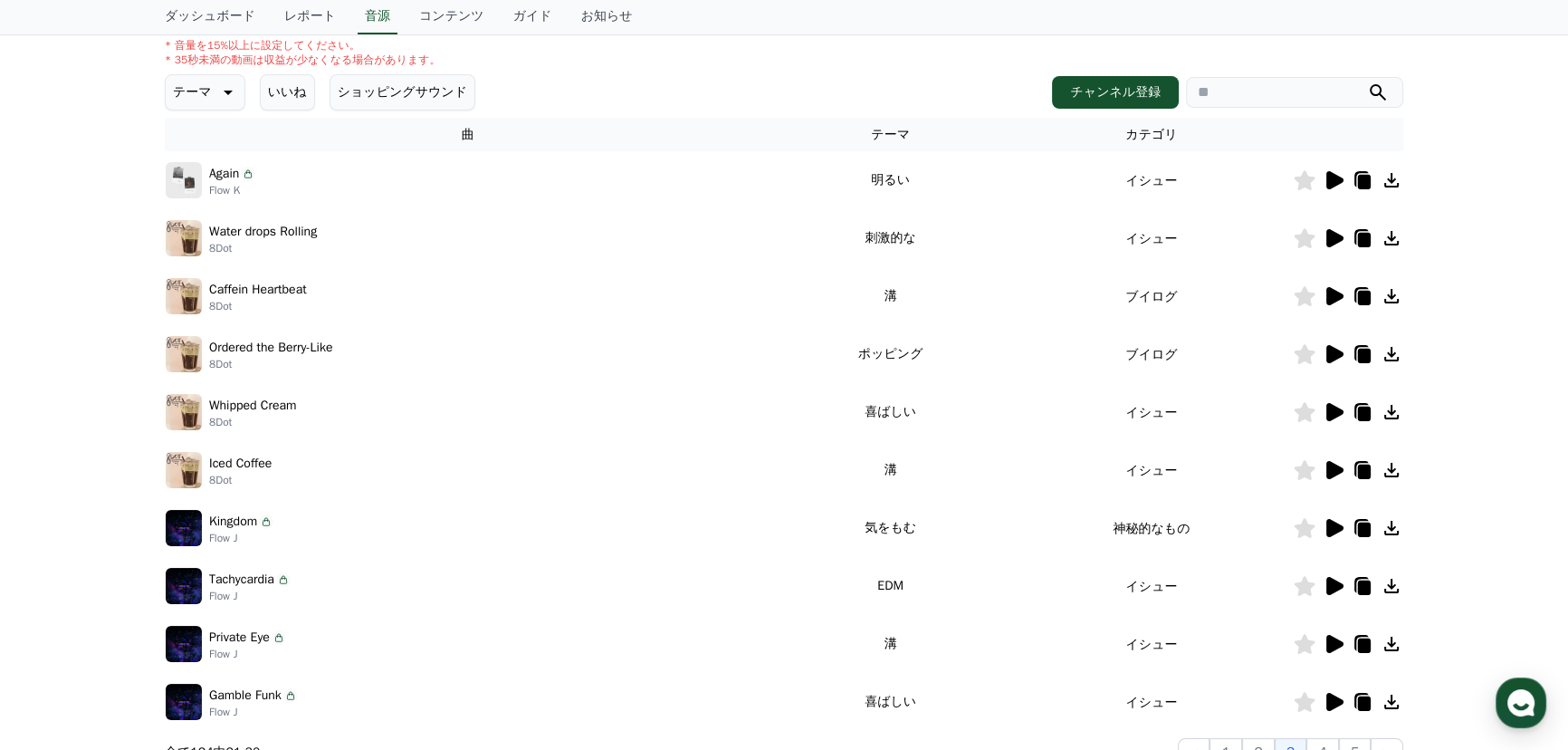 click 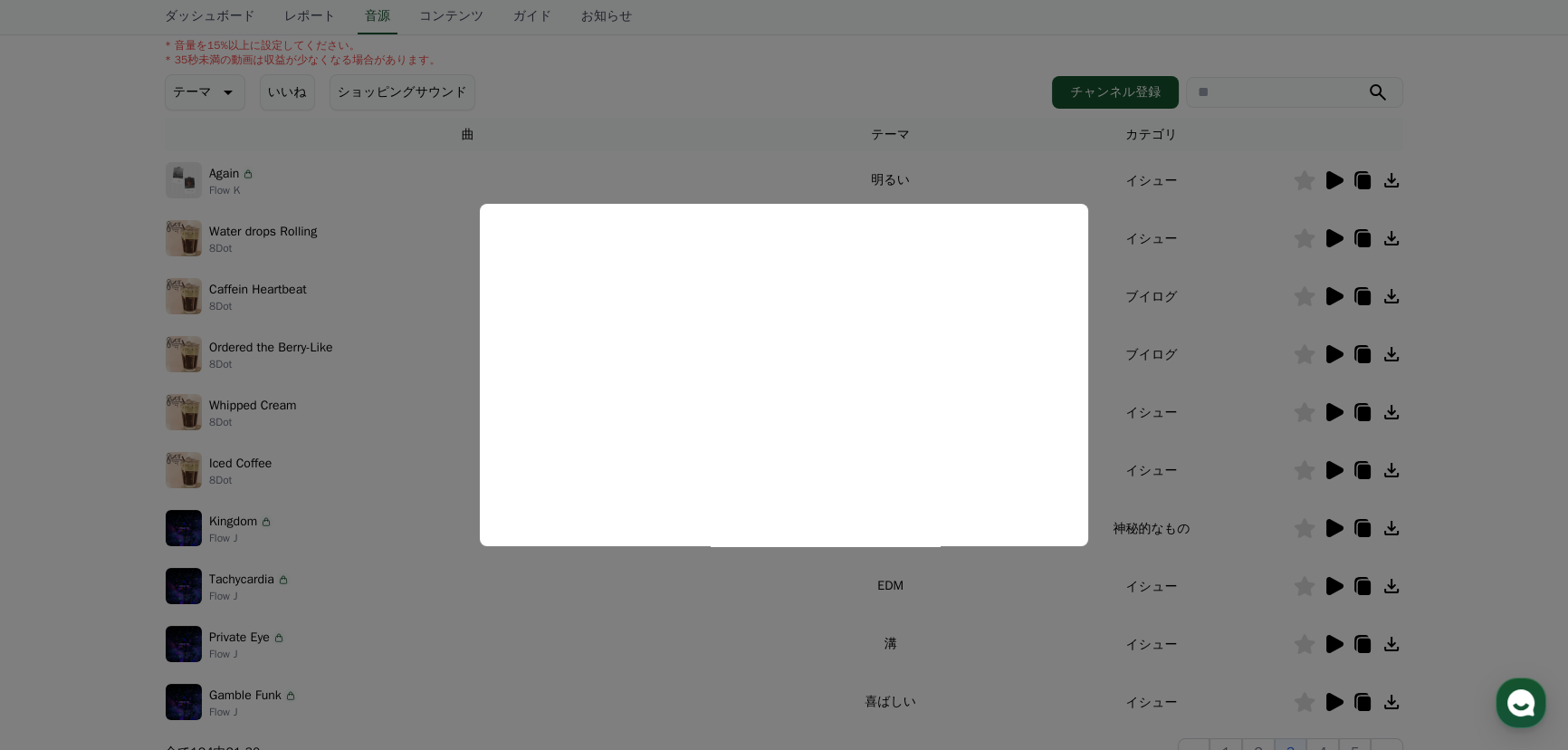 click at bounding box center [784, 375] 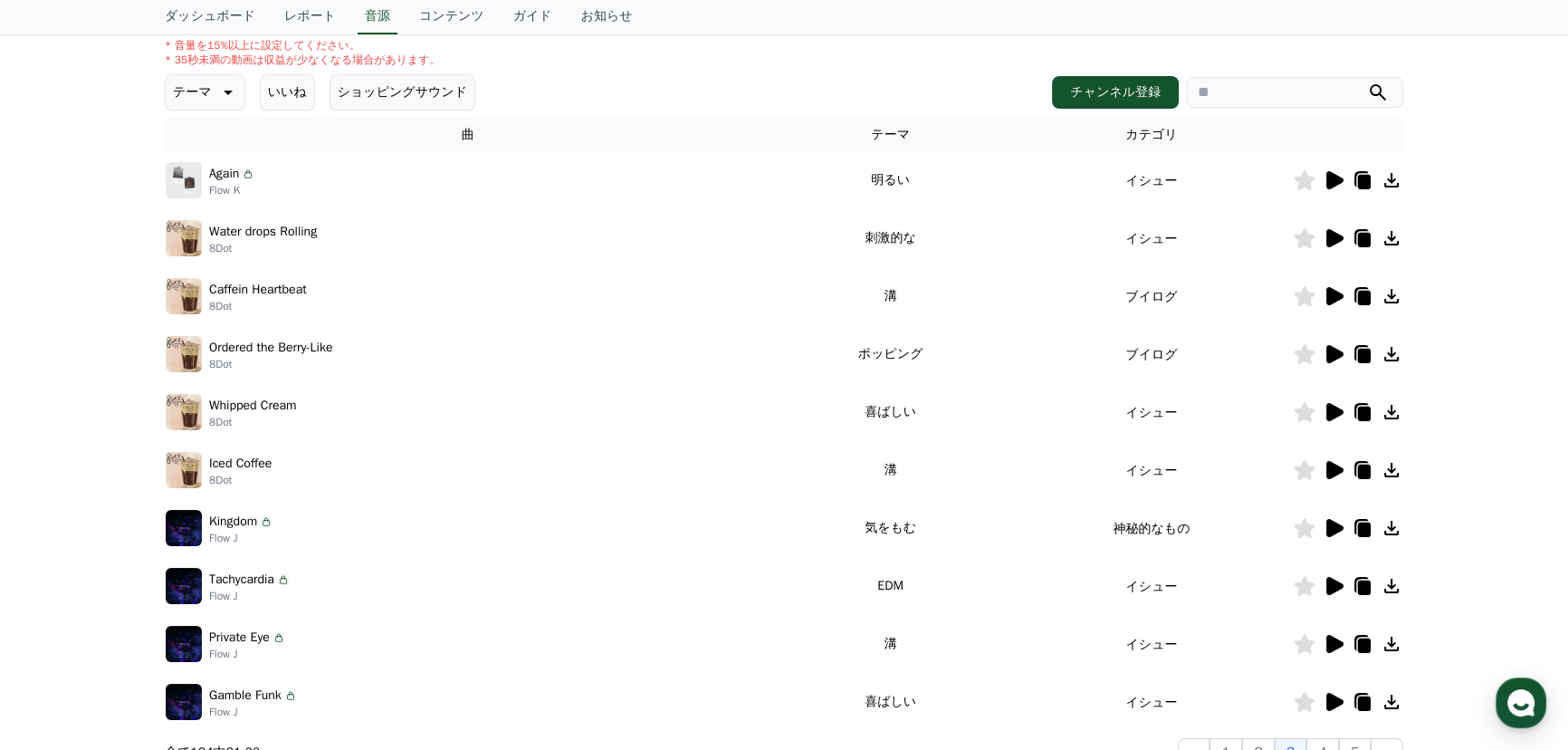 click 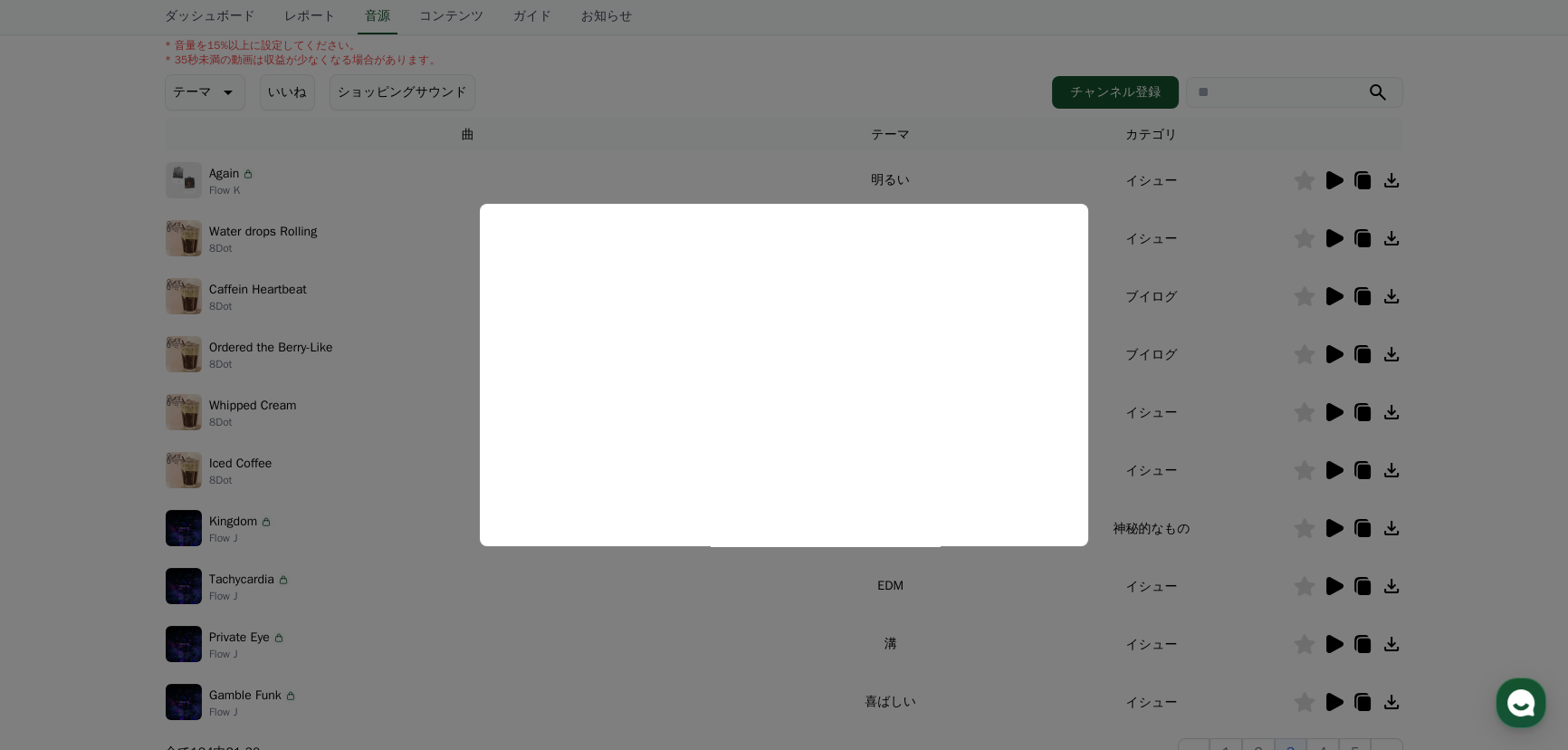 click at bounding box center [784, 375] 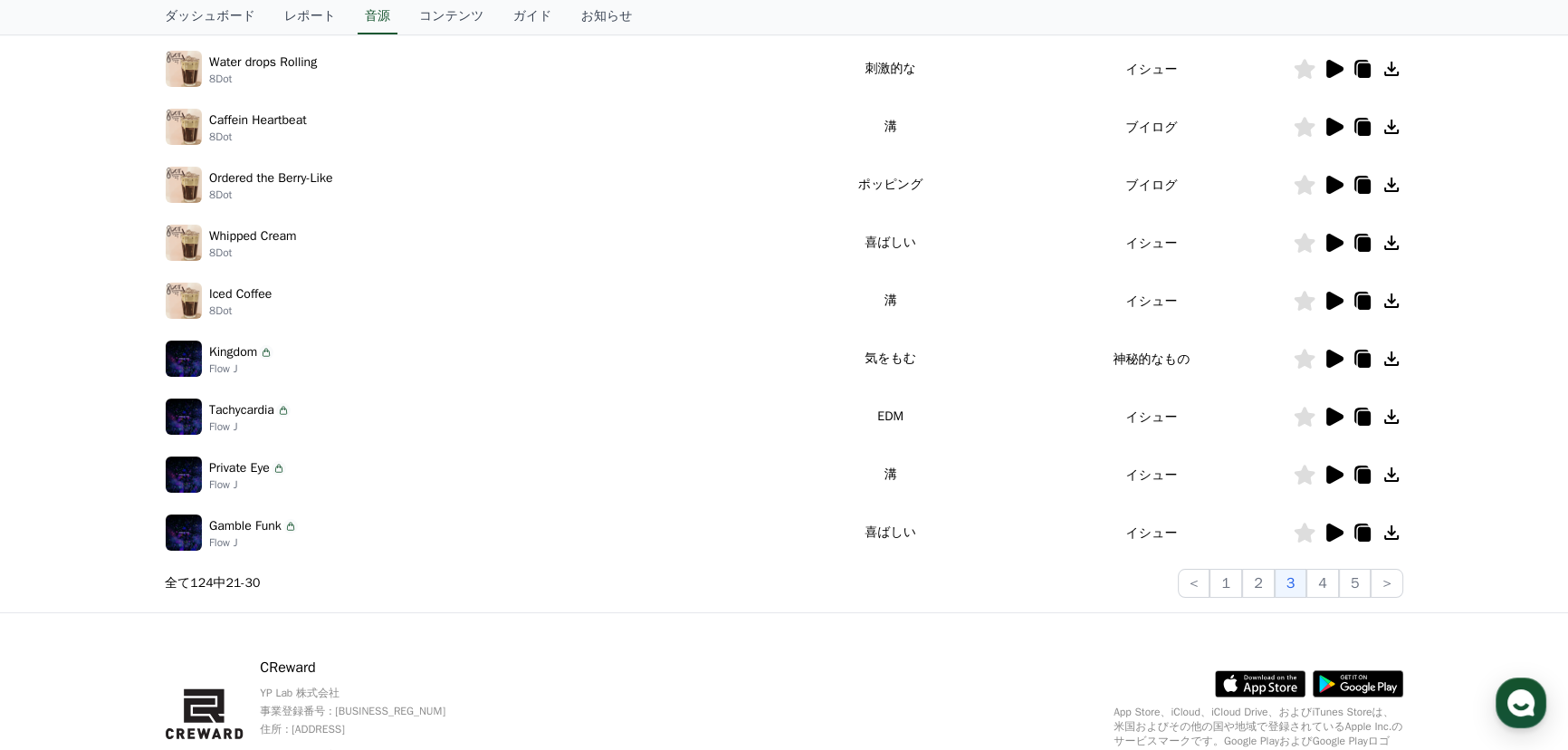 scroll, scrollTop: 438, scrollLeft: 0, axis: vertical 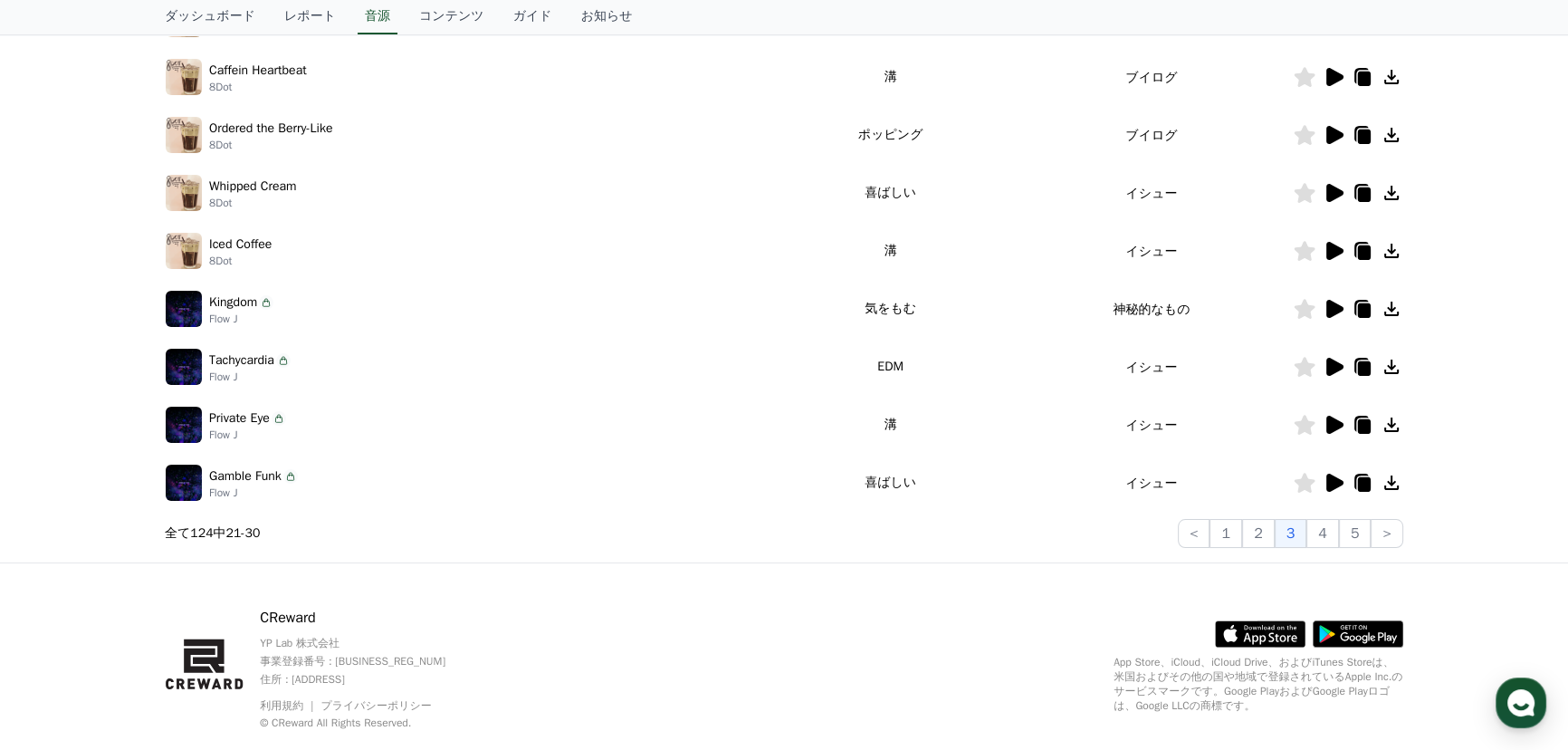 click 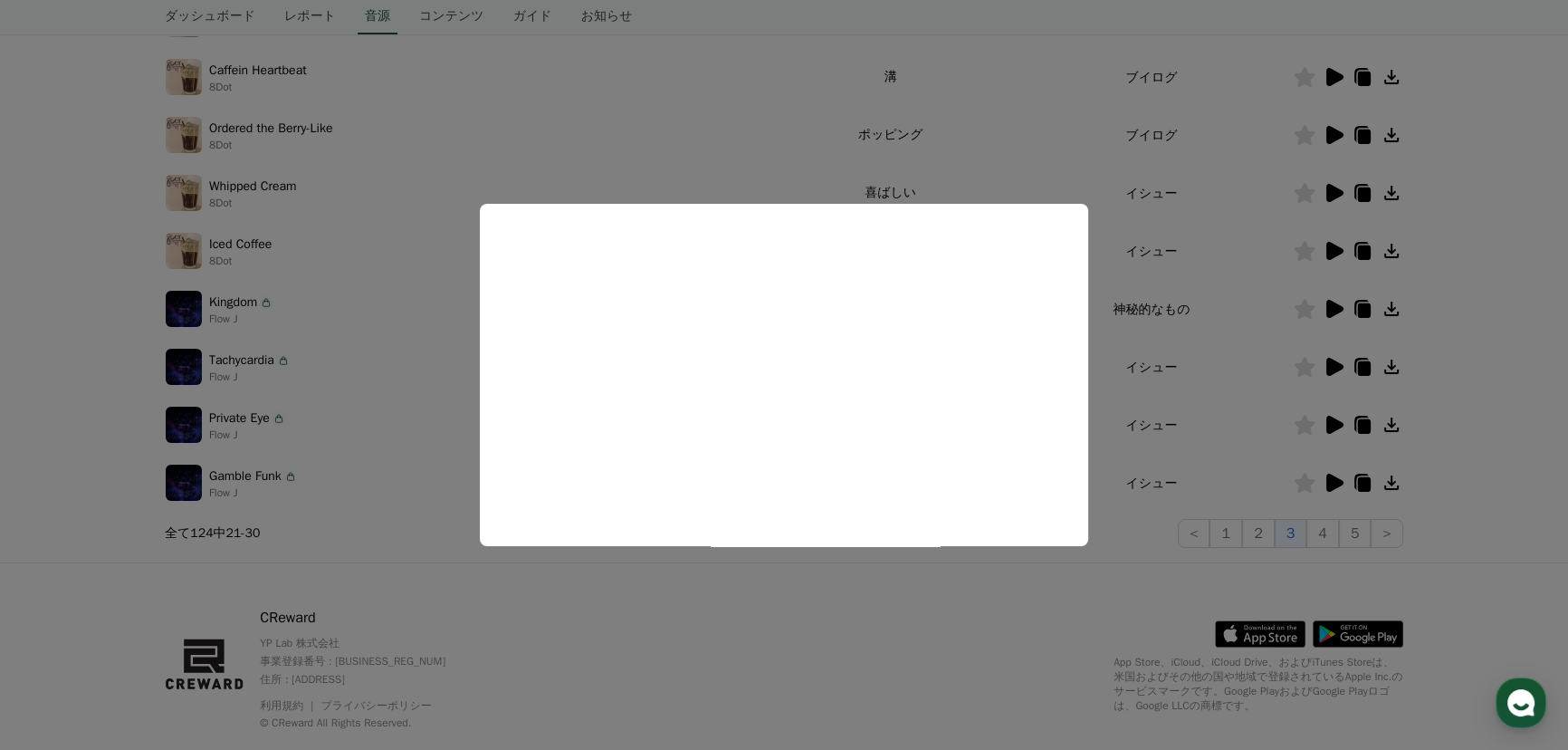 click at bounding box center (784, 375) 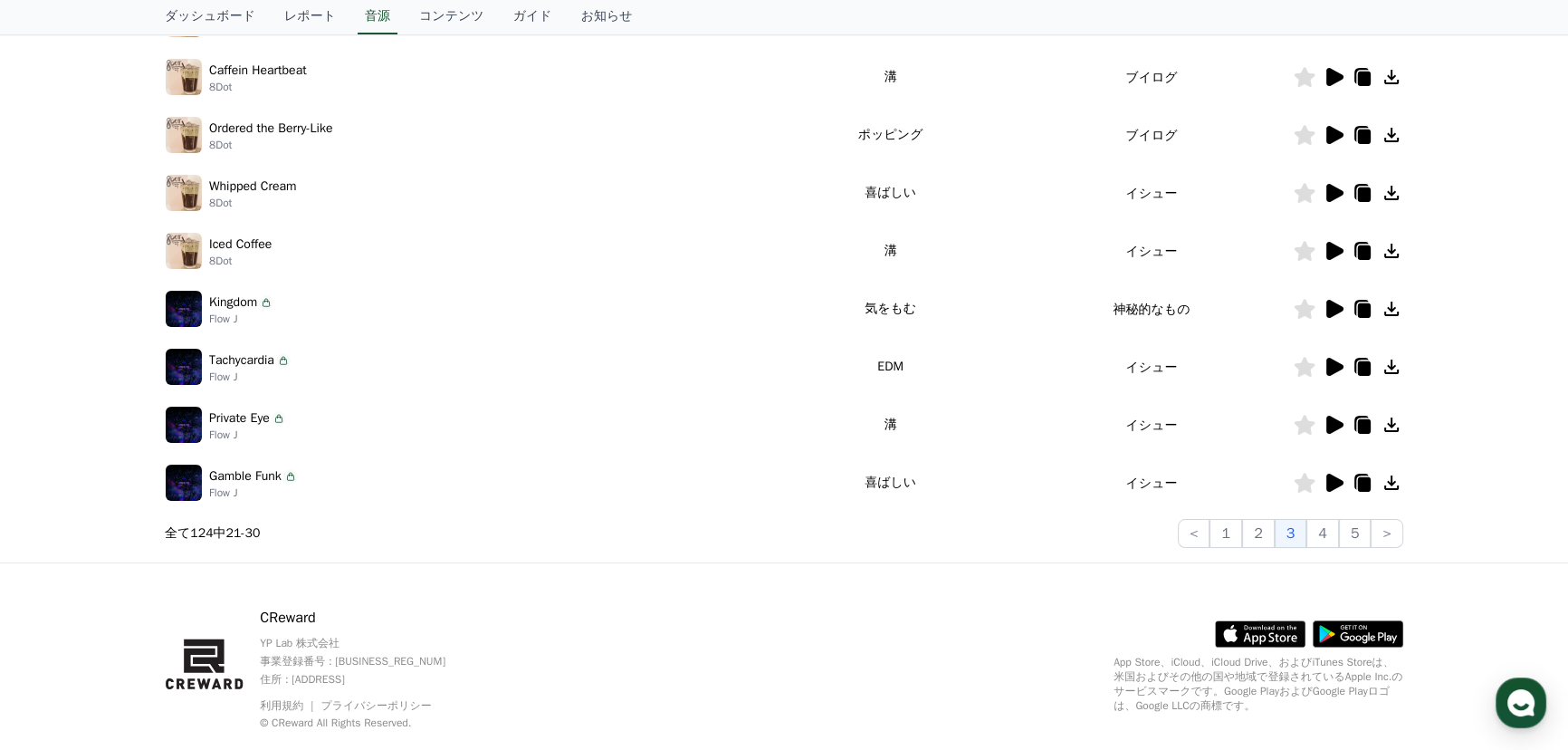 click 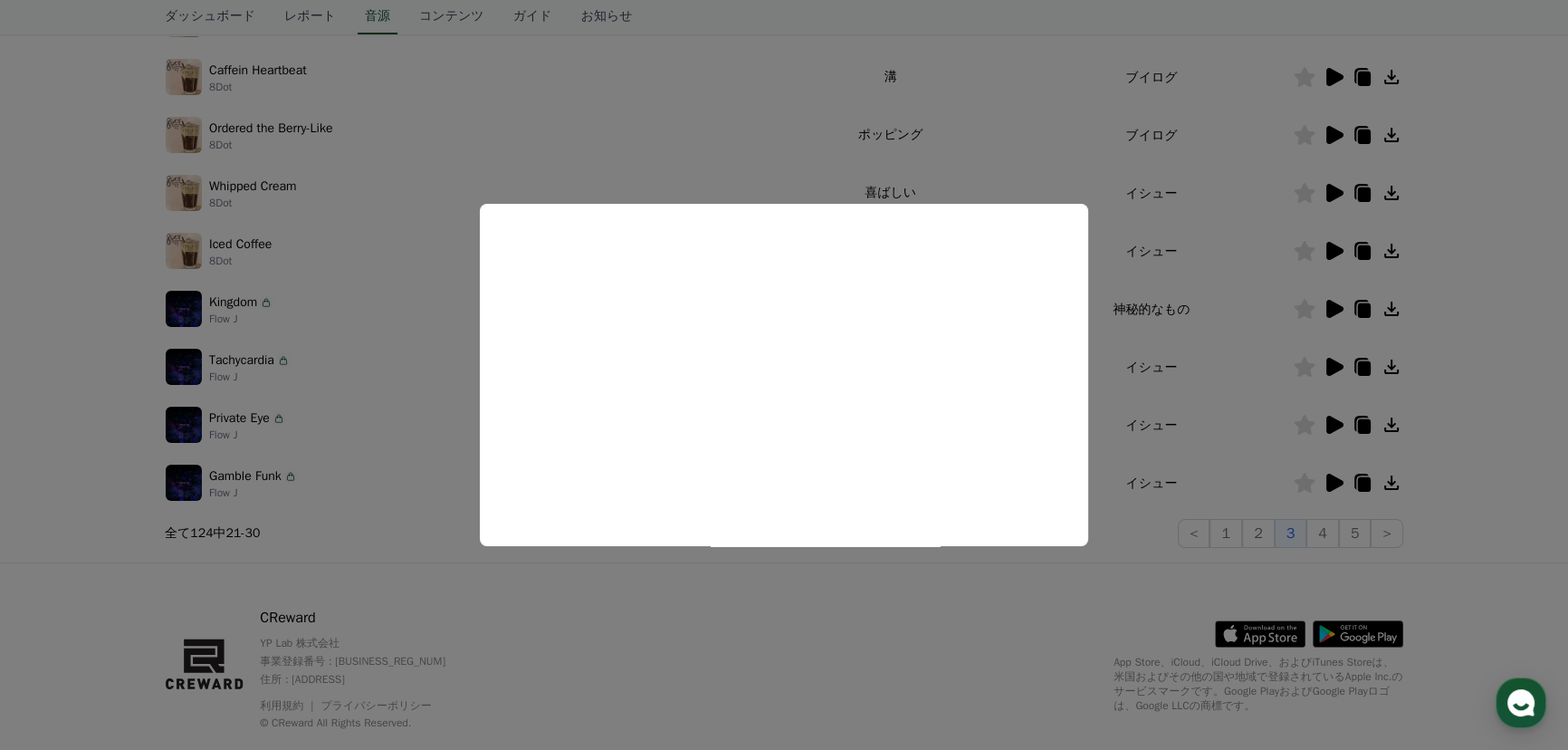 click at bounding box center [784, 375] 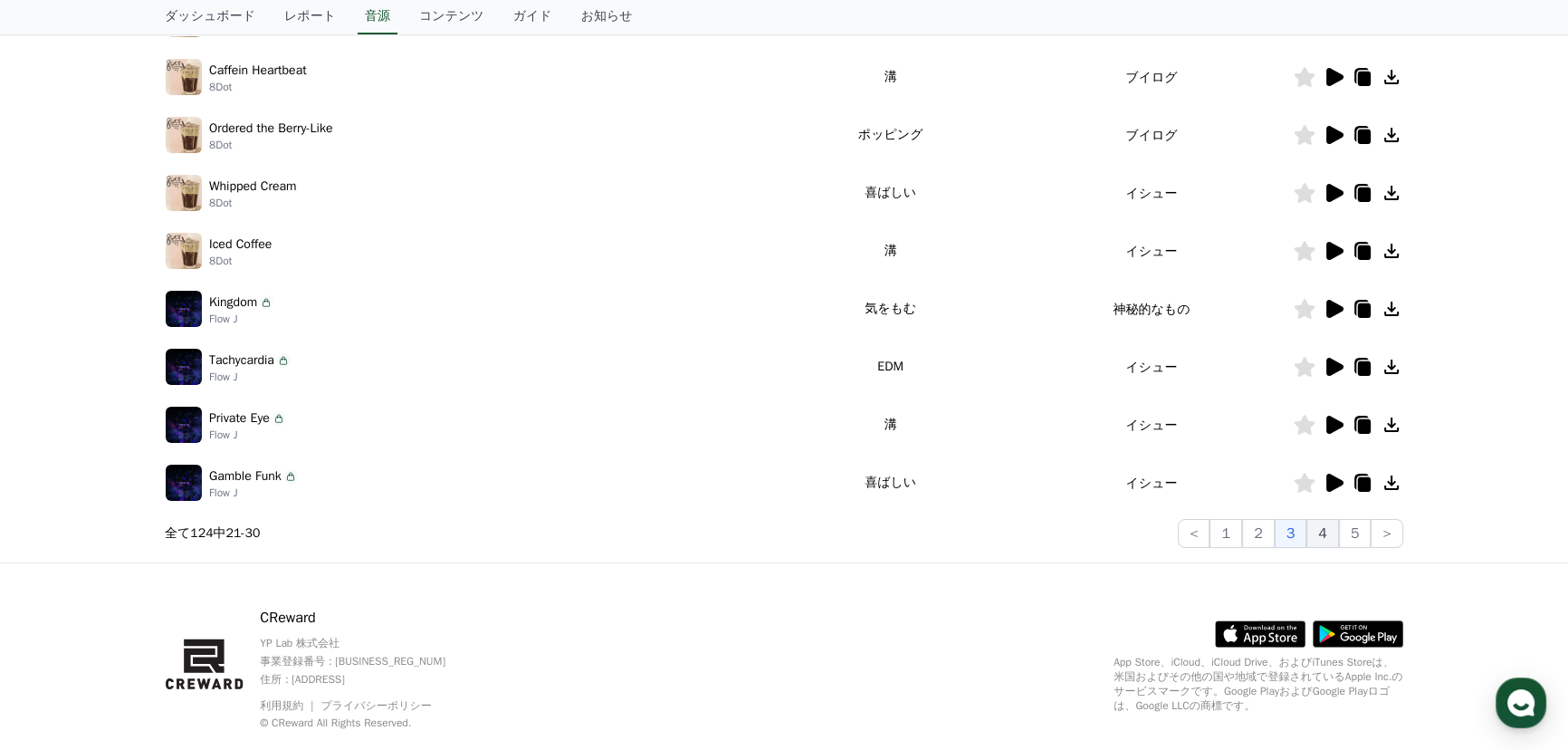 click on "4" 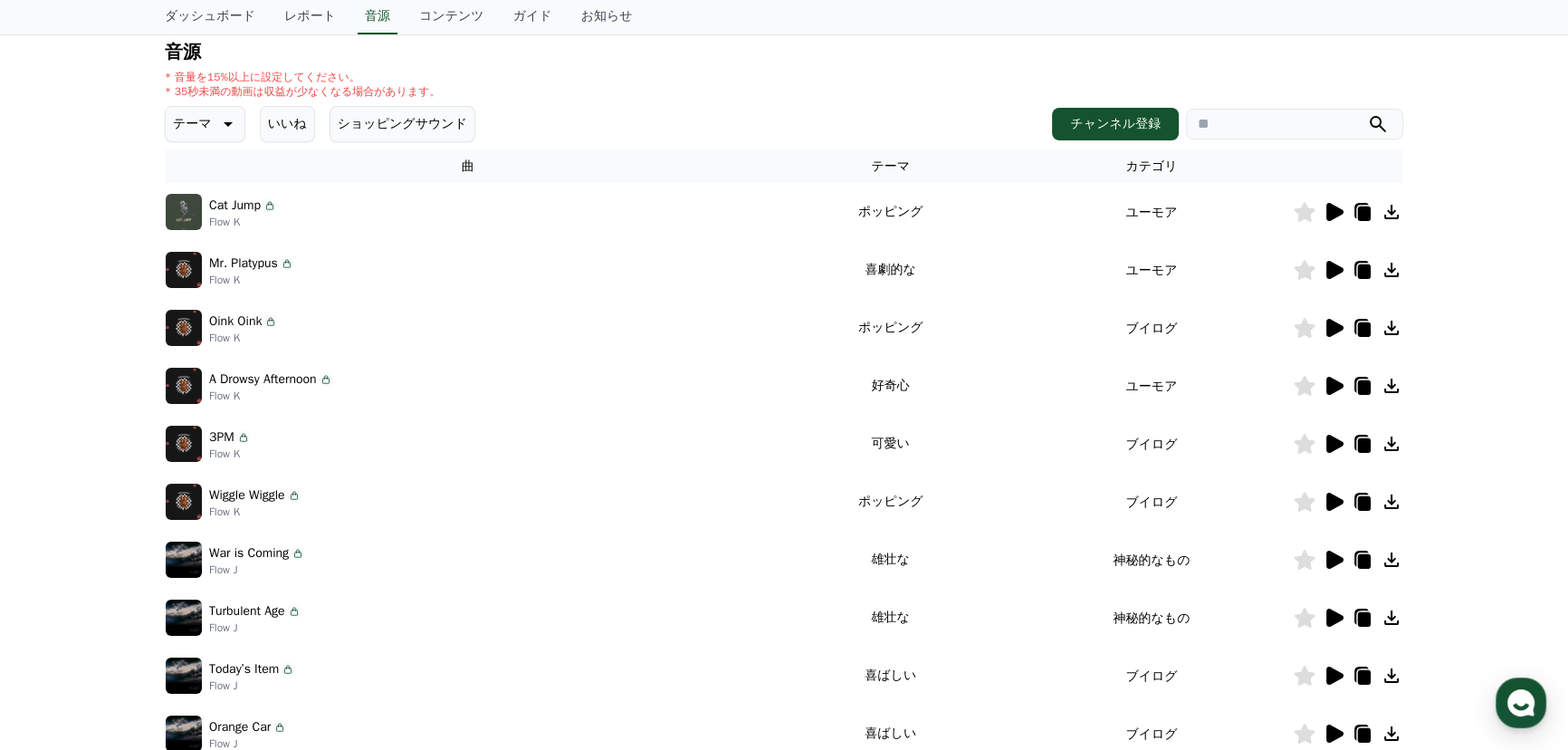 scroll, scrollTop: 219, scrollLeft: 0, axis: vertical 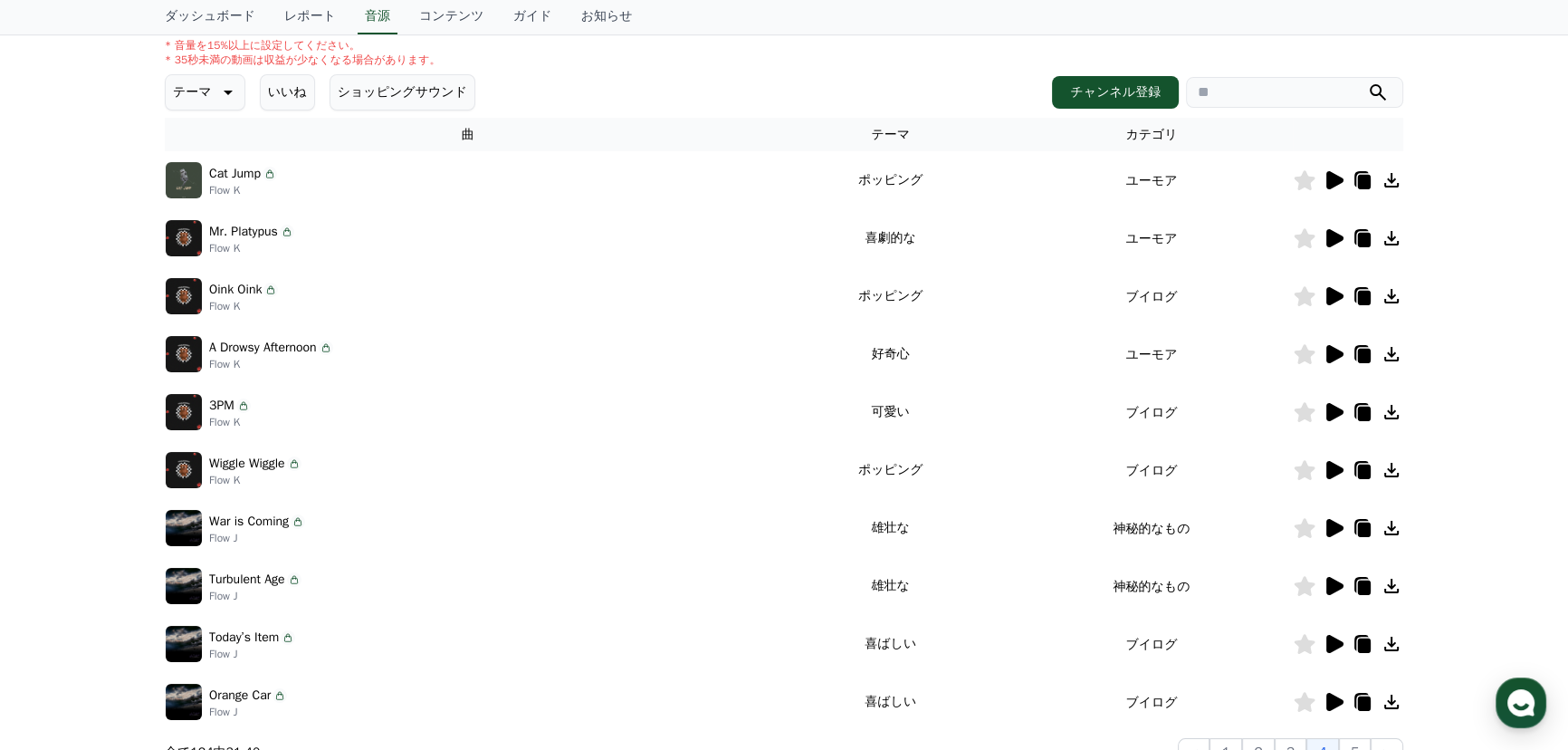 click 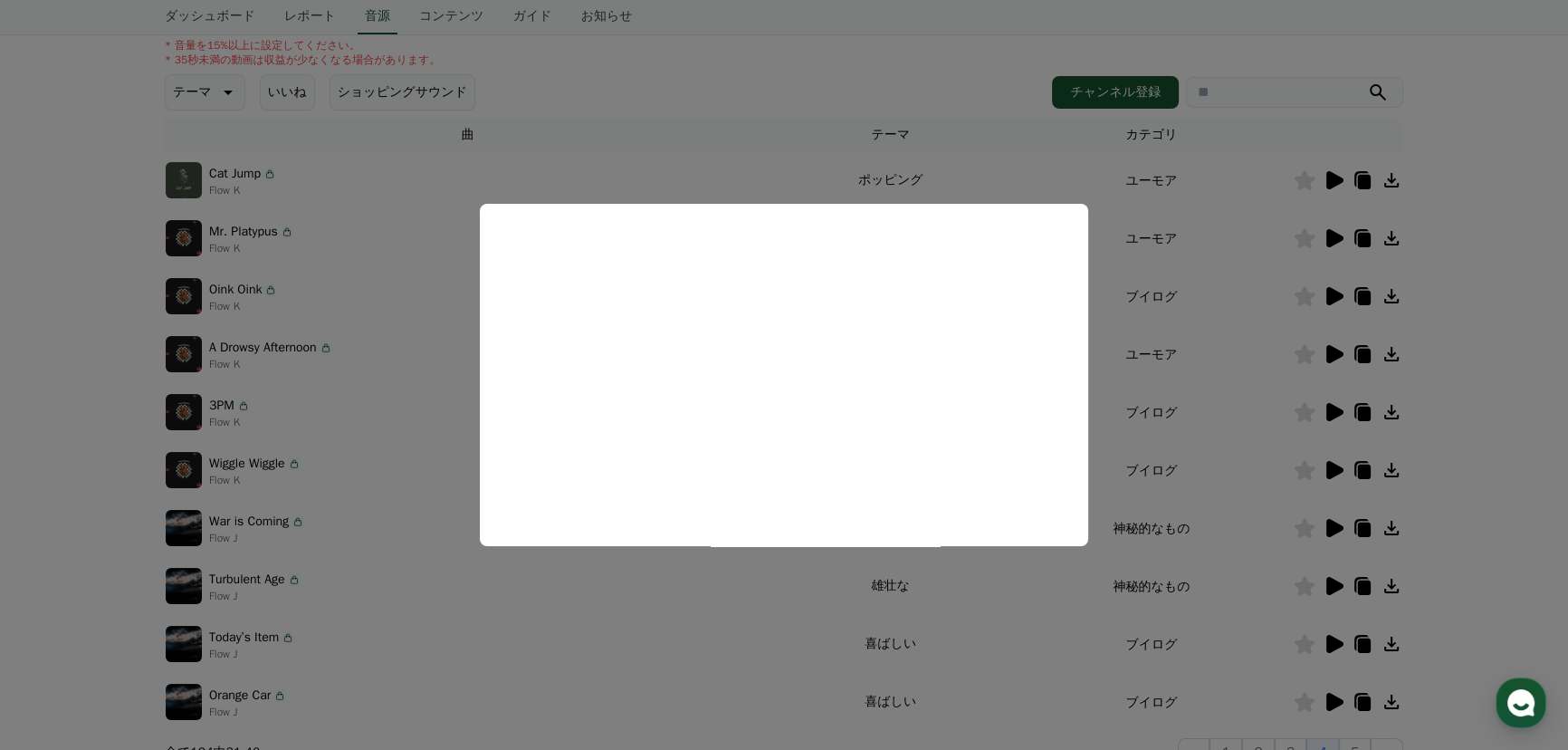 click at bounding box center [784, 375] 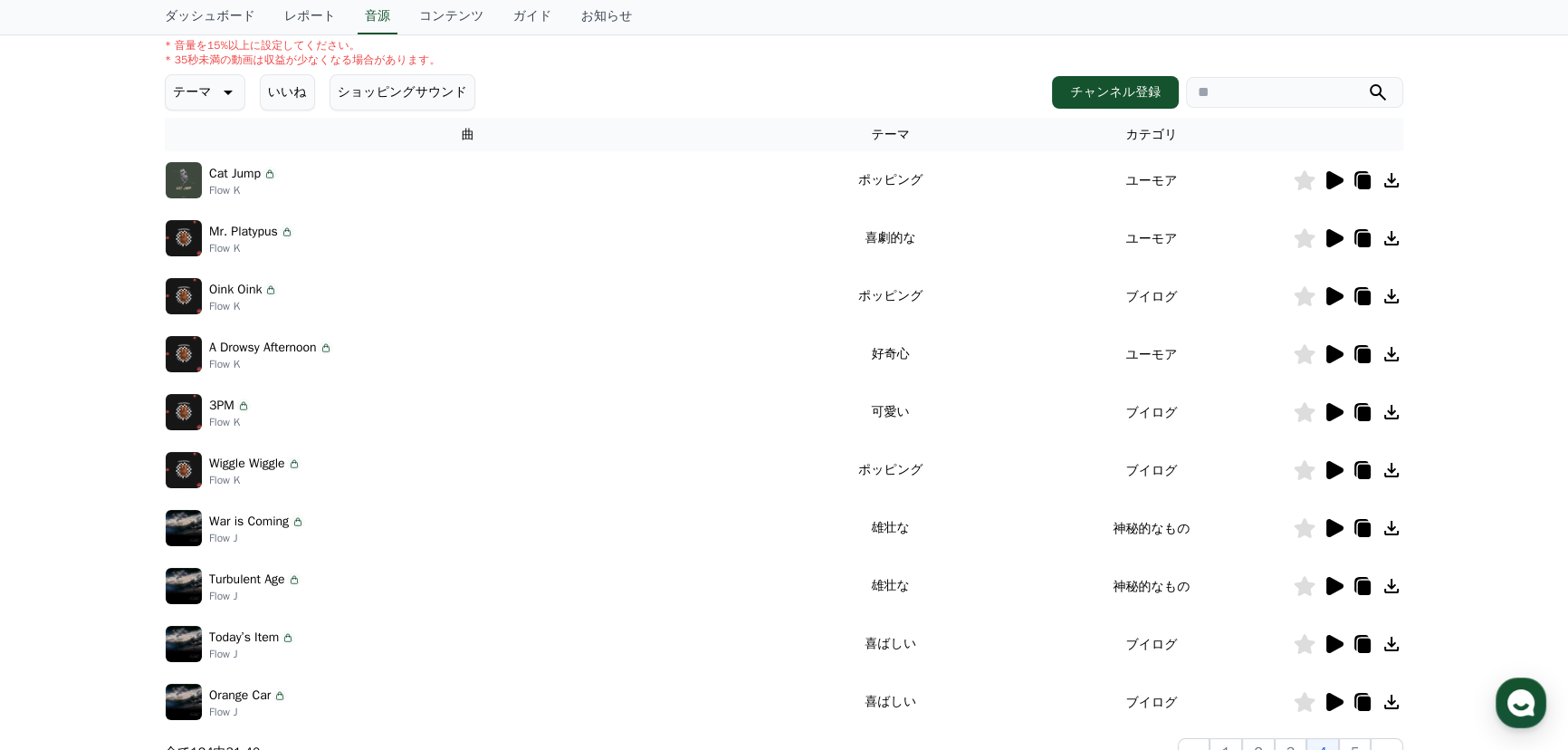 click 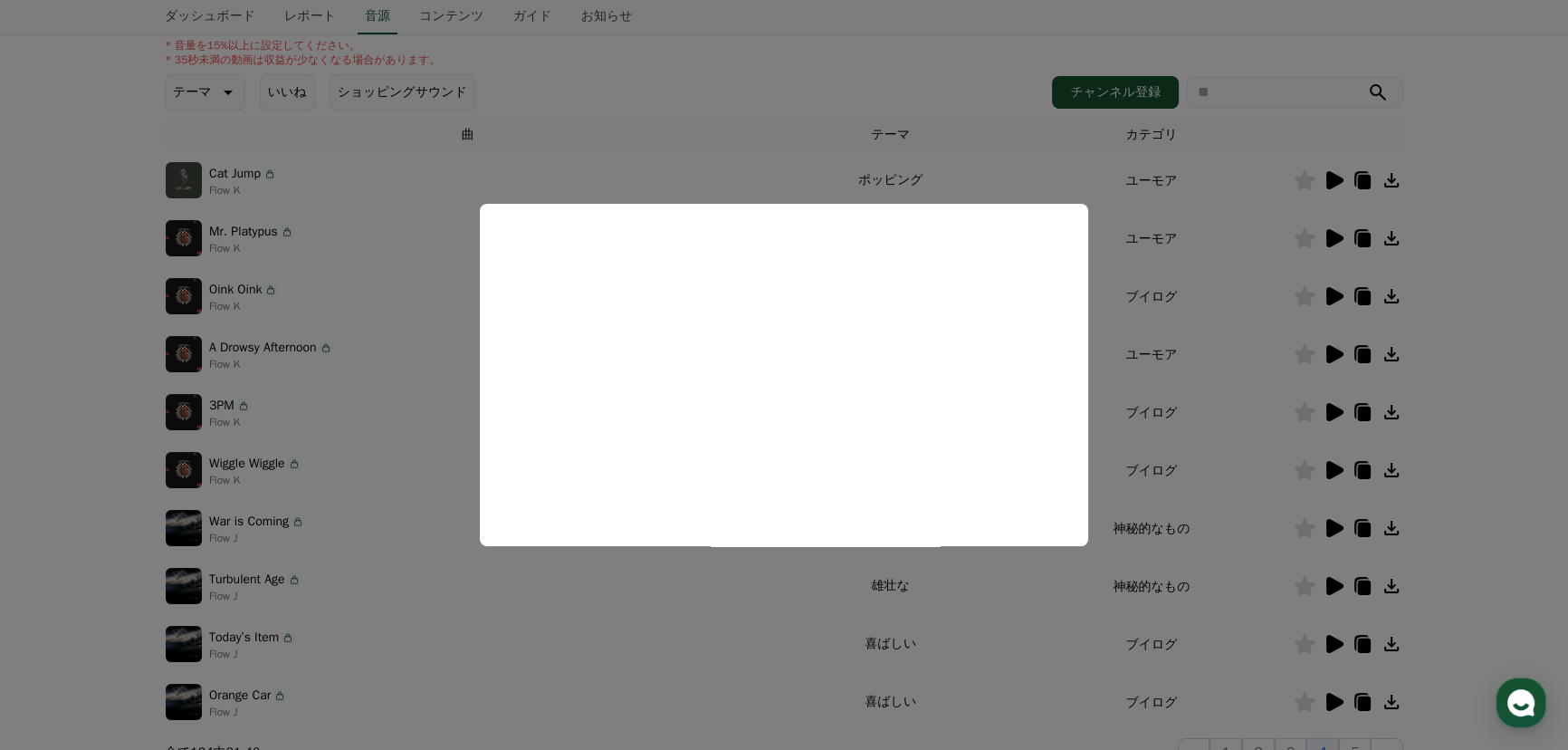 click at bounding box center [784, 375] 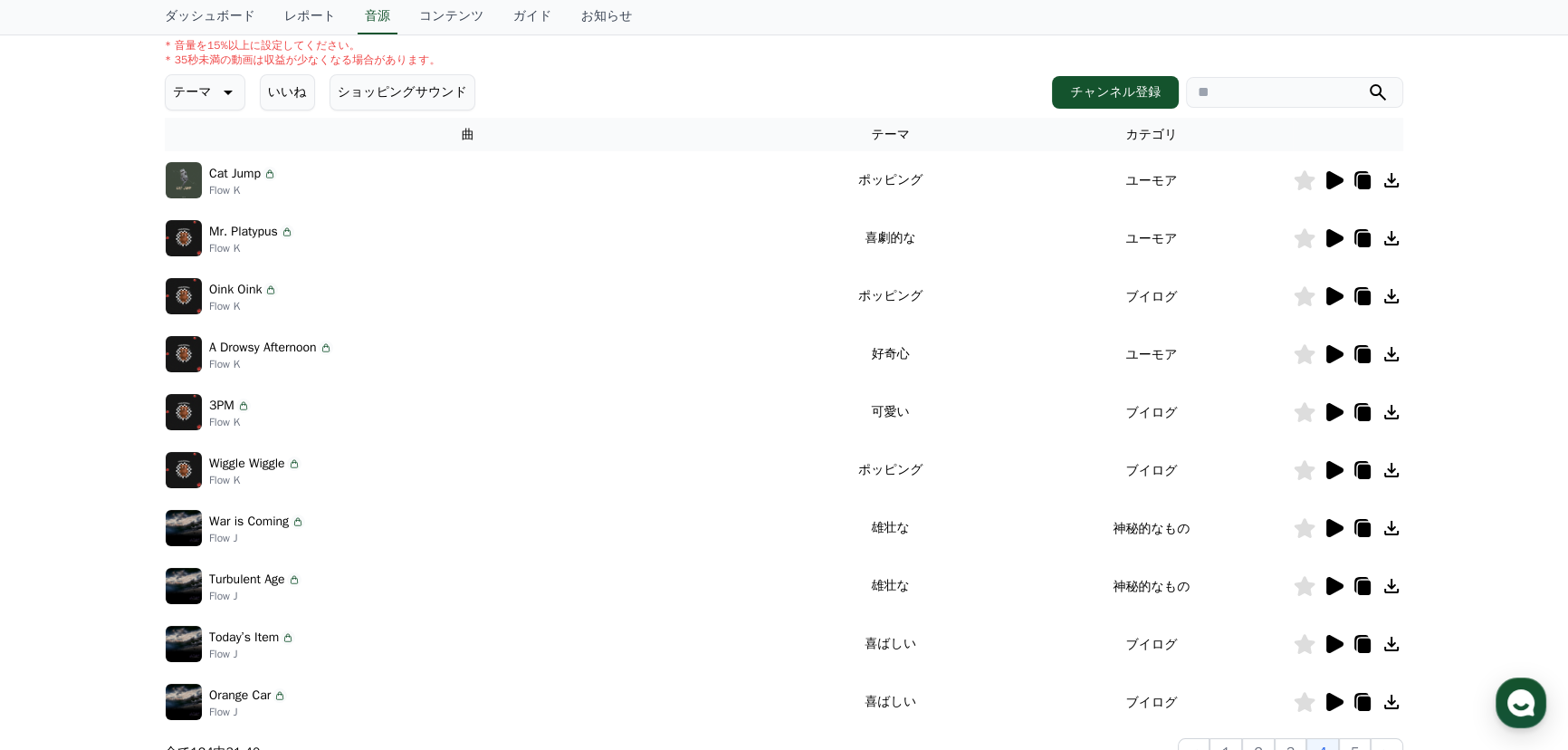 click 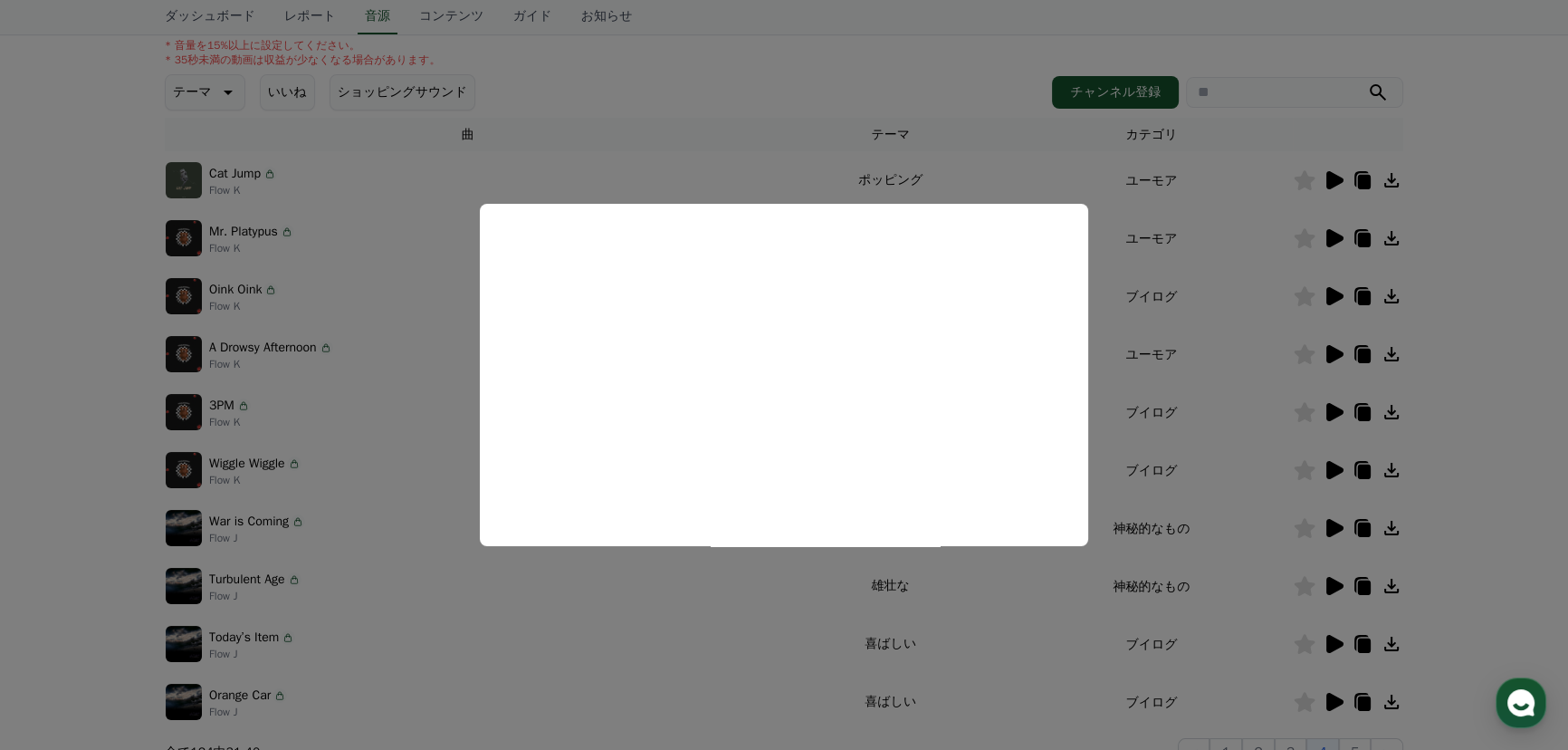 click at bounding box center (784, 375) 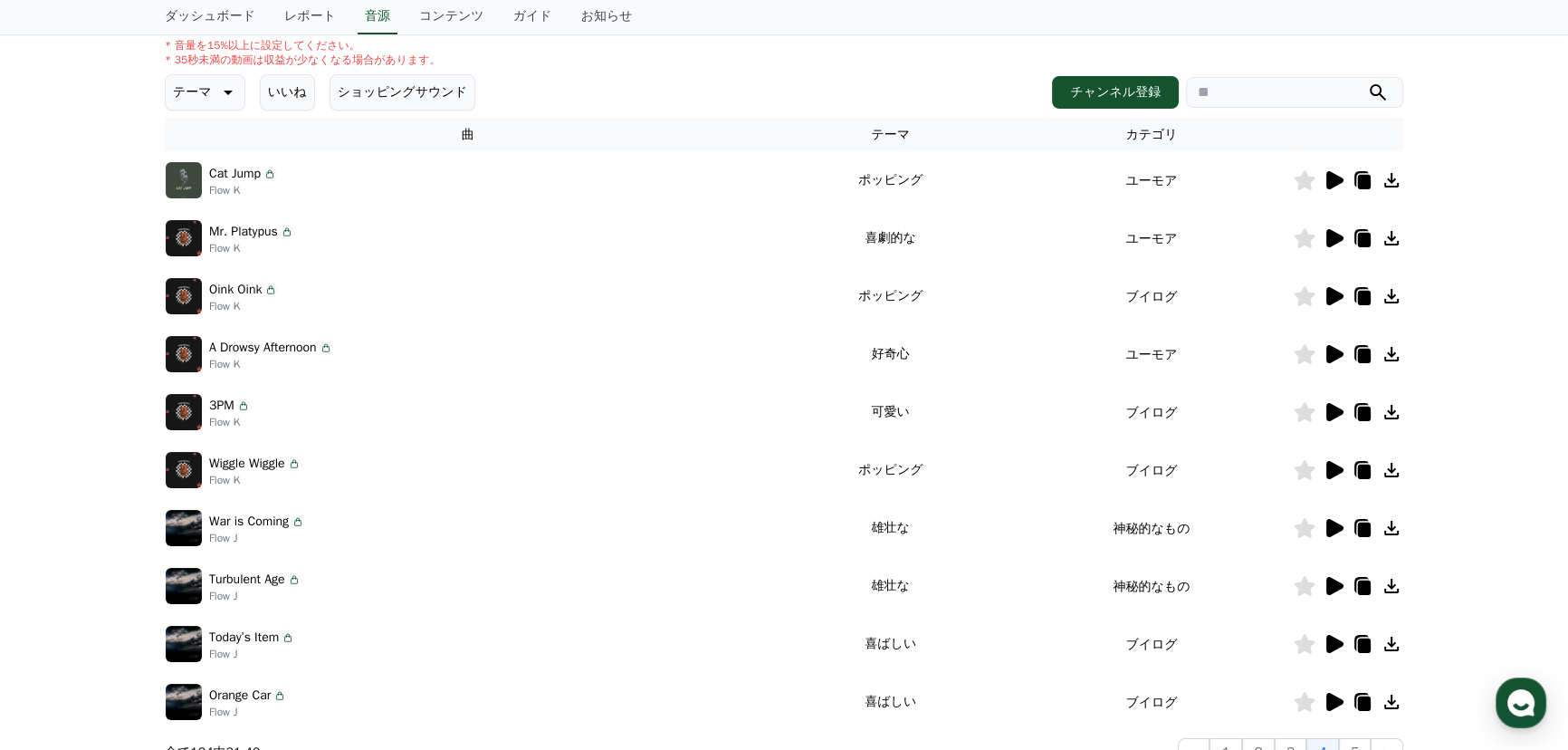 click 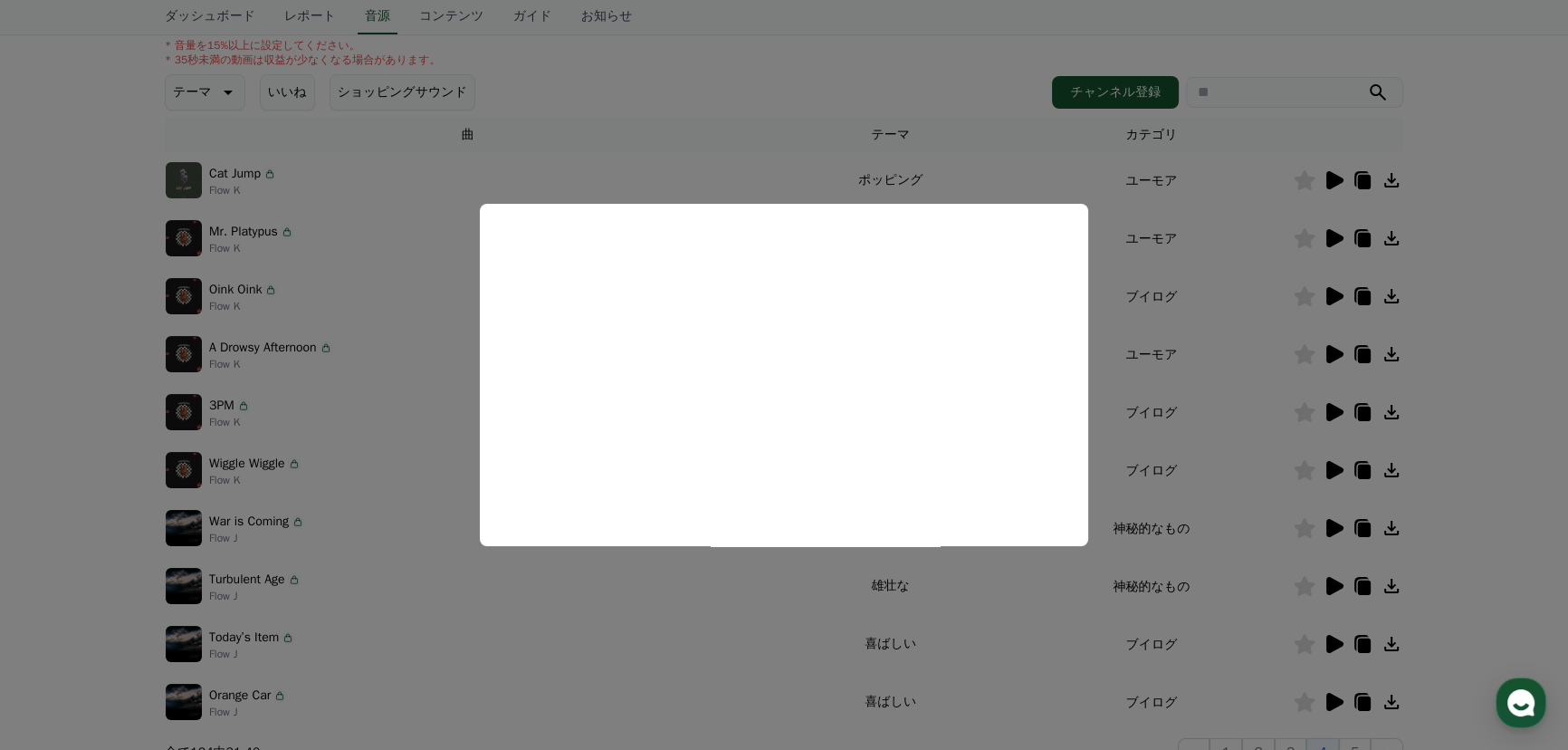 click at bounding box center [784, 375] 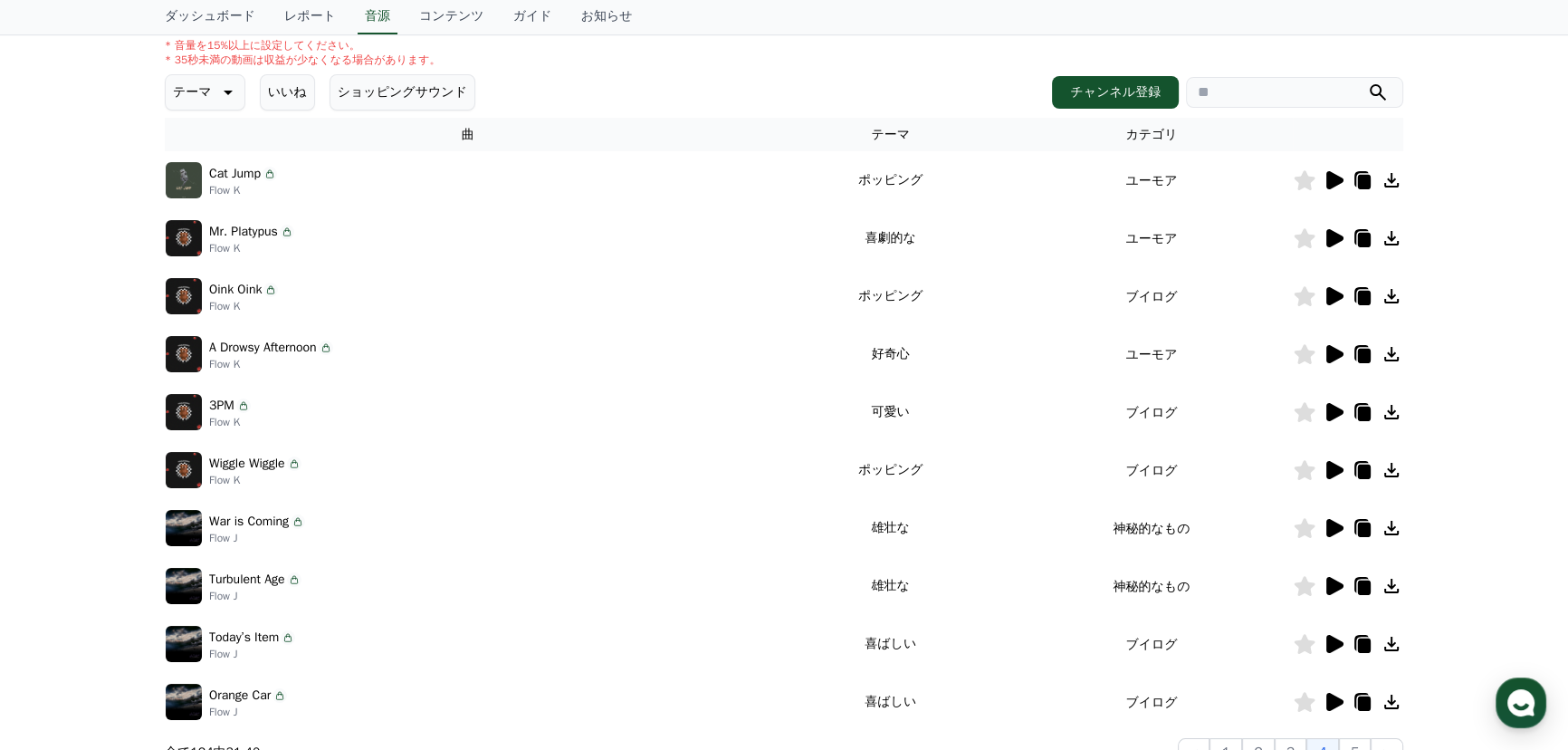 click 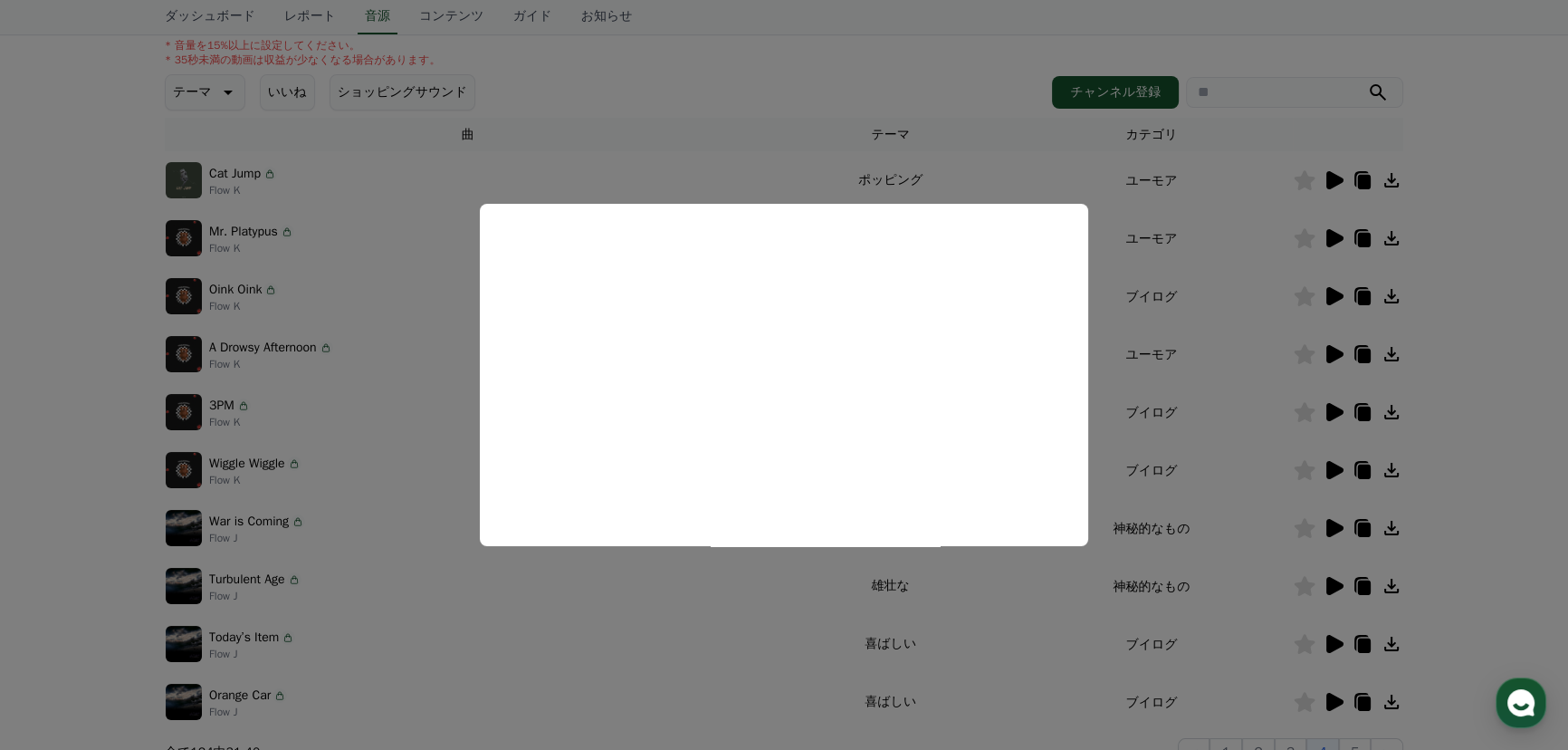 click at bounding box center [784, 375] 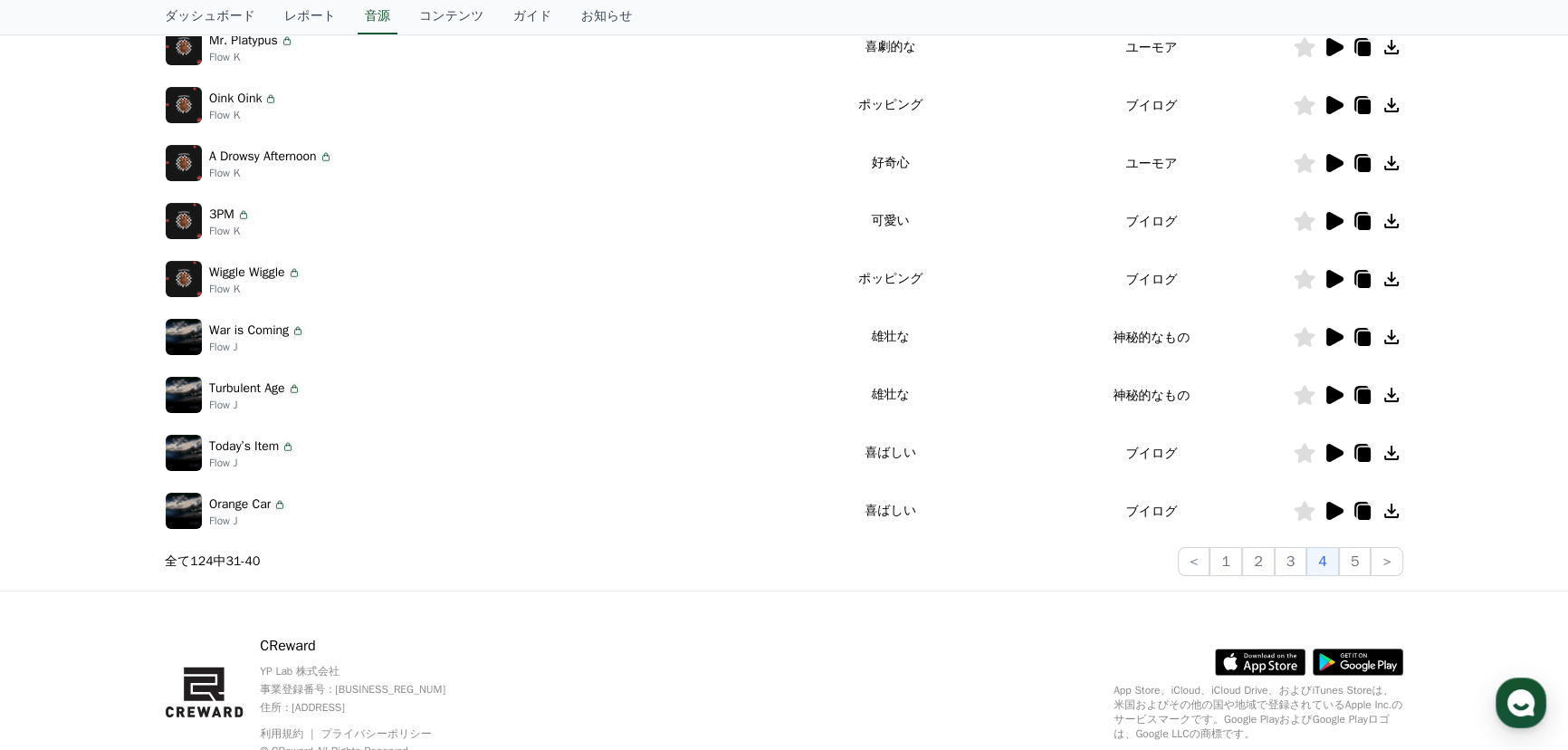 scroll, scrollTop: 438, scrollLeft: 0, axis: vertical 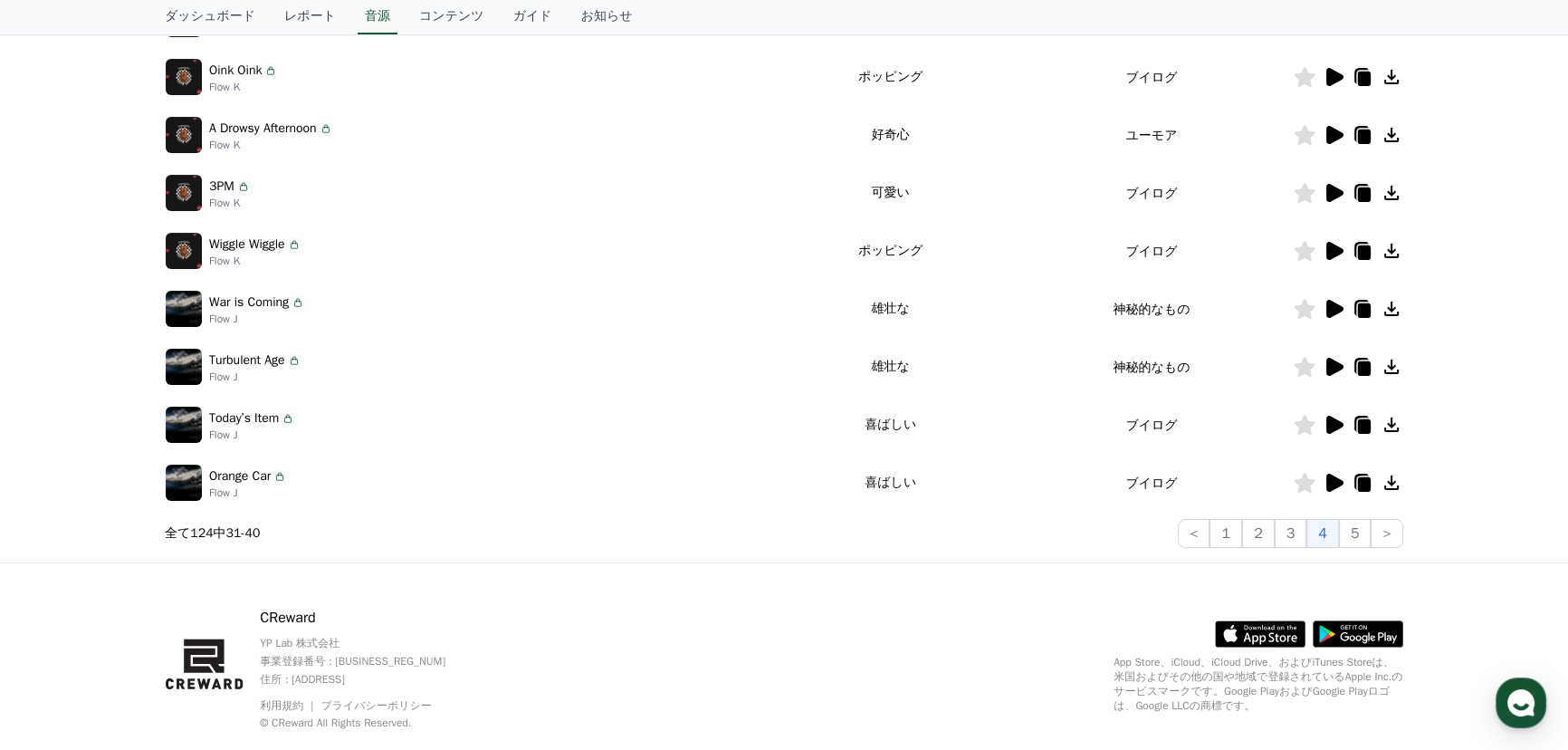 click 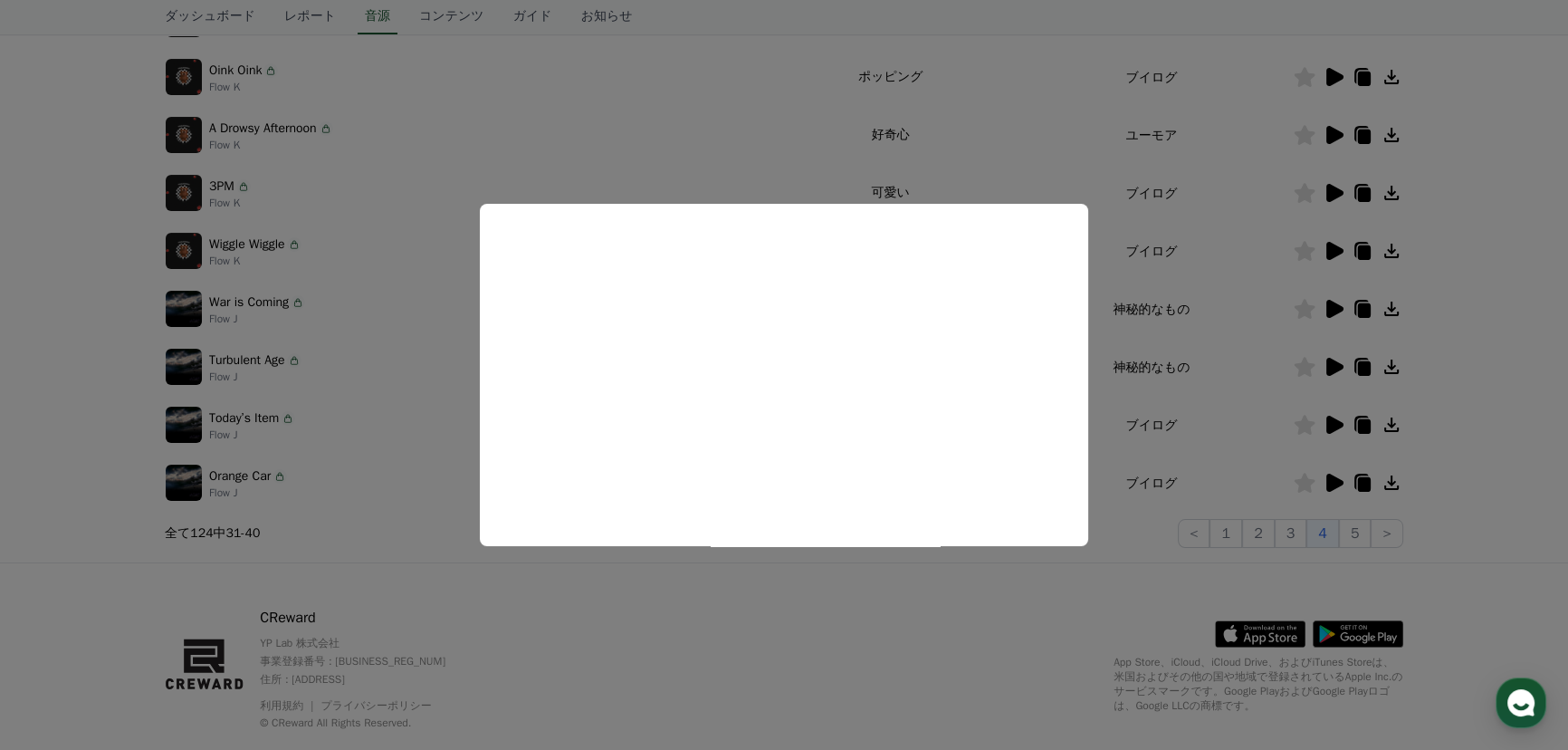 click at bounding box center [784, 375] 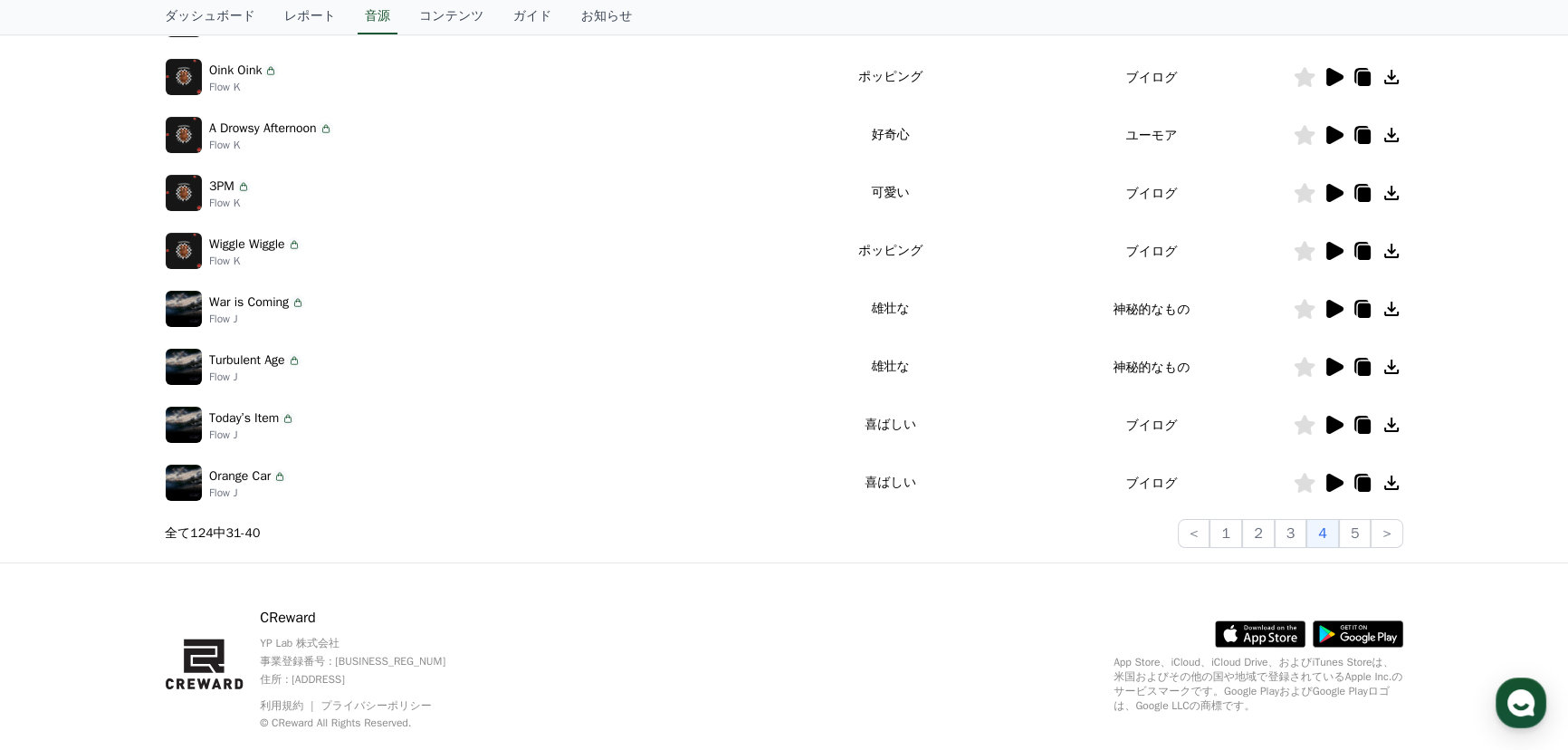 click 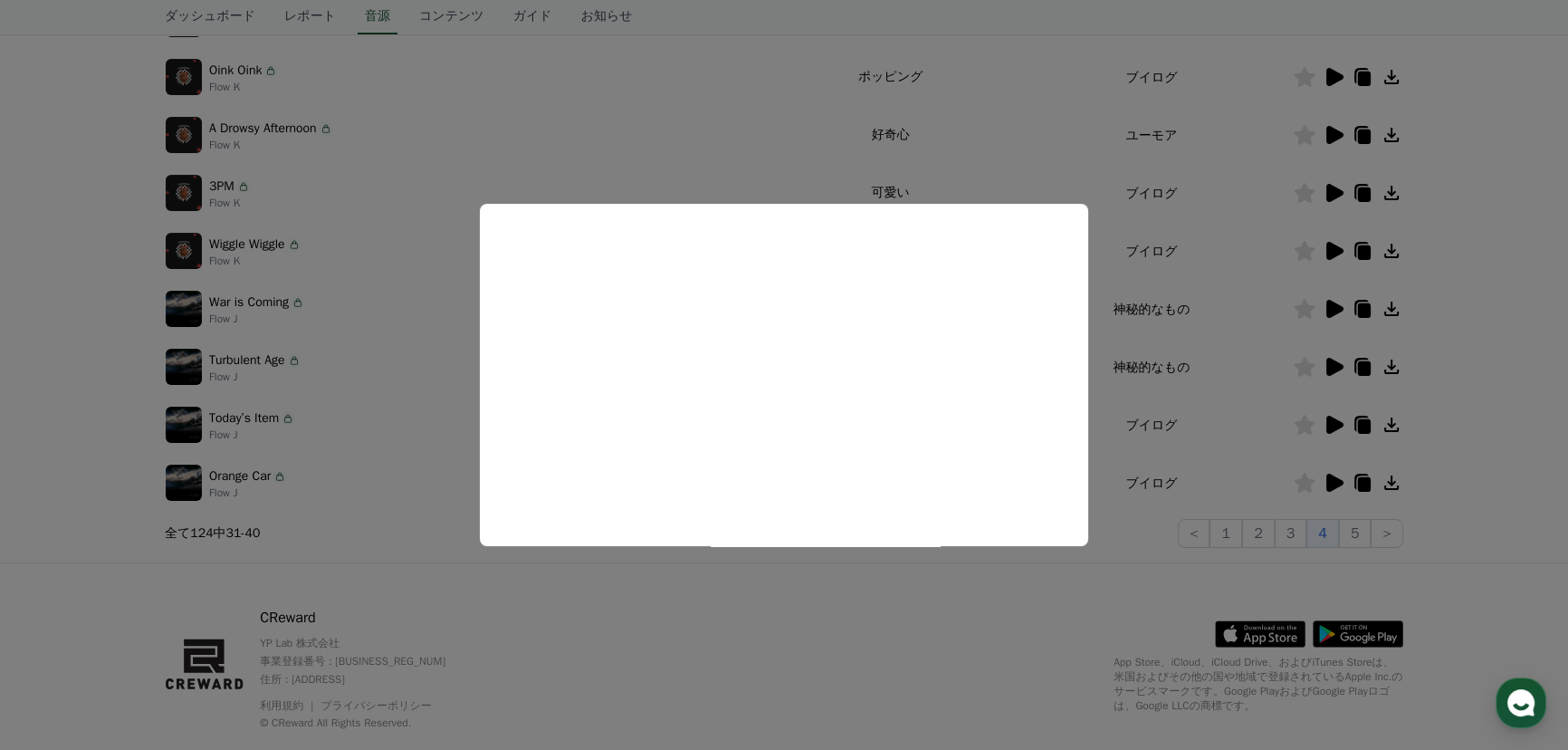 click at bounding box center (784, 375) 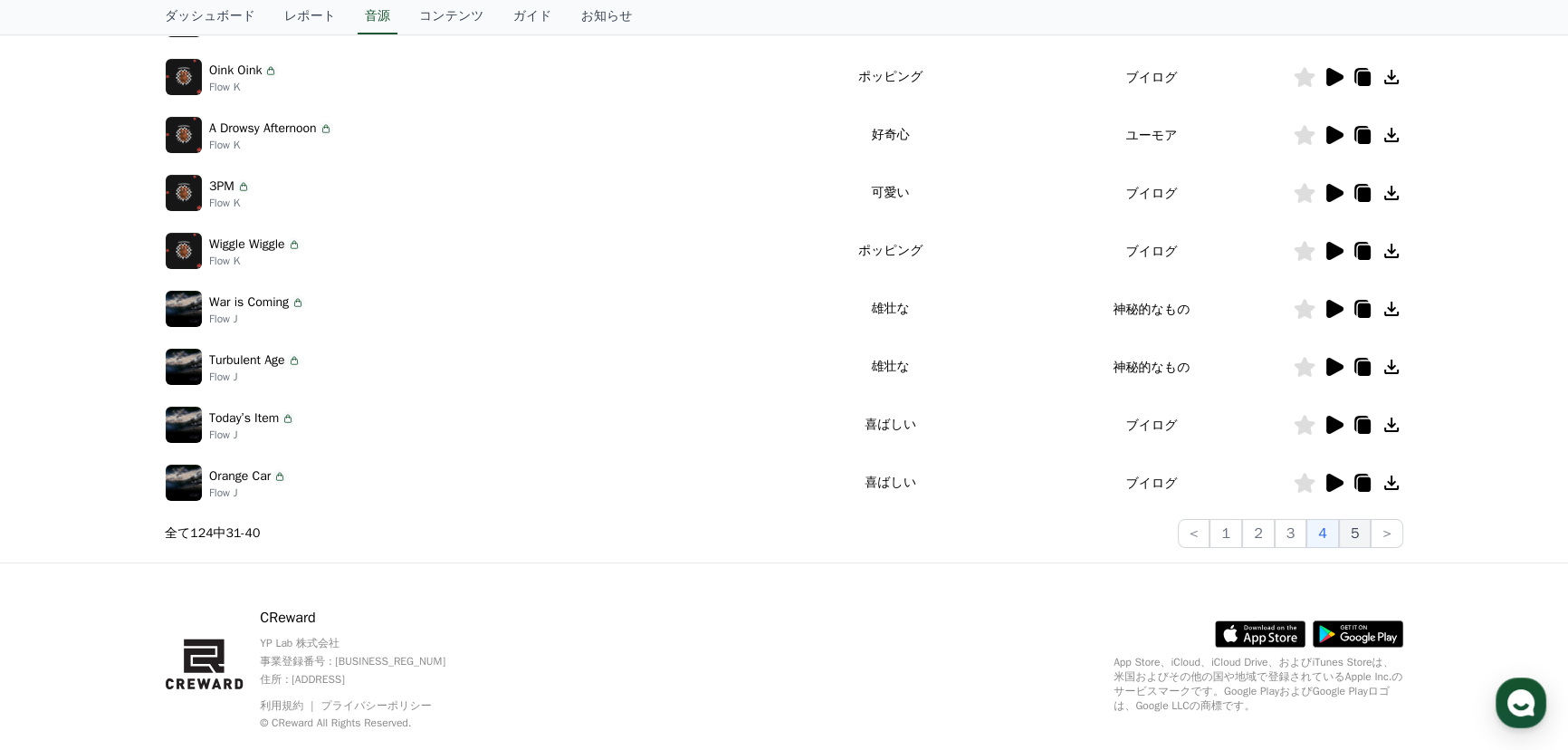 click on "5" 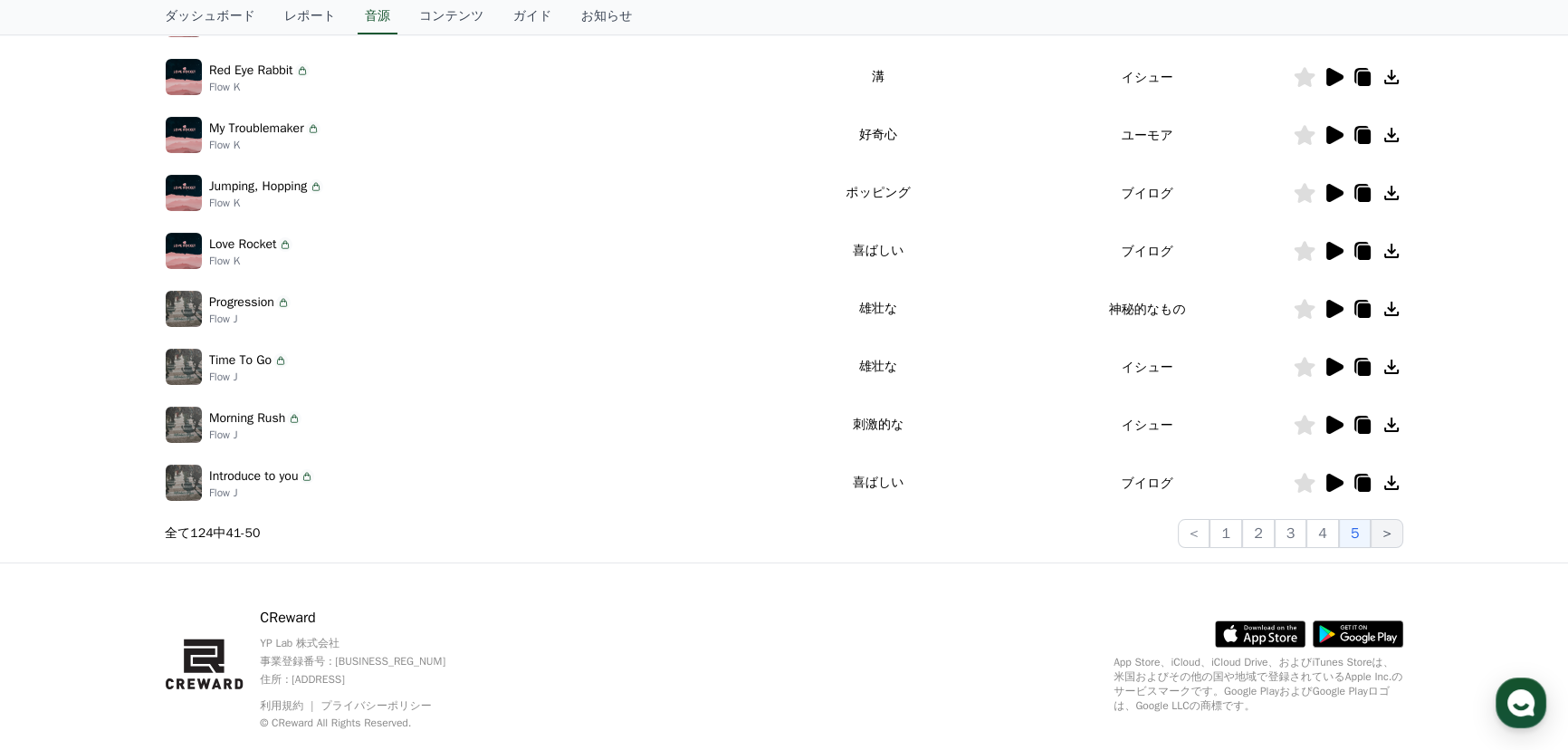 click on ">" 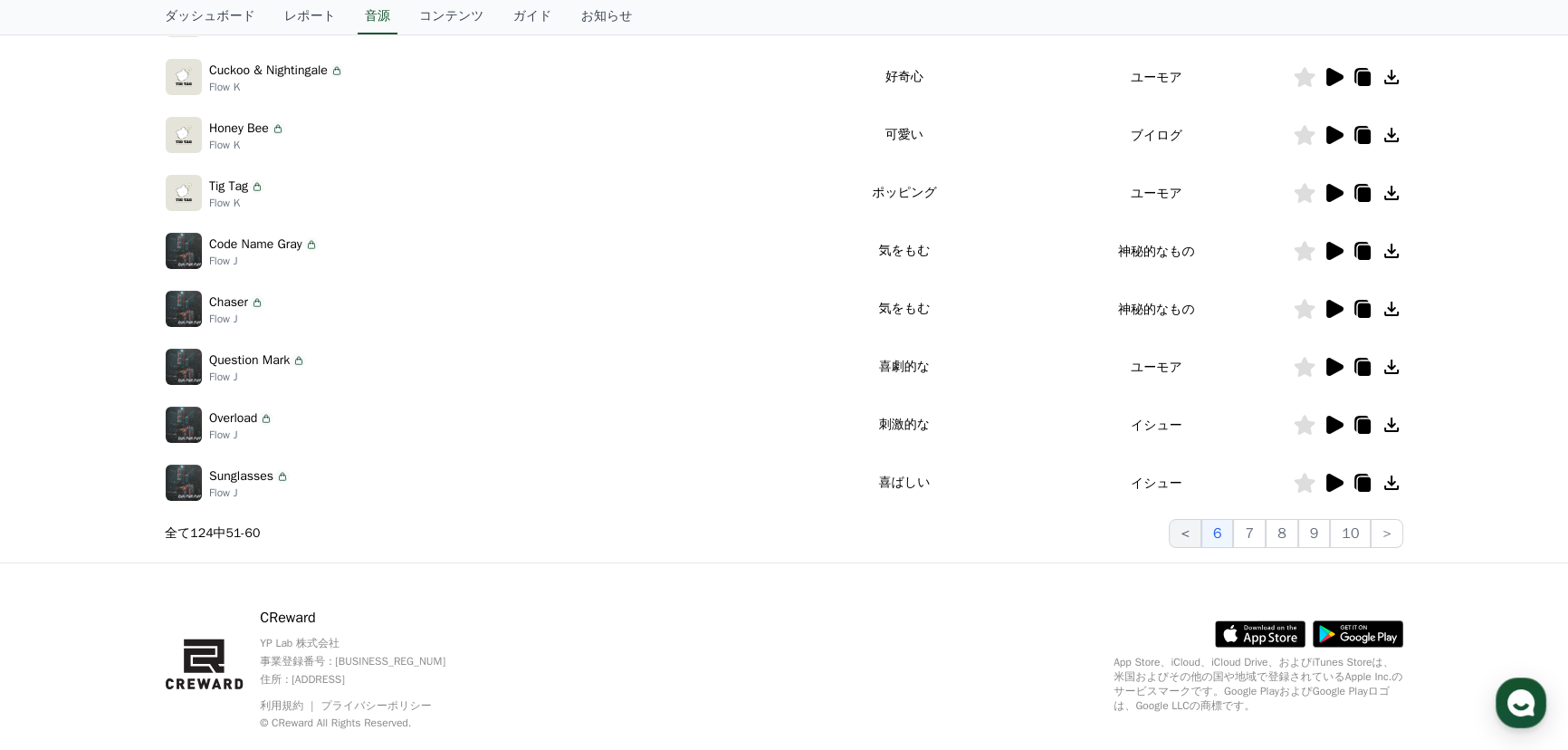 click on "<" at bounding box center (1185, 534) 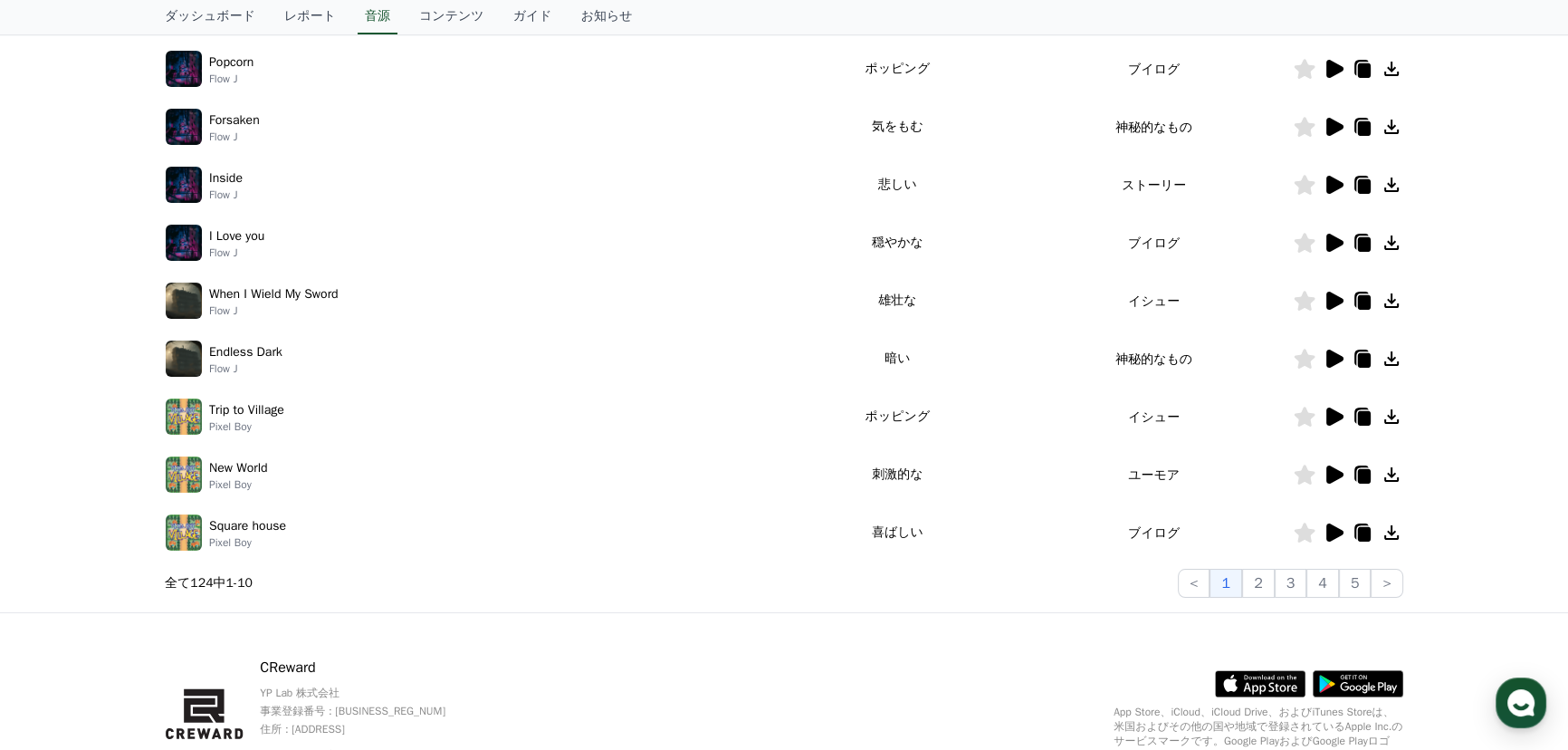 scroll, scrollTop: 475, scrollLeft: 0, axis: vertical 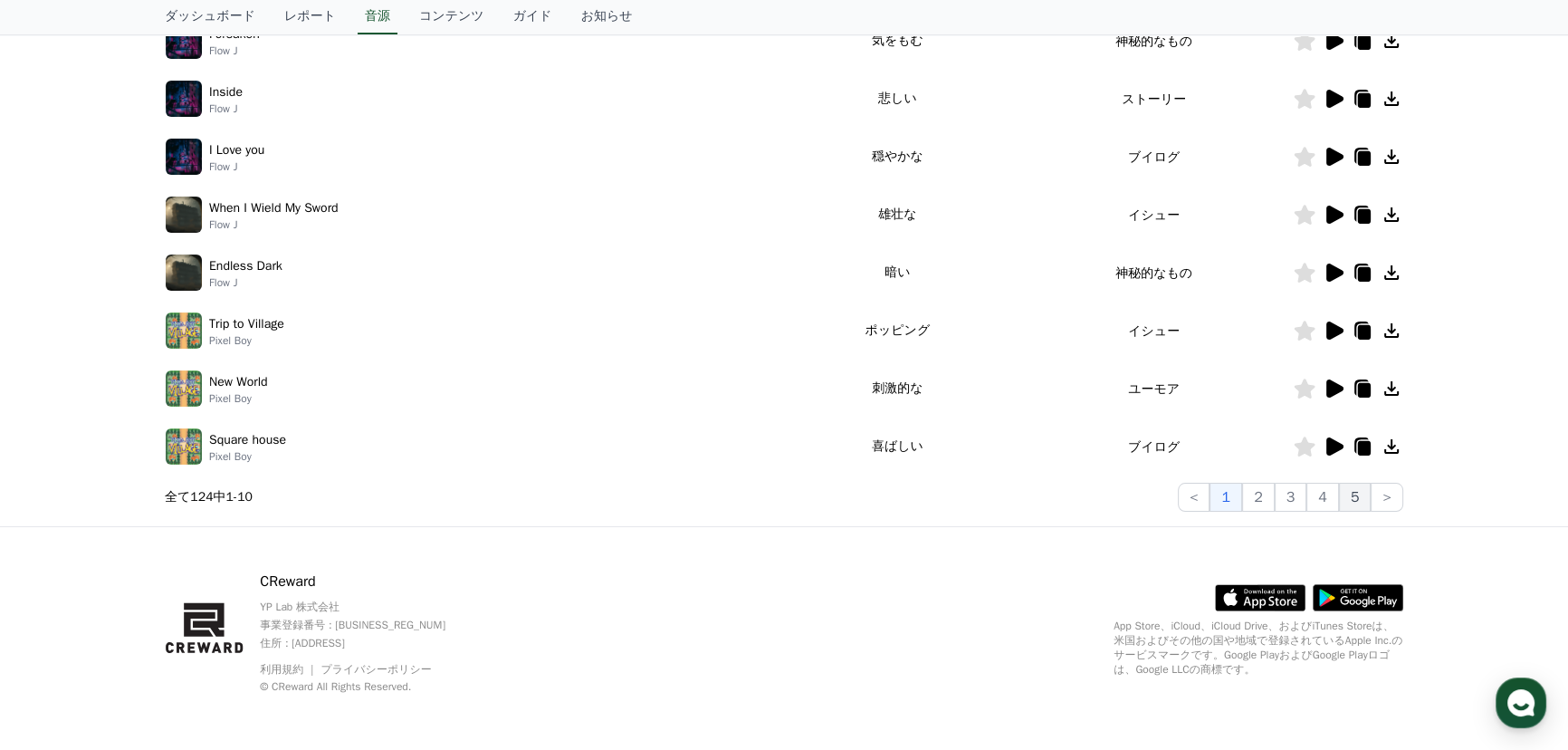 click on "5" 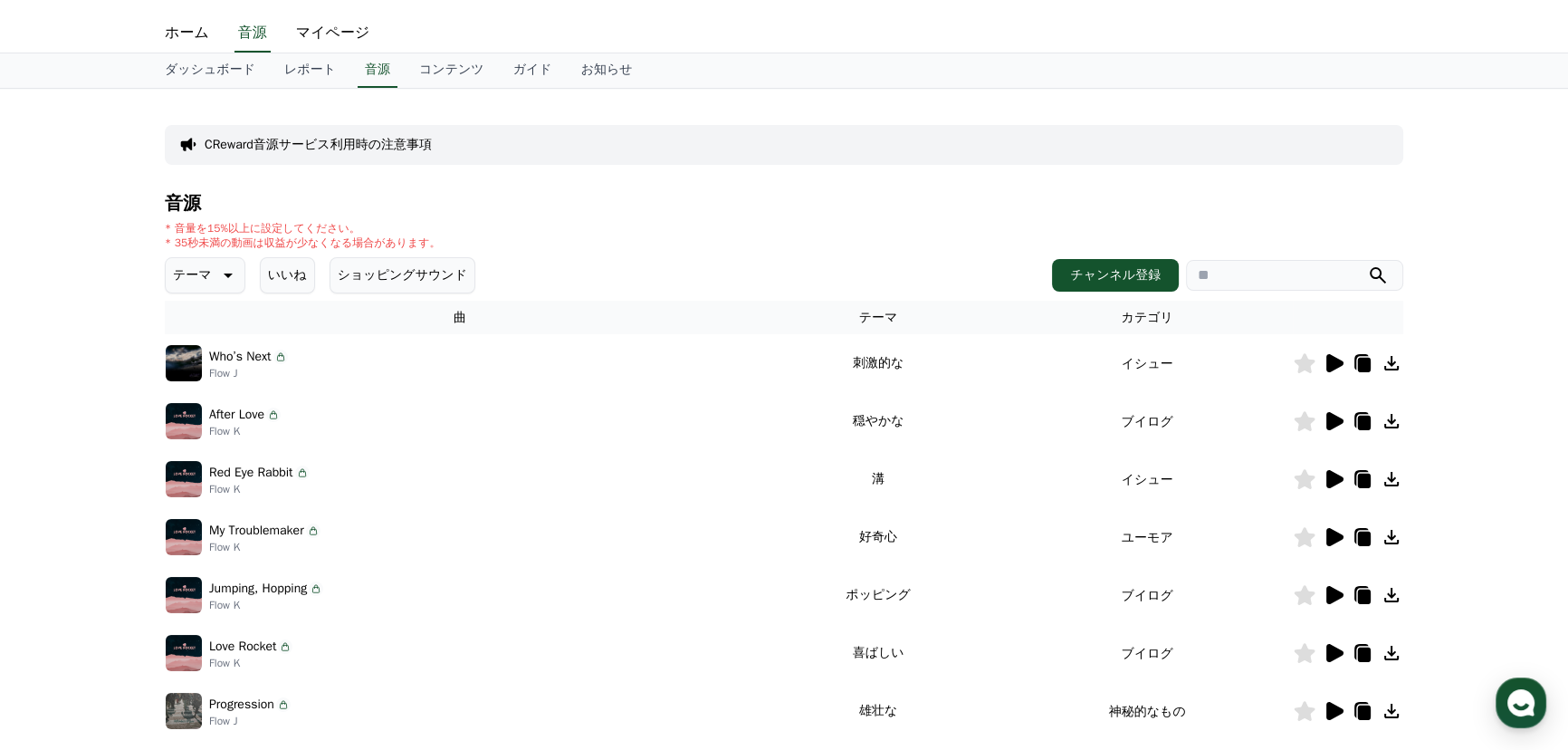 scroll, scrollTop: 255, scrollLeft: 0, axis: vertical 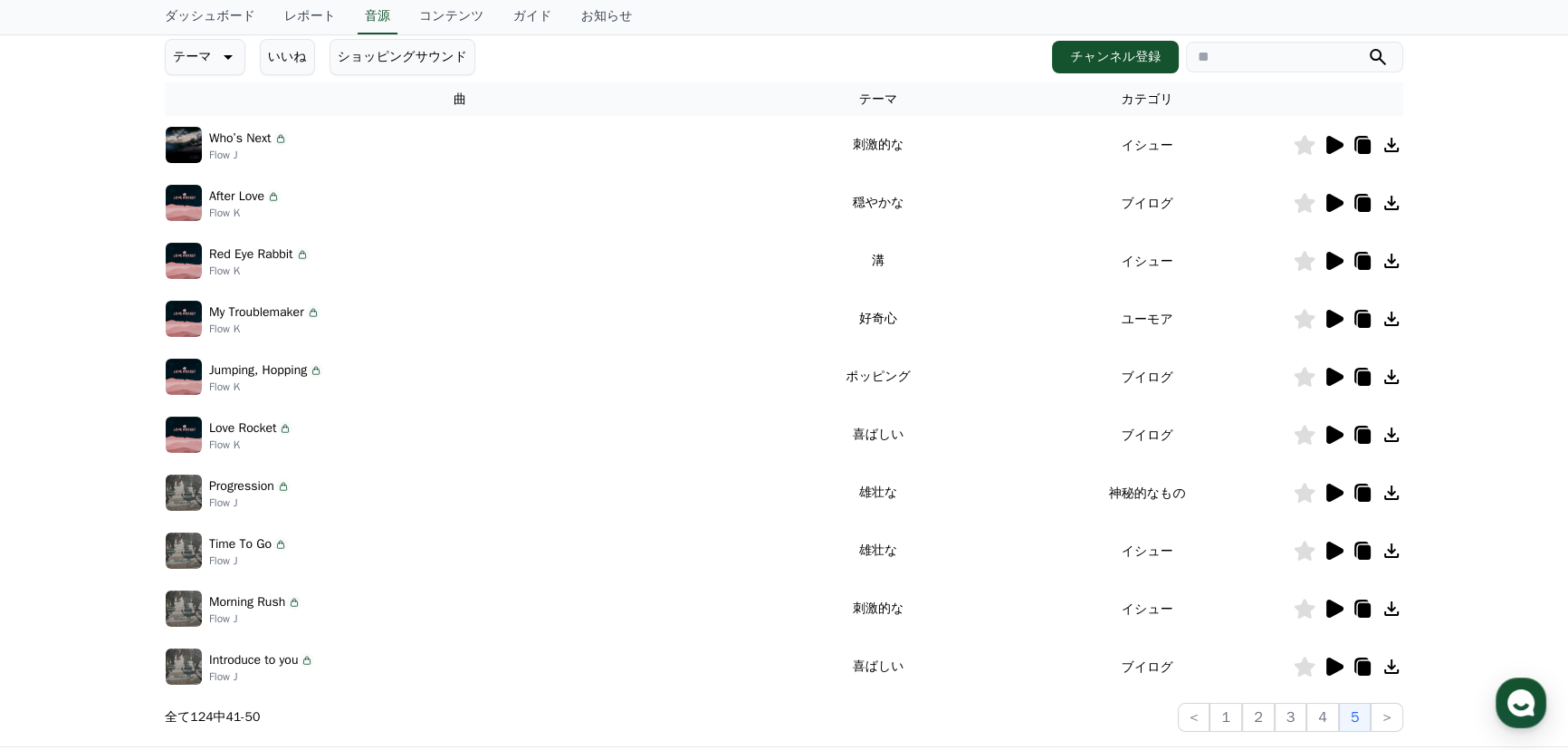 click 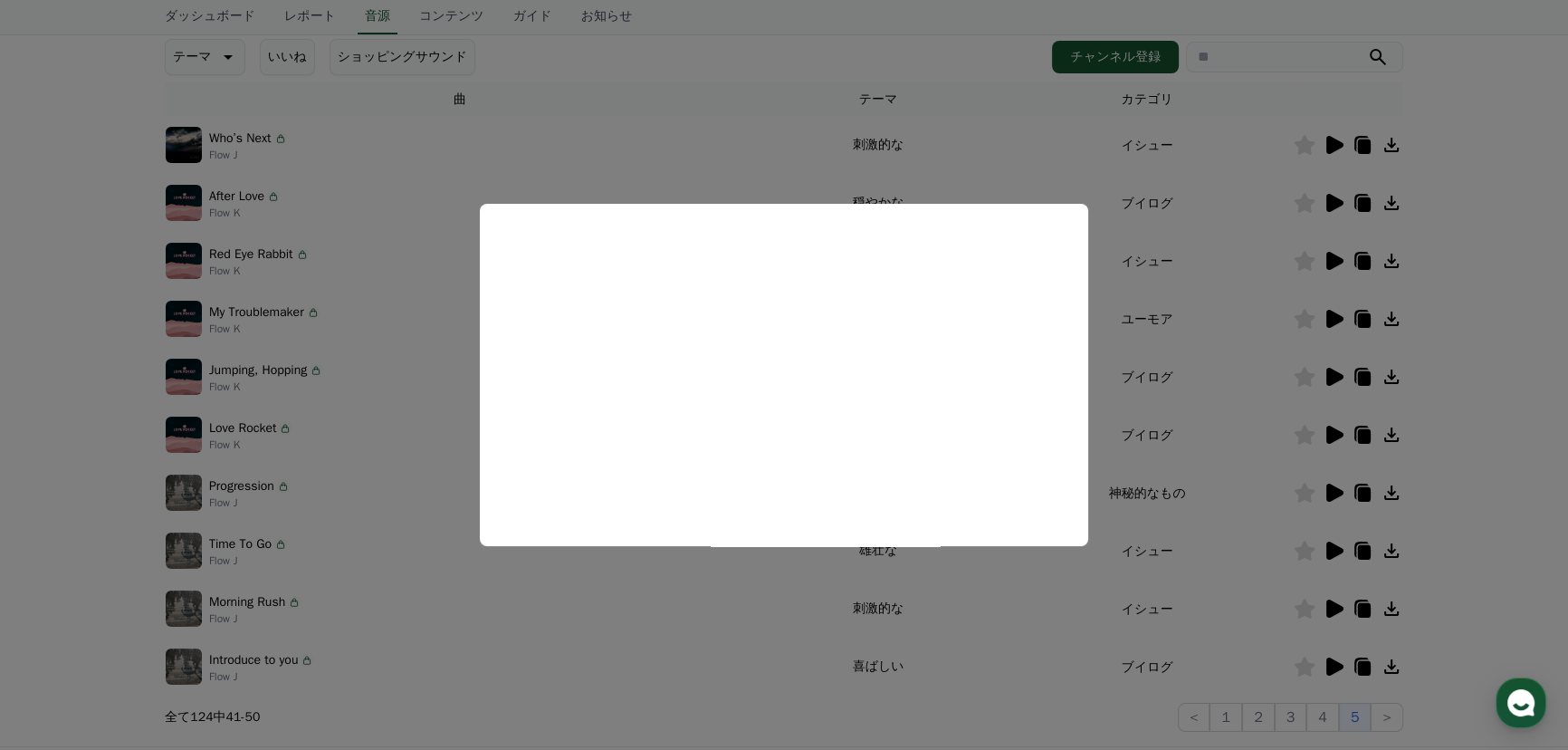 click at bounding box center (784, 375) 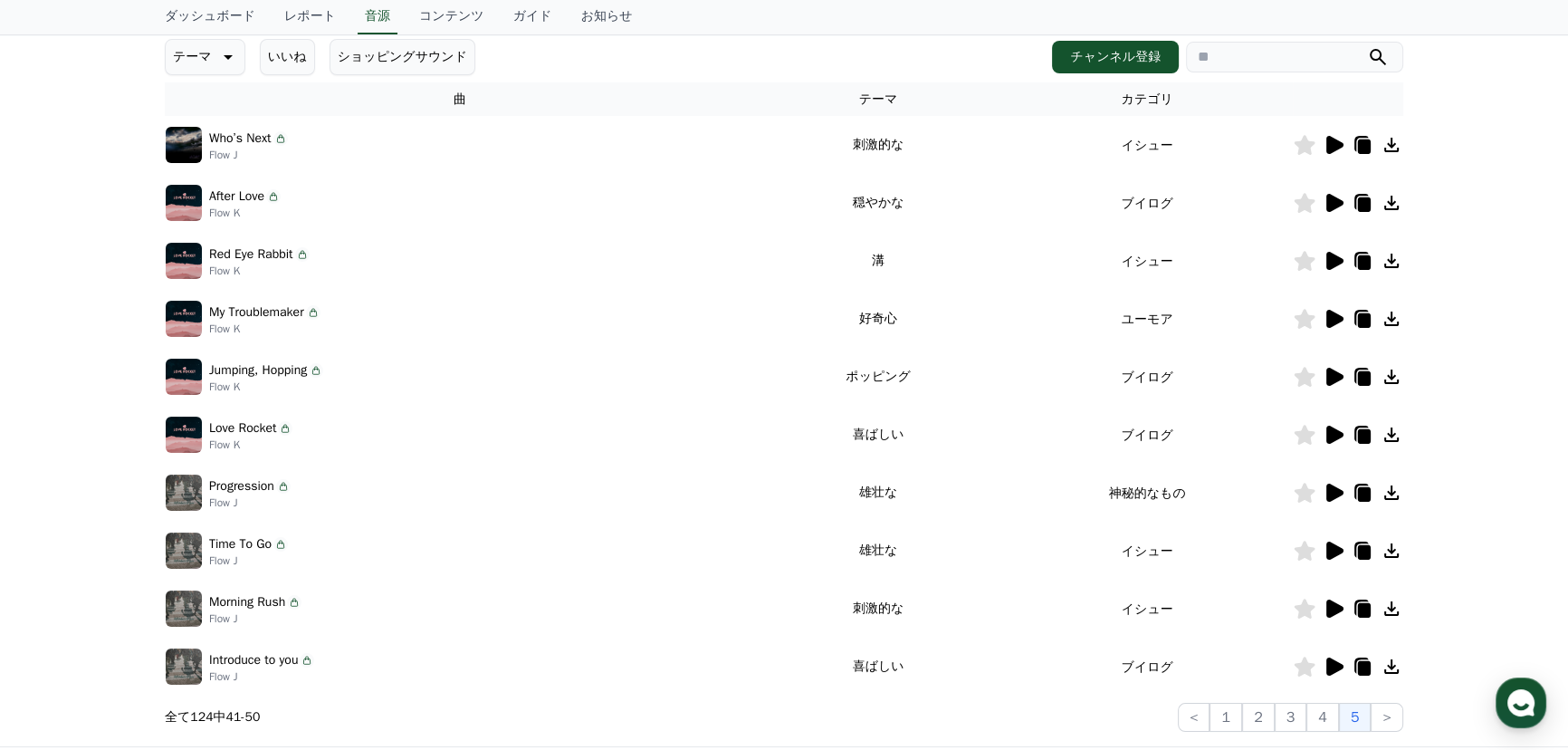 click 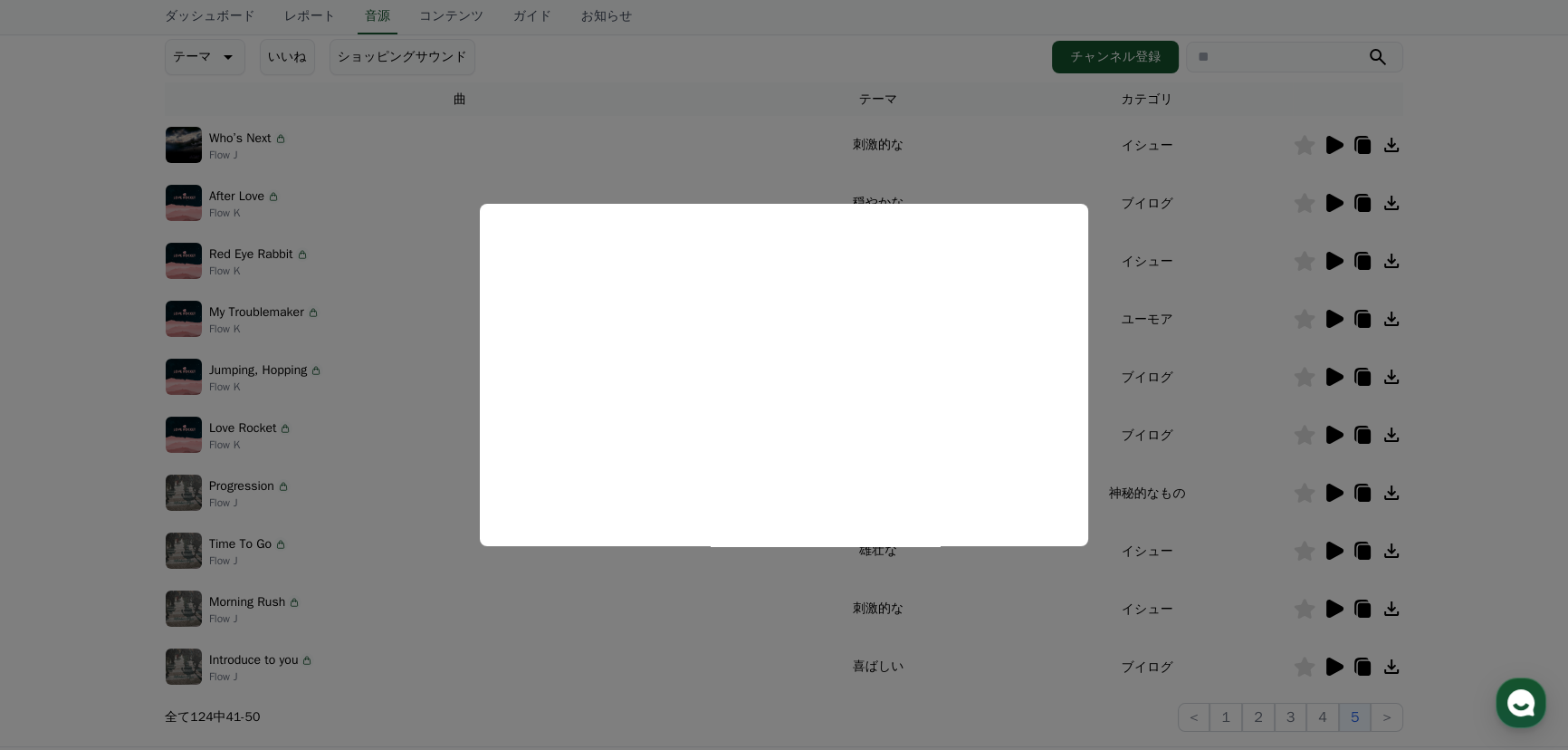 click at bounding box center (784, 375) 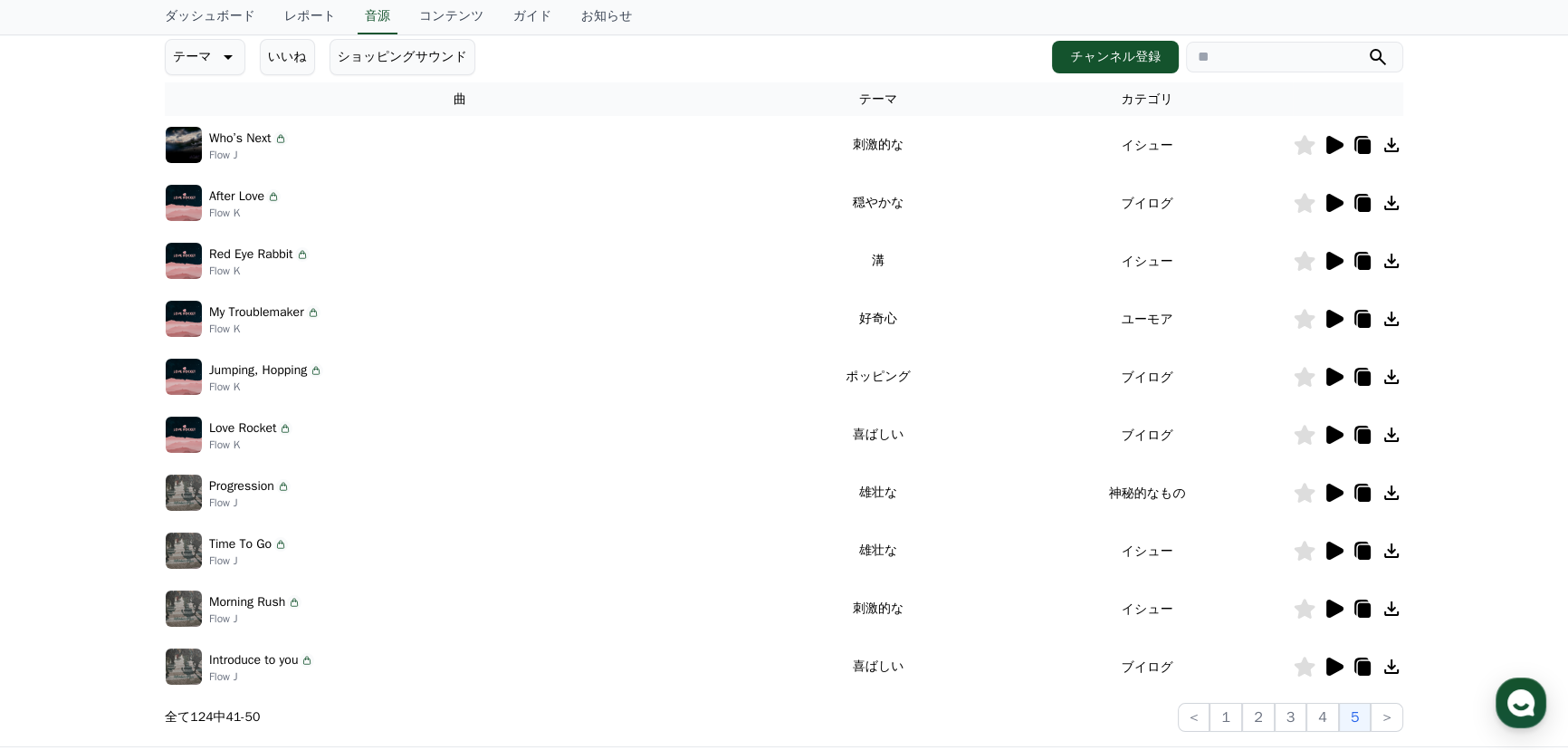 click 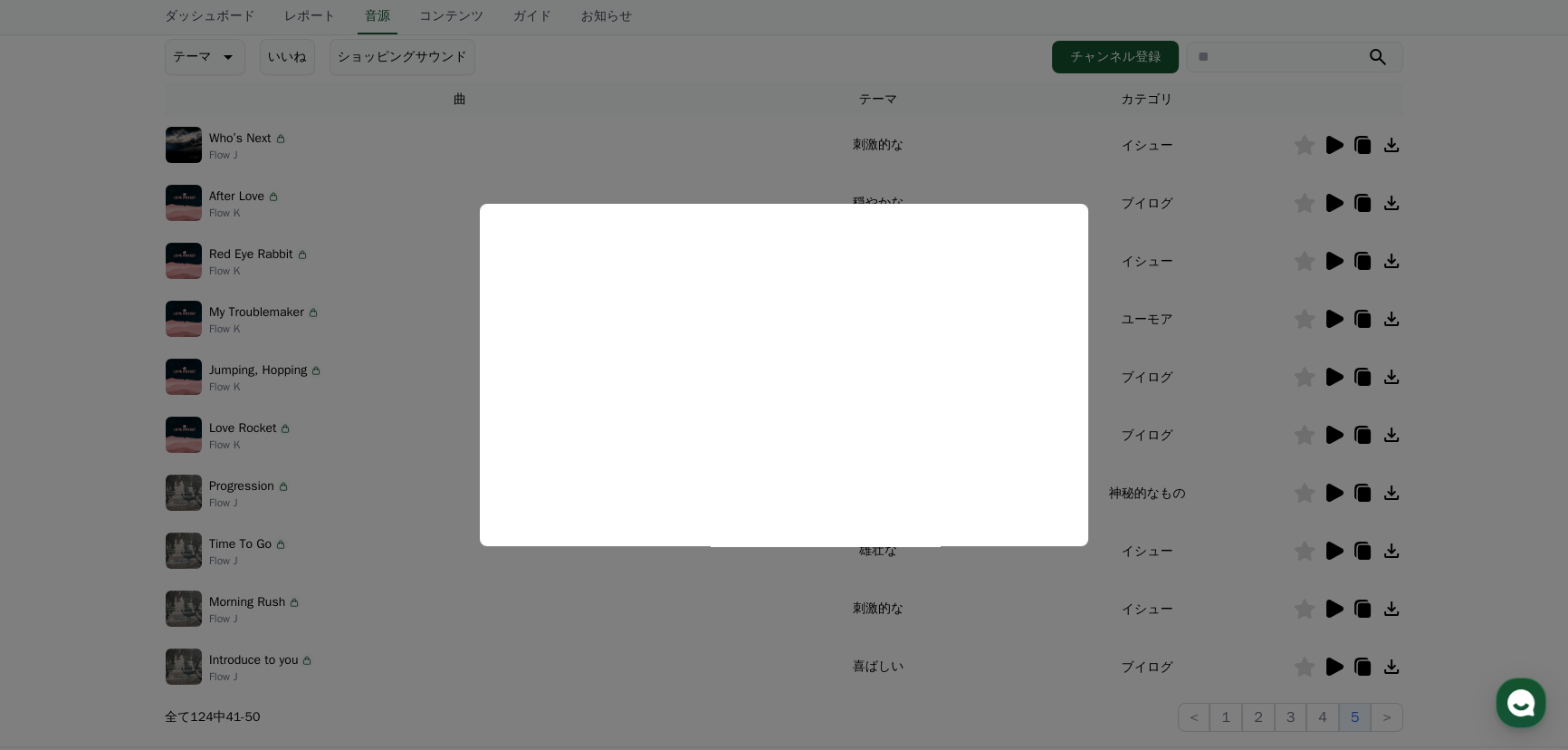 click at bounding box center (784, 375) 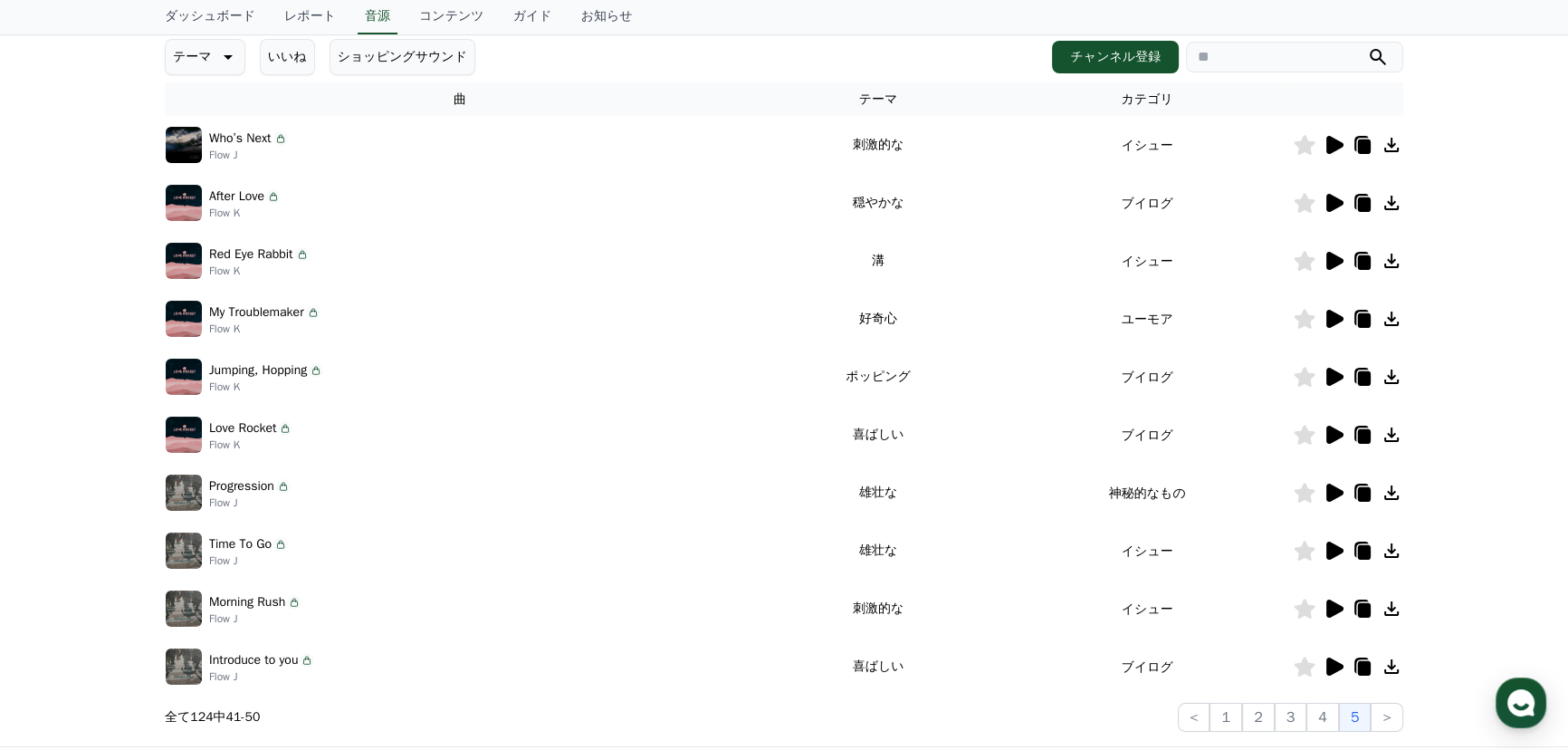 click 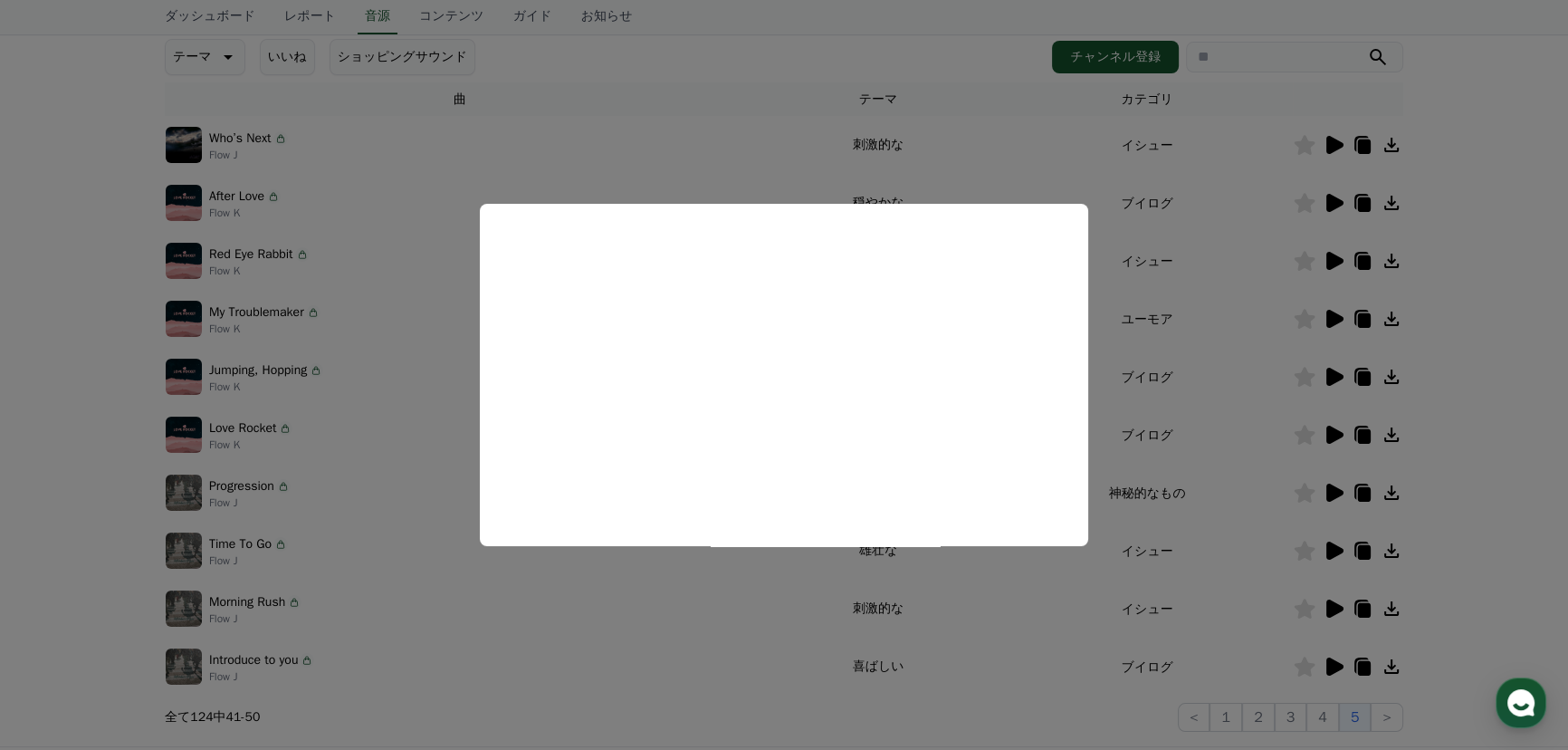 click at bounding box center [784, 375] 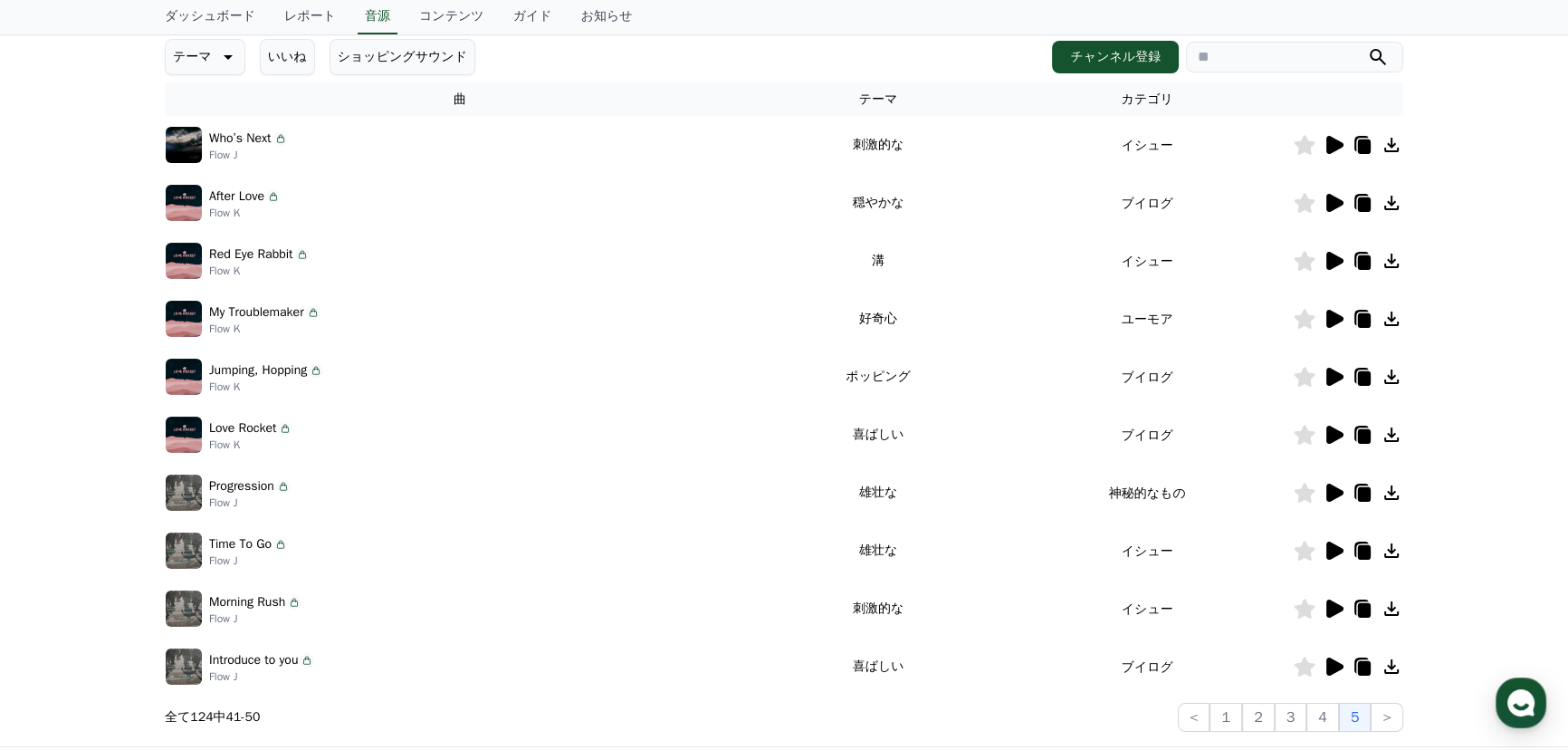 scroll, scrollTop: 475, scrollLeft: 0, axis: vertical 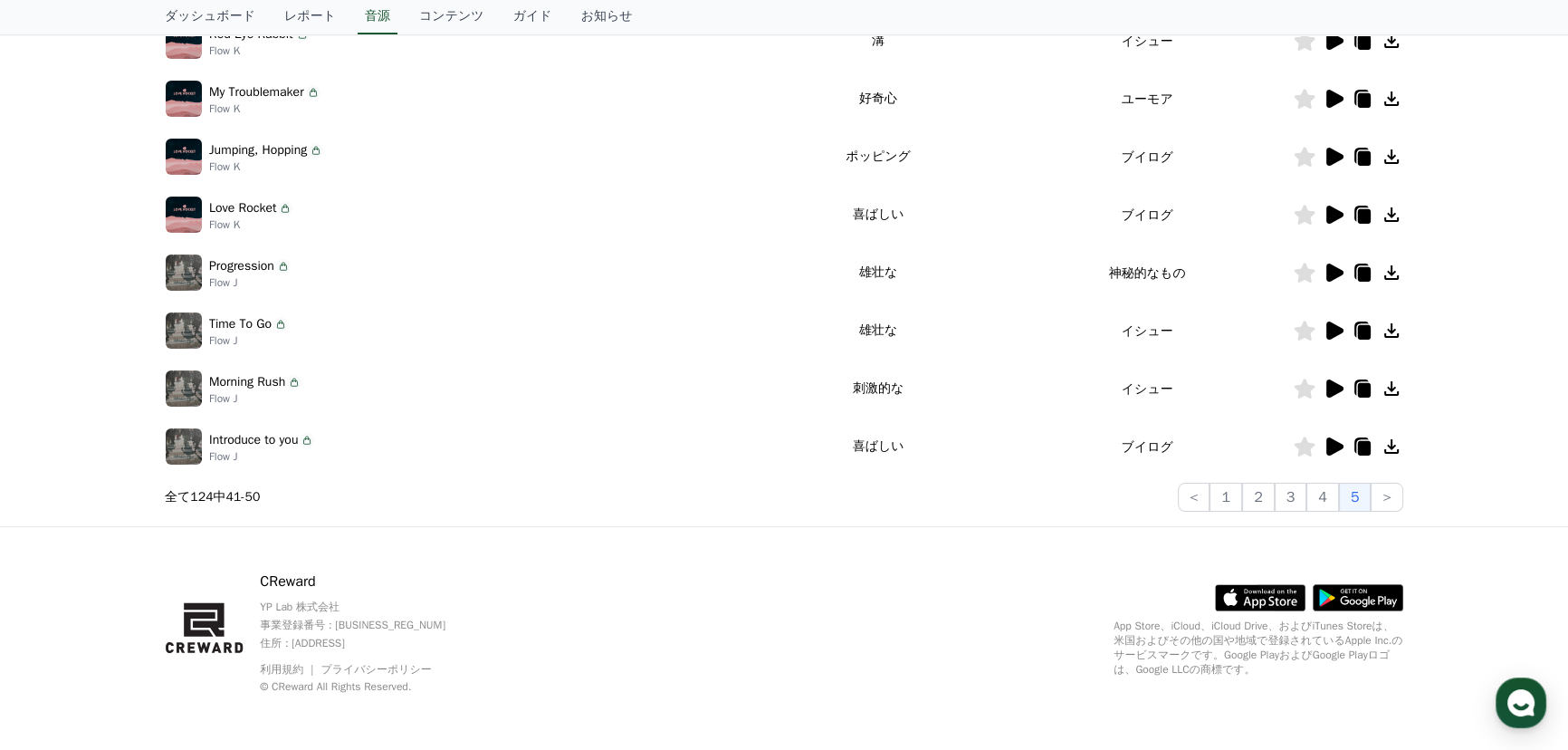click 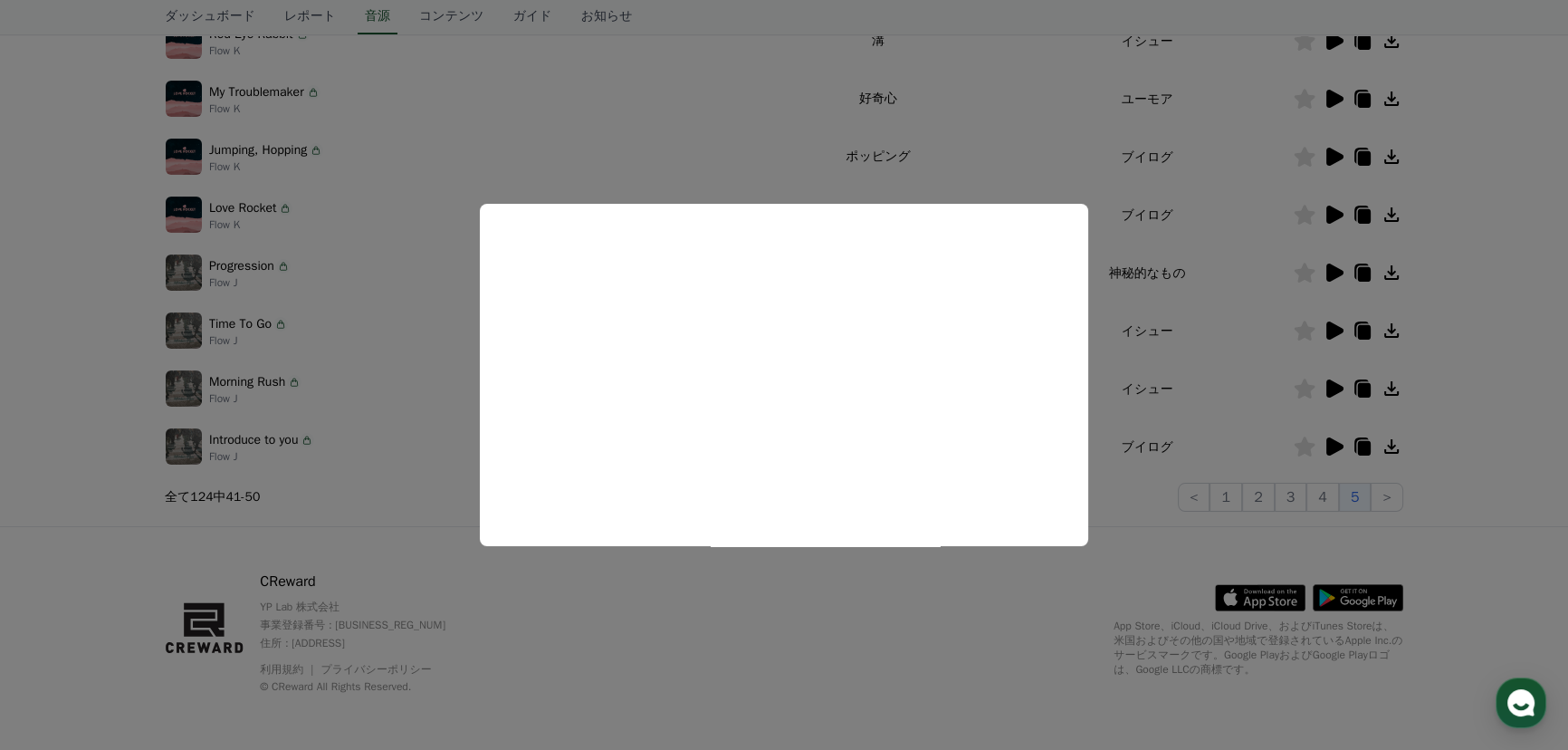 scroll, scrollTop: 335, scrollLeft: 0, axis: vertical 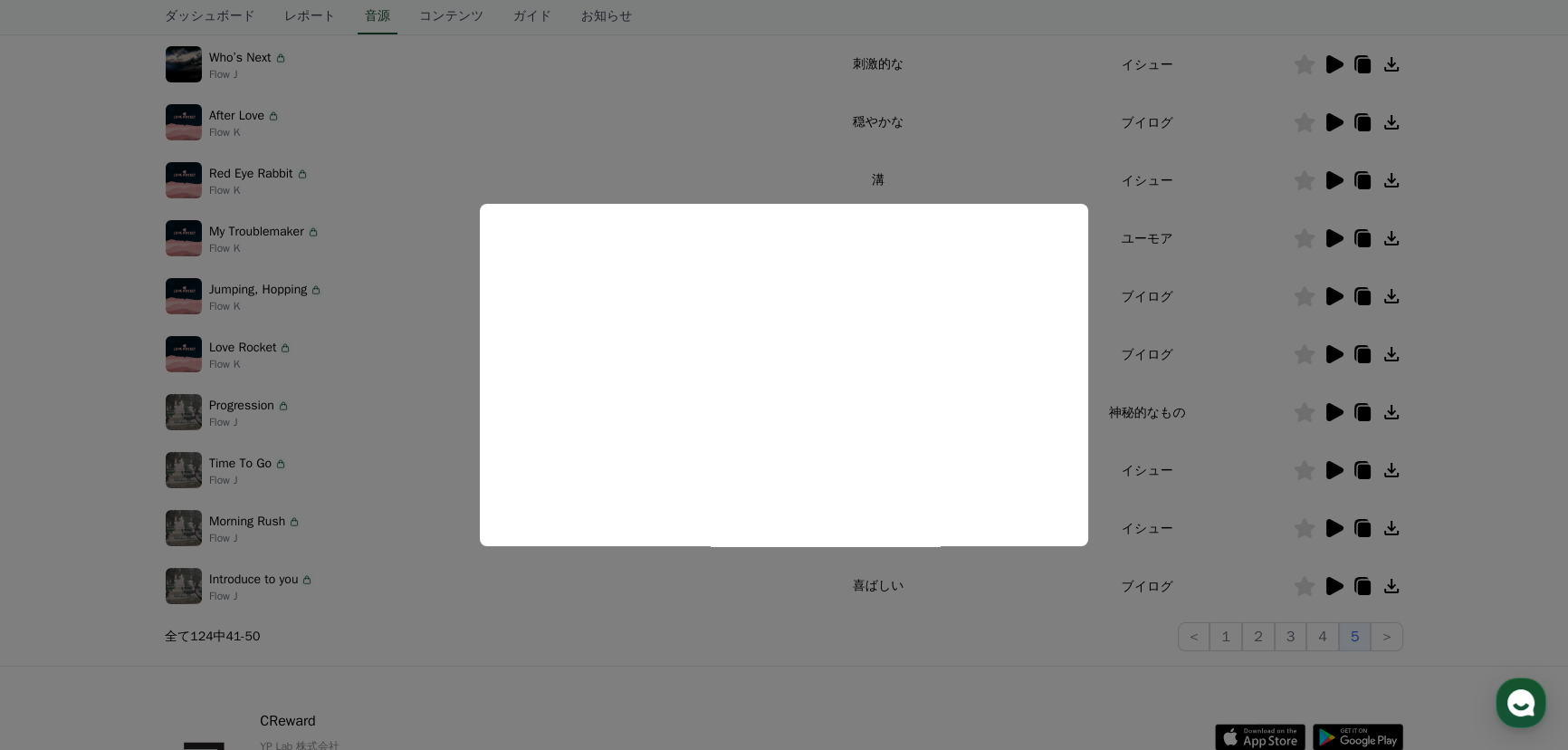 click at bounding box center [784, 375] 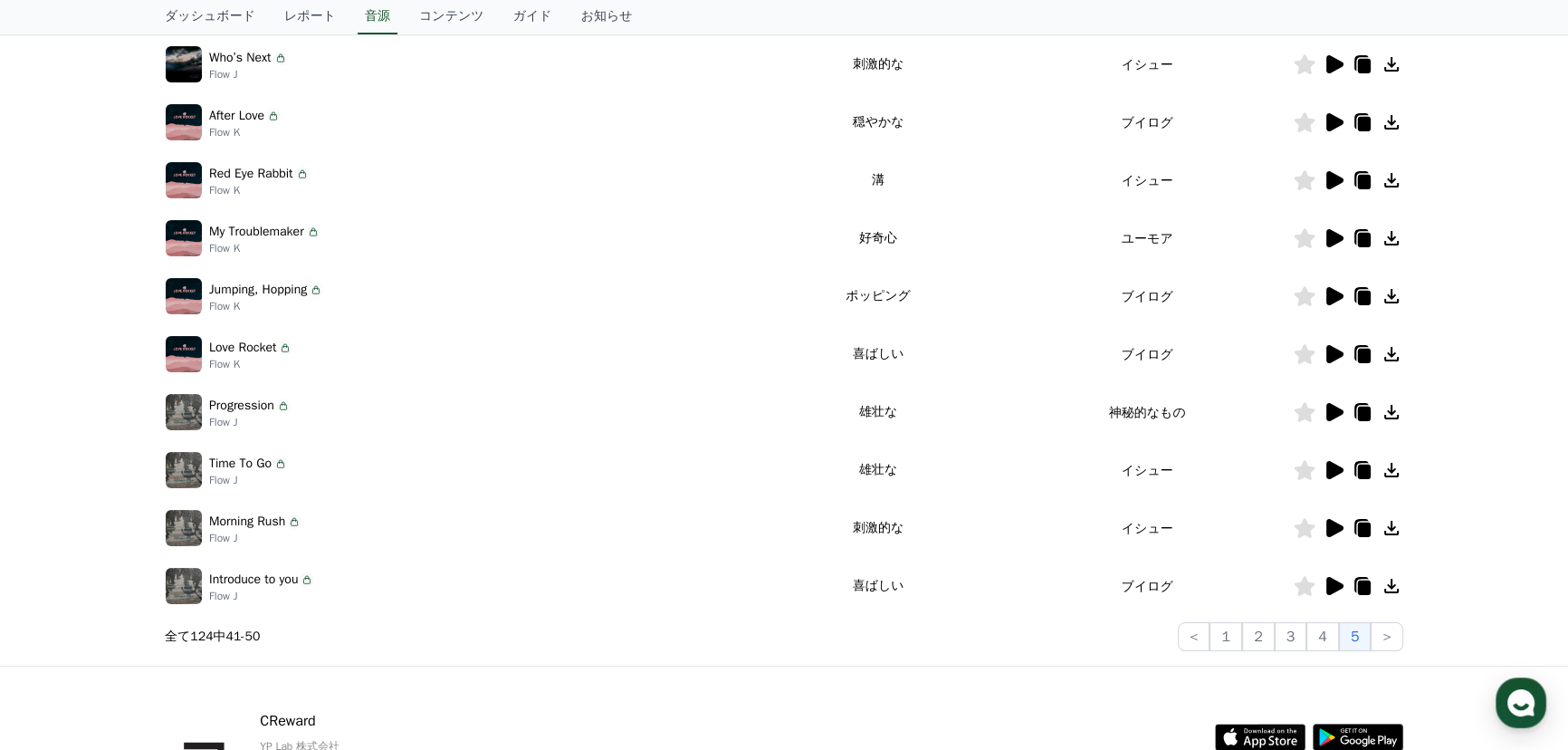 click 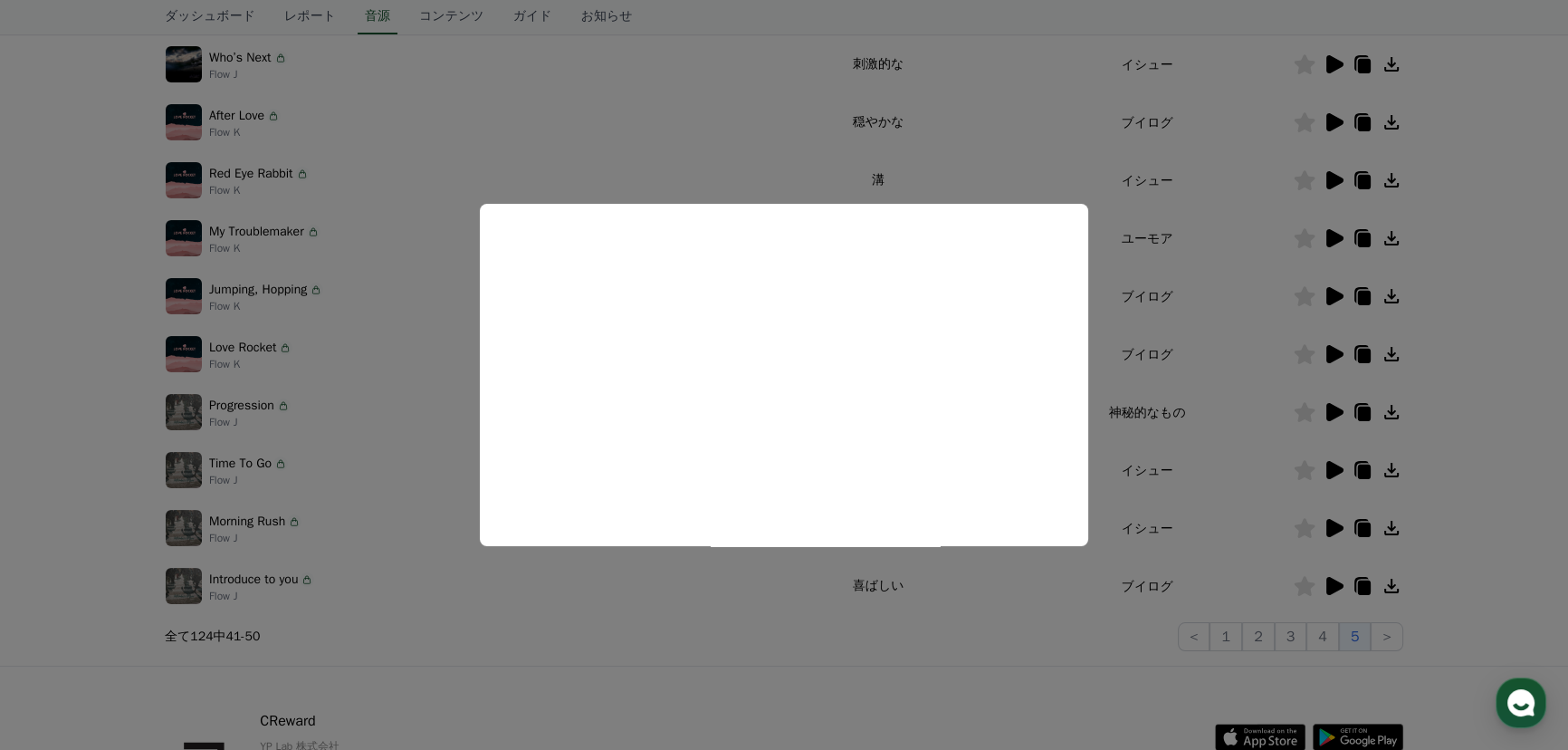 click at bounding box center (784, 375) 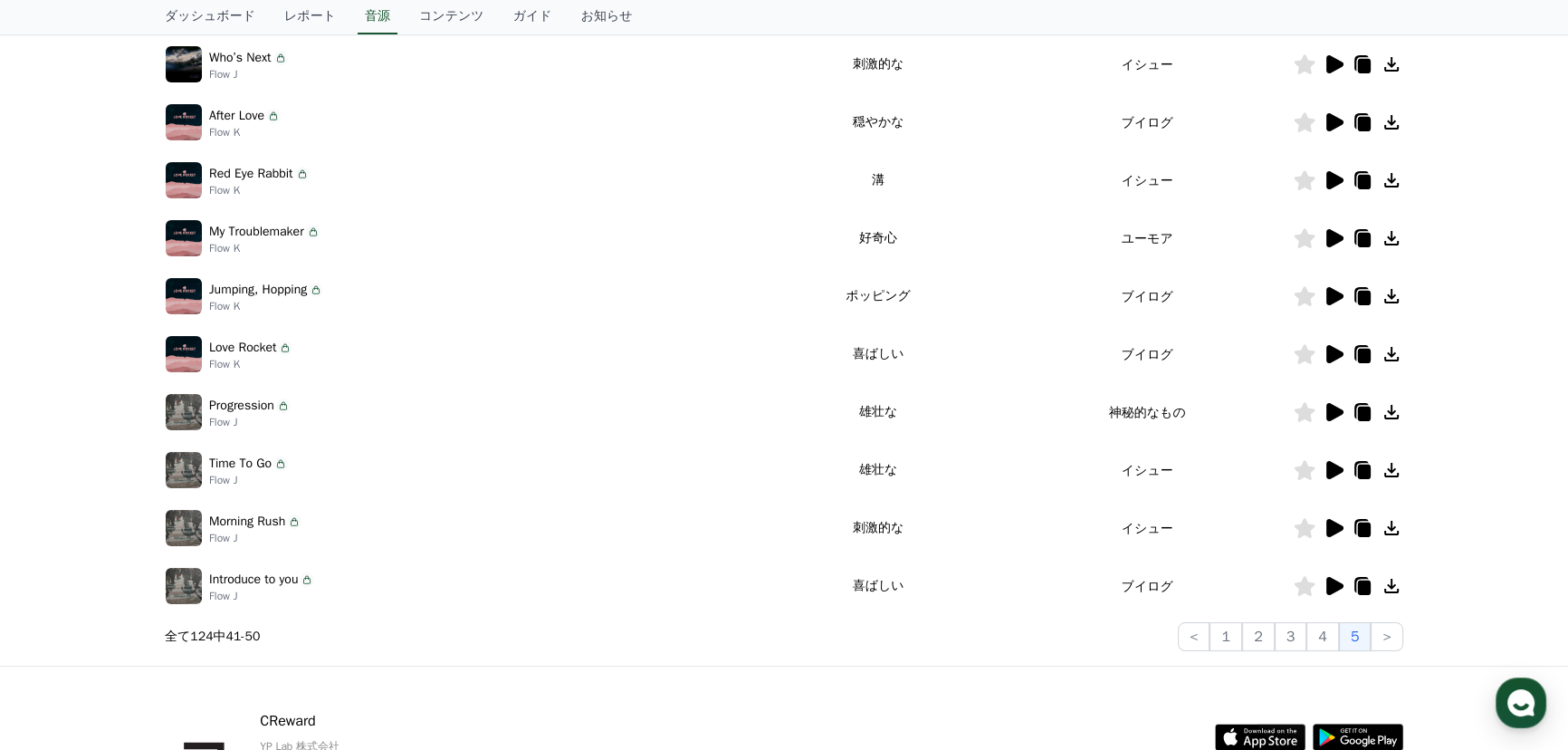 click 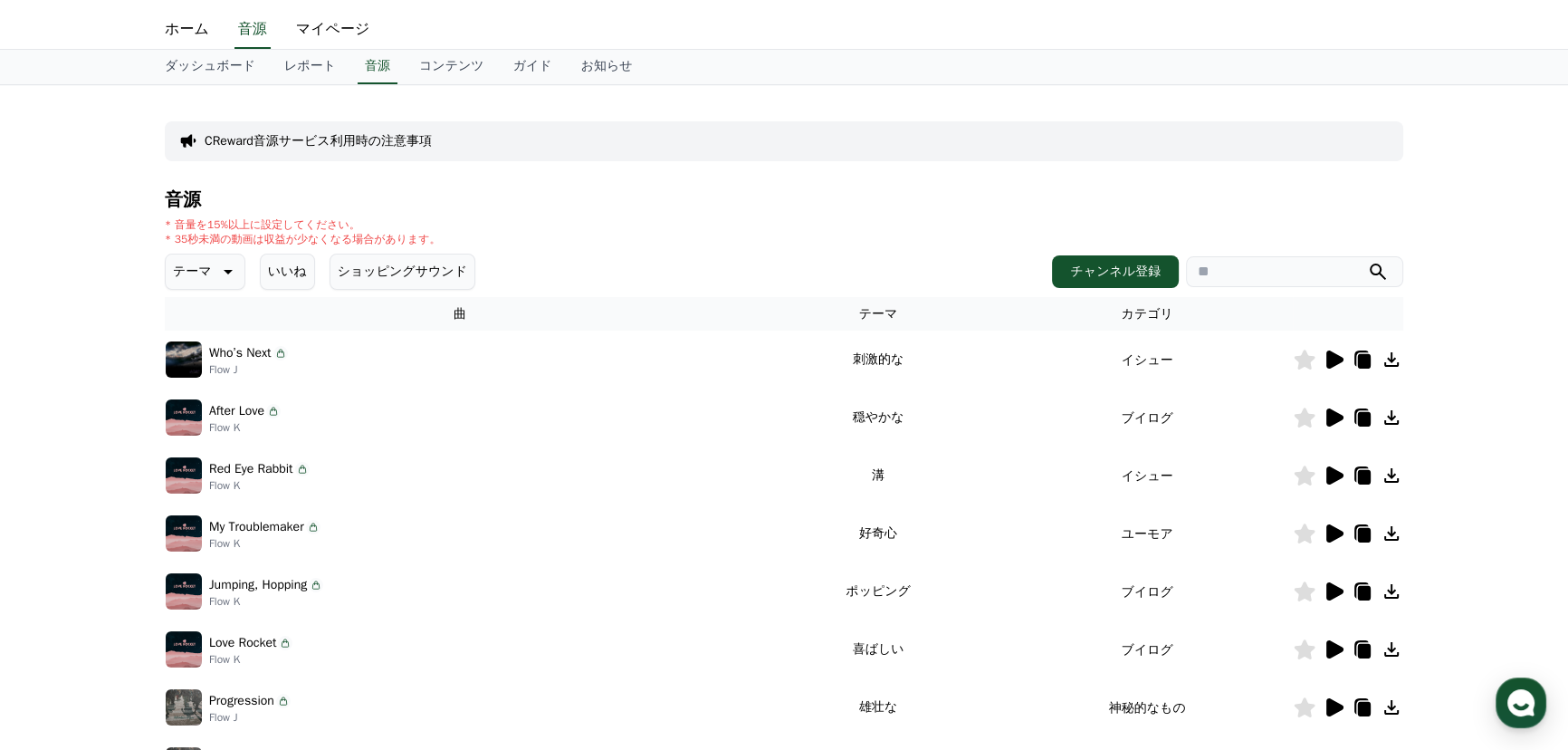 scroll, scrollTop: 0, scrollLeft: 0, axis: both 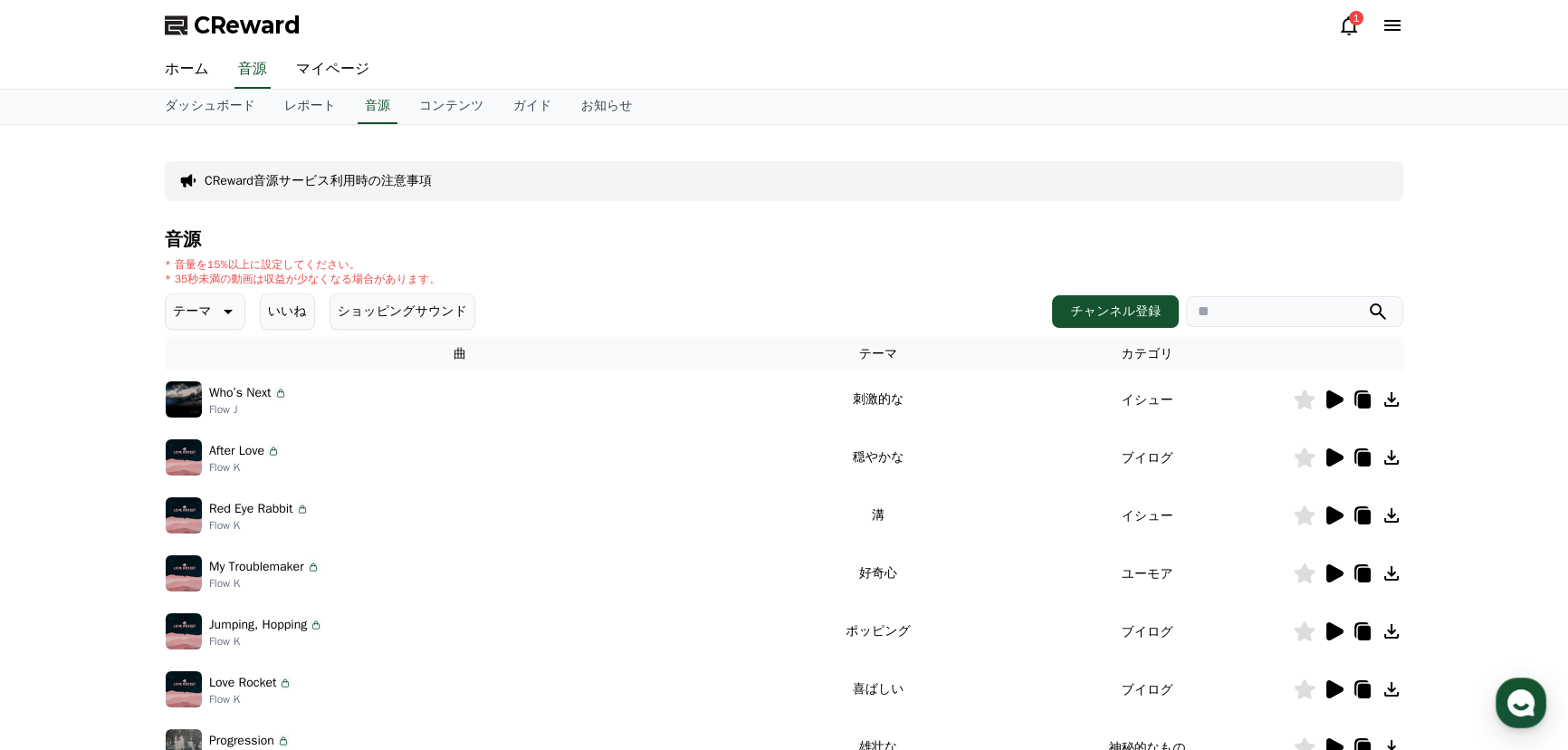 click 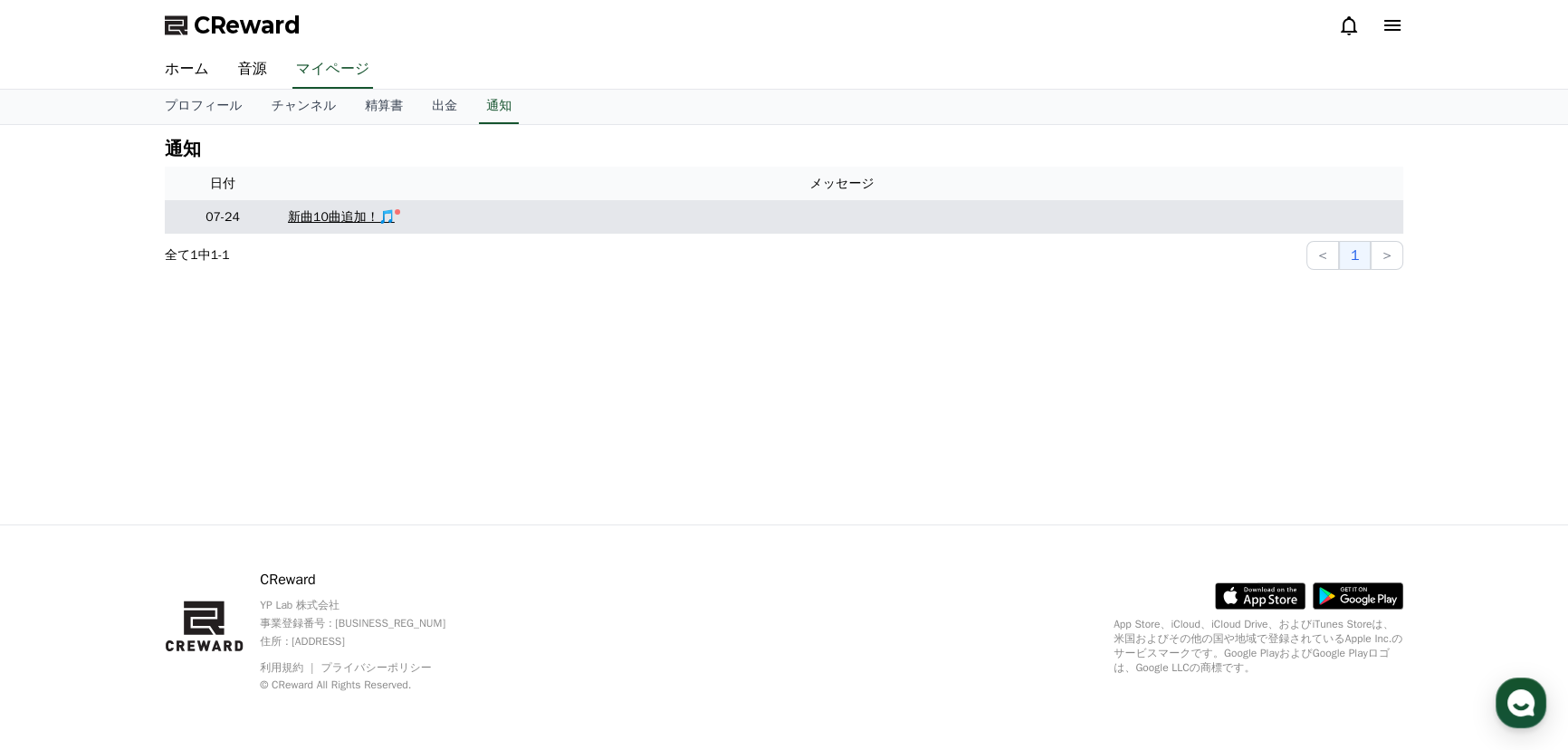 click on "新曲10曲追加！🎵" at bounding box center [341, 216] 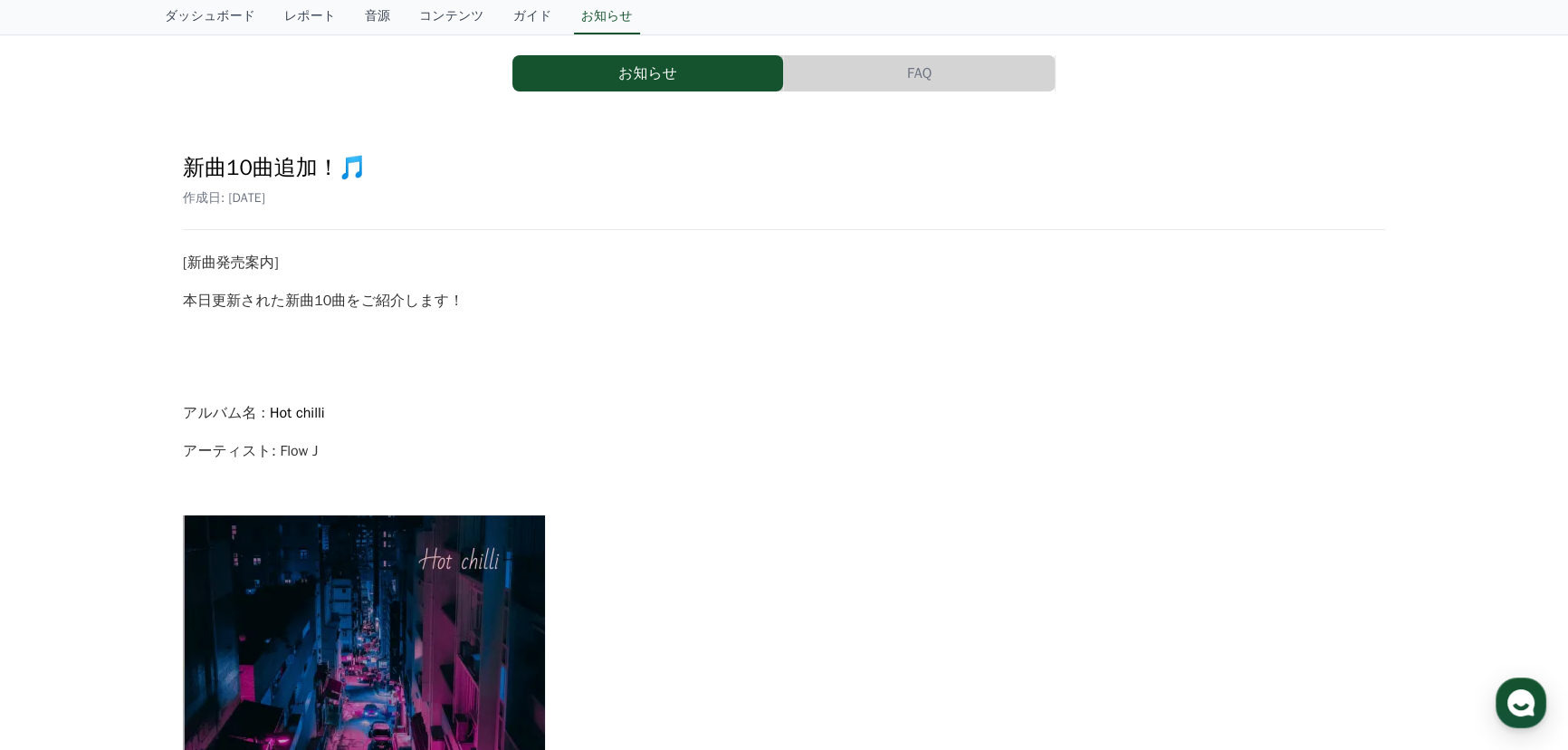 scroll, scrollTop: 0, scrollLeft: 0, axis: both 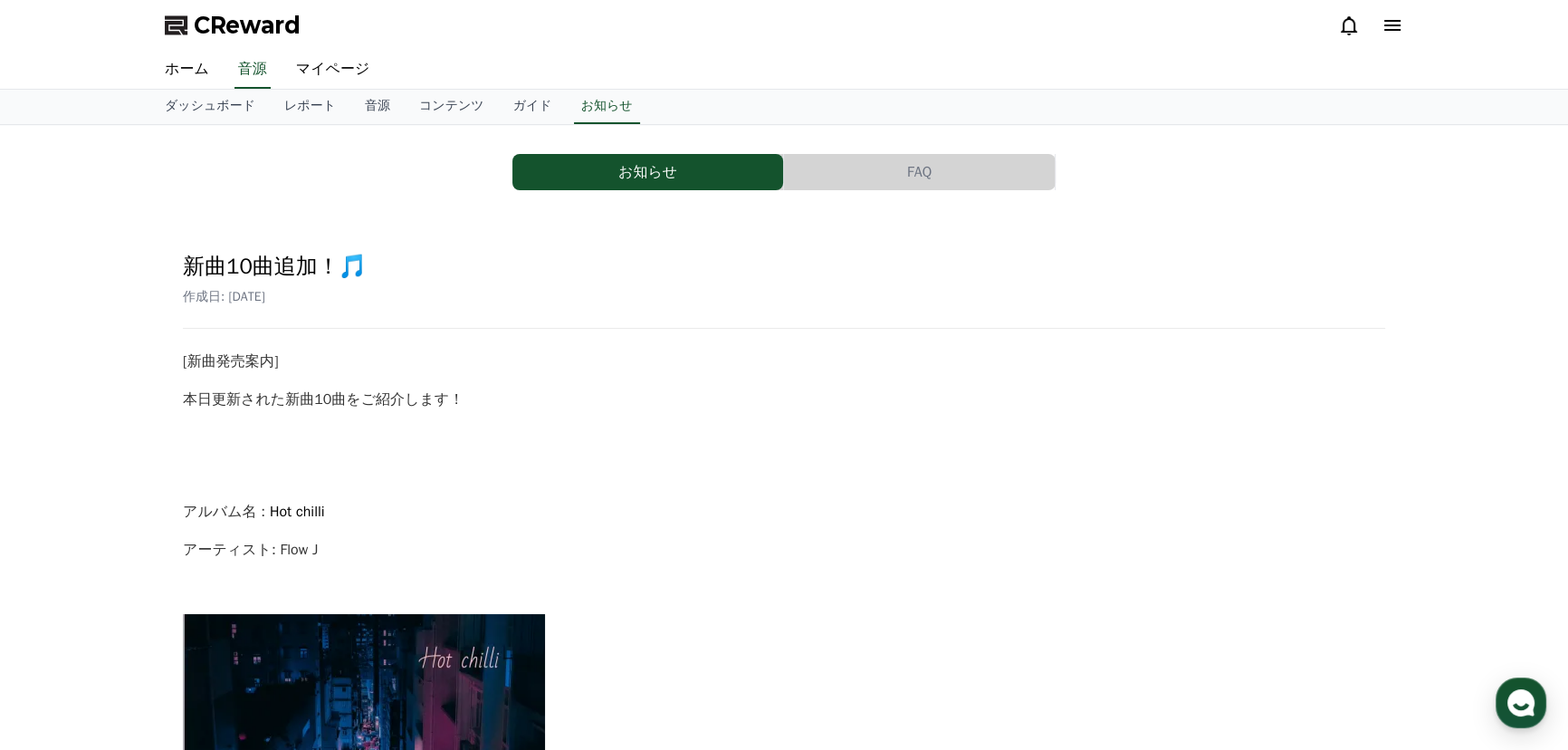 click 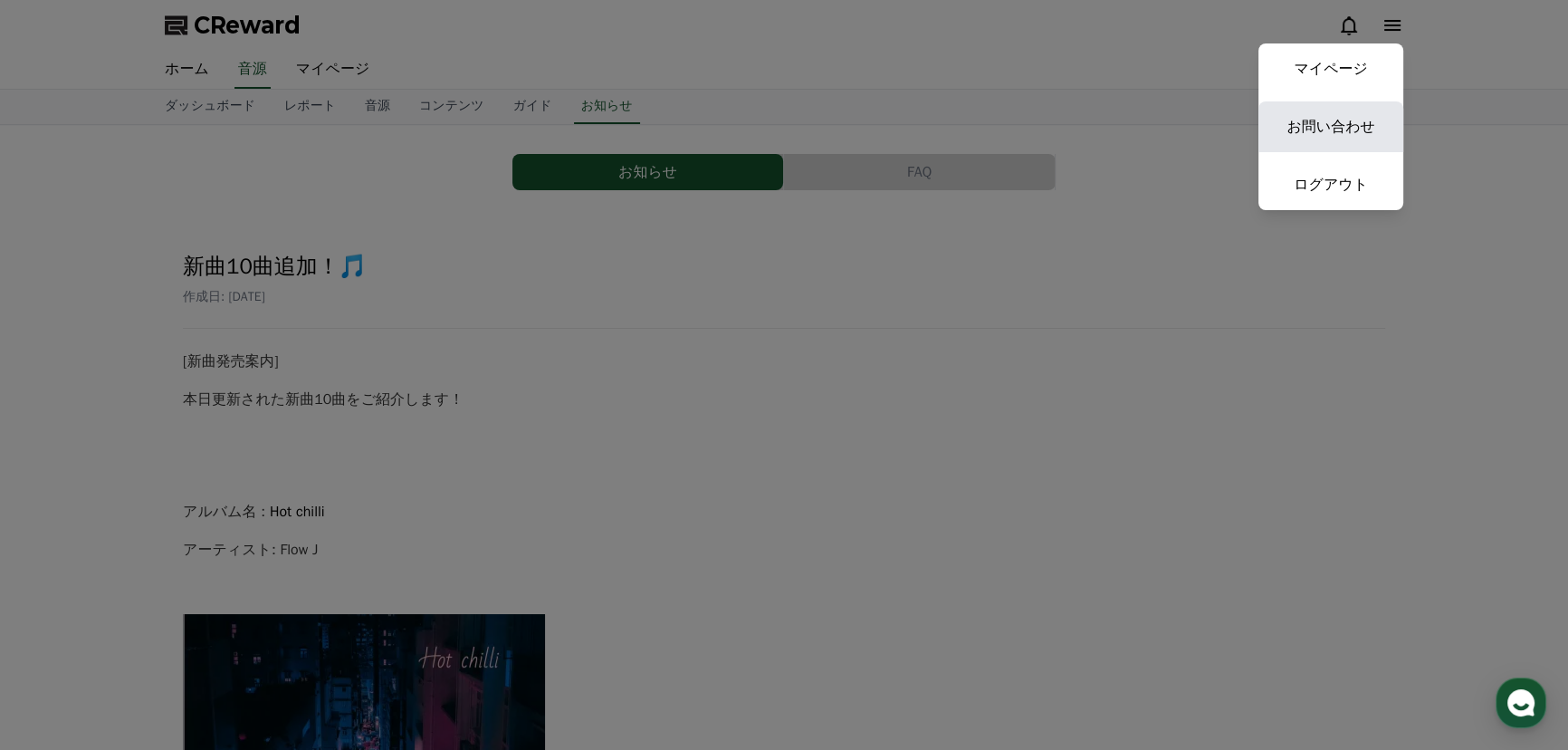 click on "お問い合わせ" at bounding box center [1331, 127] 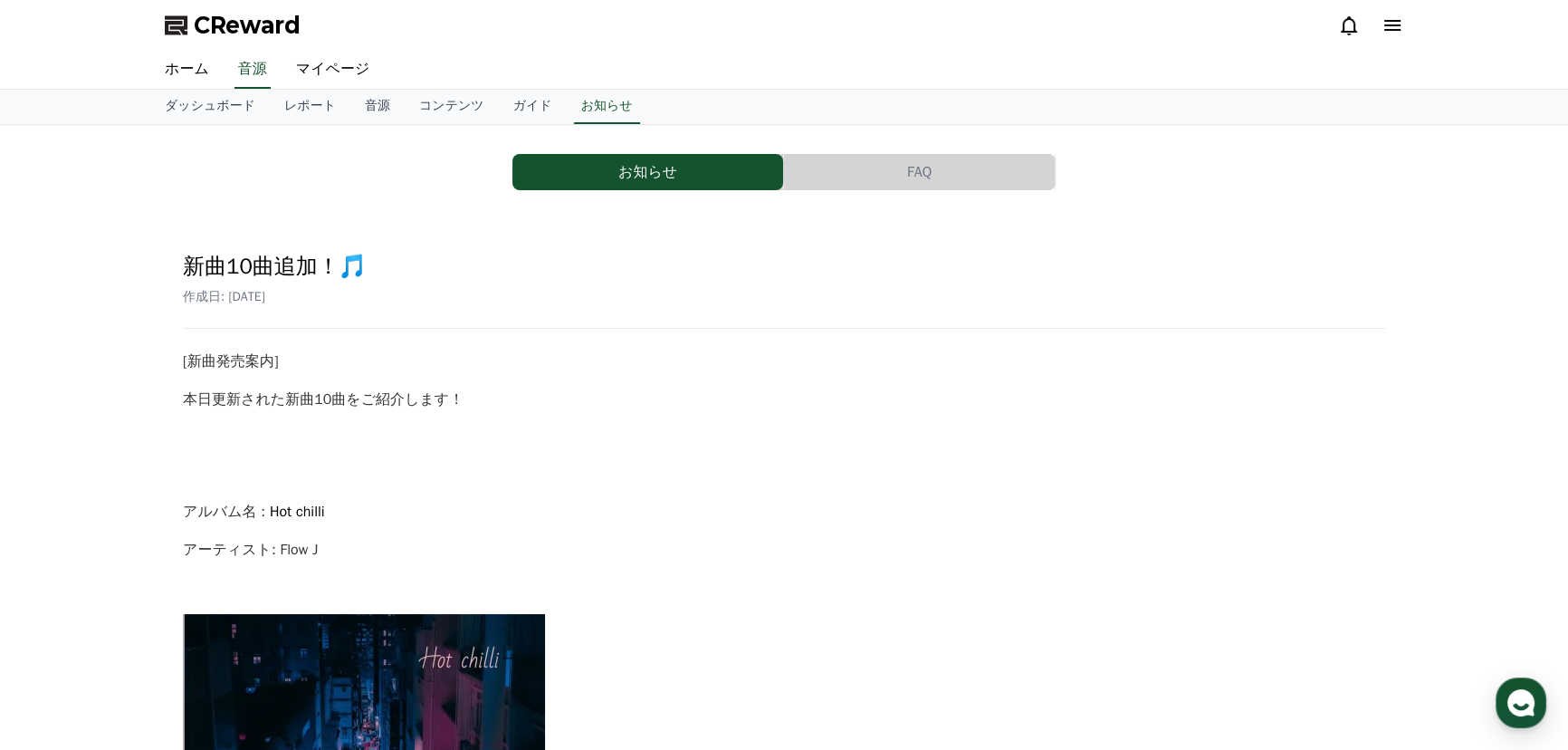 click on "FAQ" at bounding box center [919, 172] 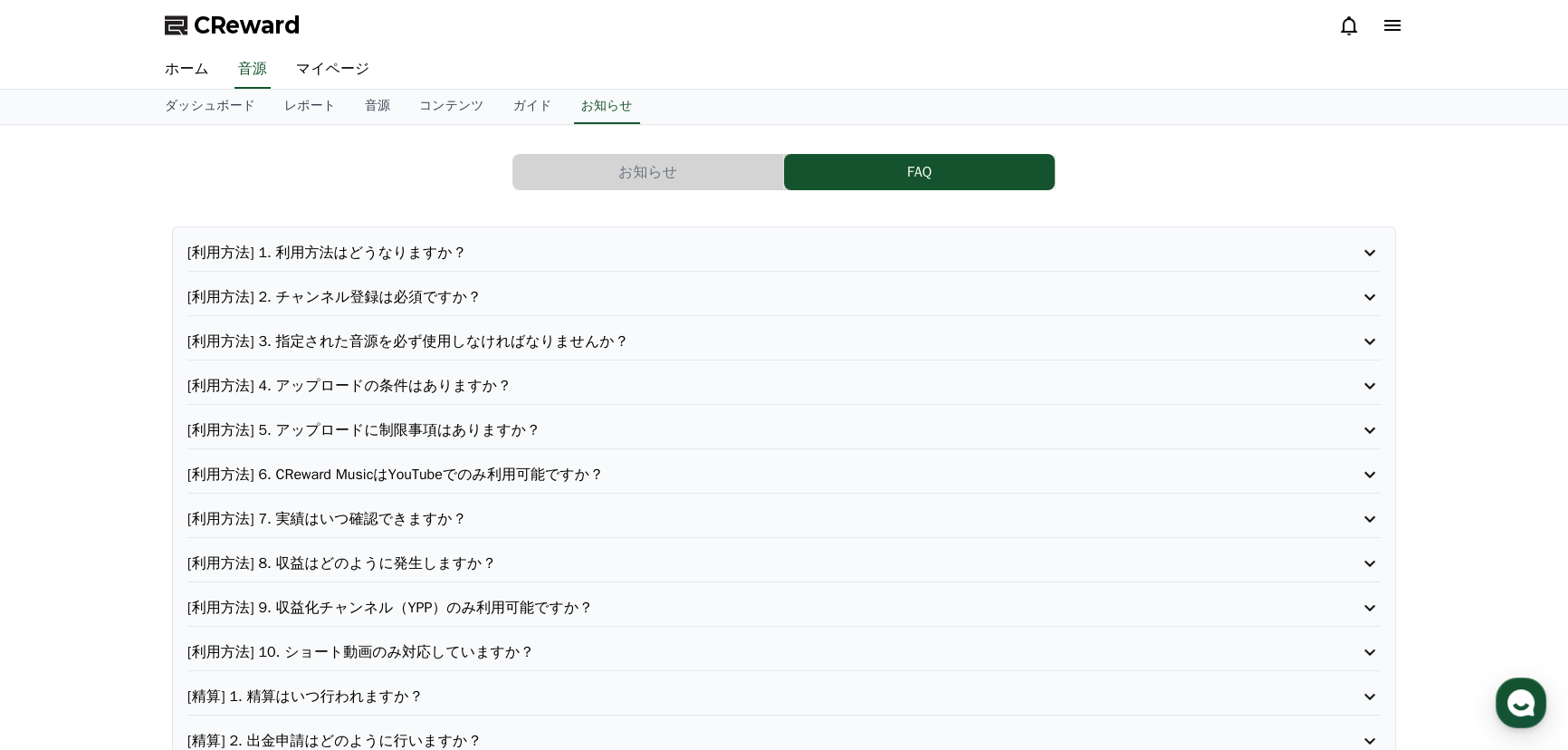 click on "[利用方法] 3. 指定された音源を必ず使用しなければなりませんか？" at bounding box center (736, 341) 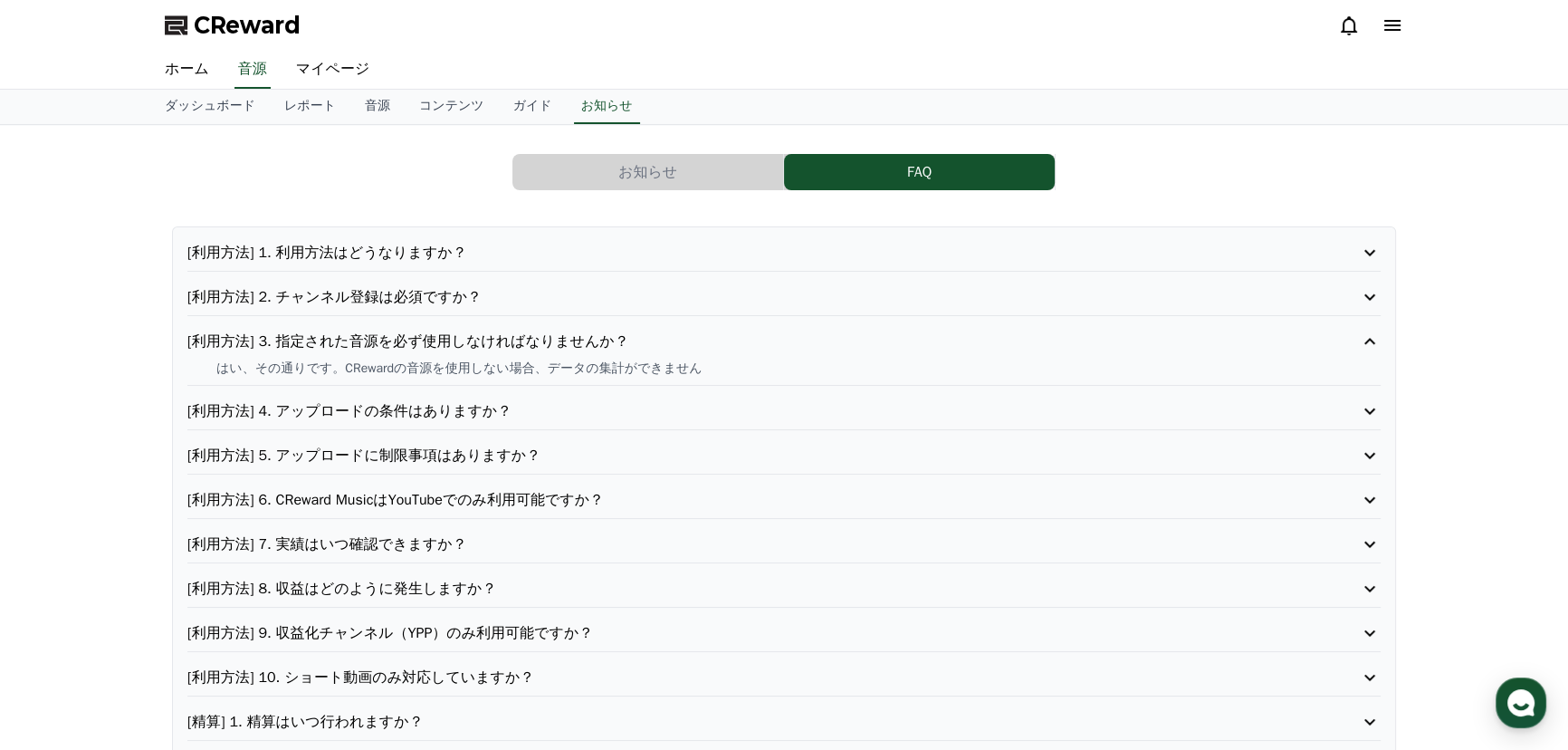click on "[利用方法] 4. アップロードの条件はありますか？" at bounding box center [736, 411] 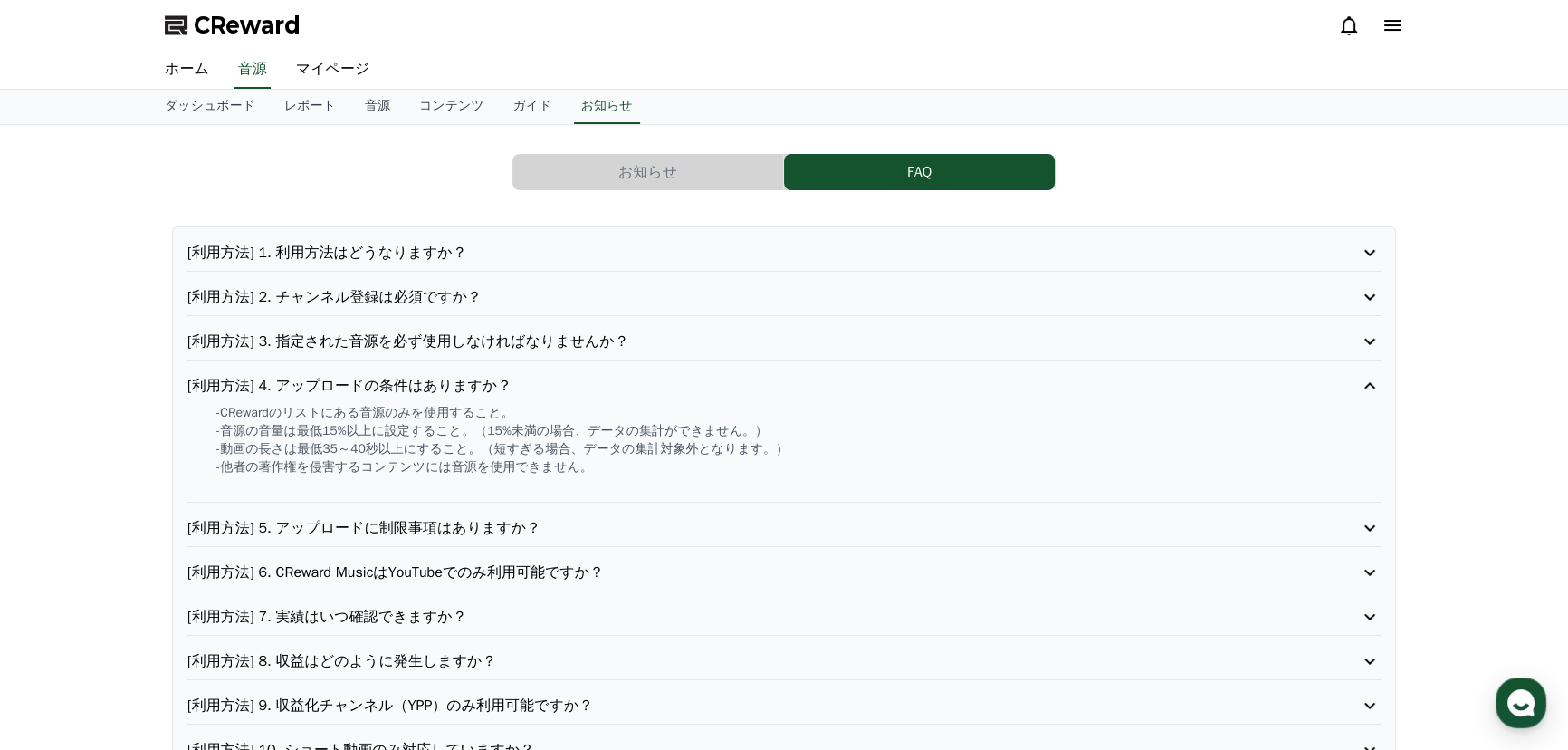 scroll, scrollTop: 219, scrollLeft: 0, axis: vertical 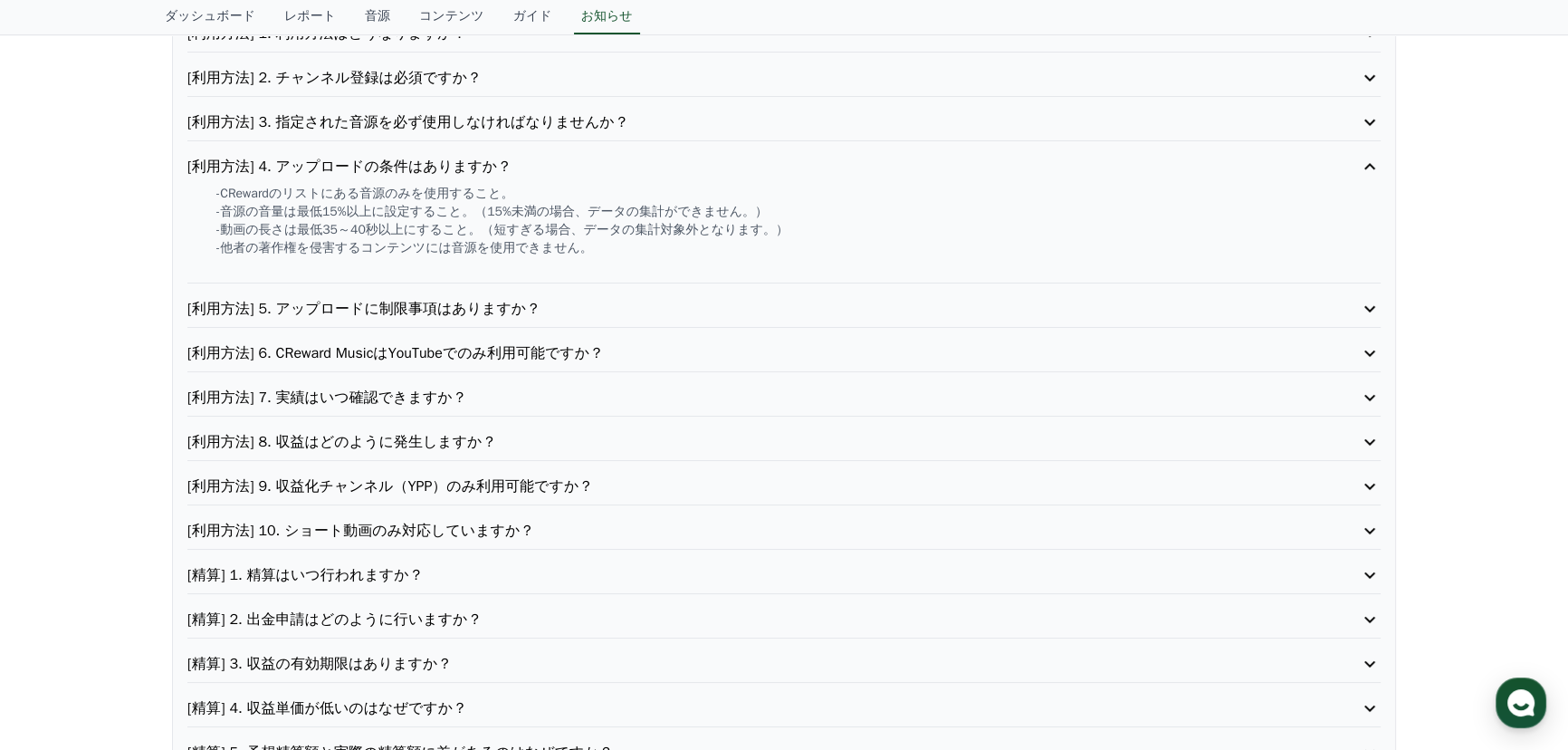 click on "[利用方法] 5. アップロードに制限事項はありますか？" at bounding box center (736, 309) 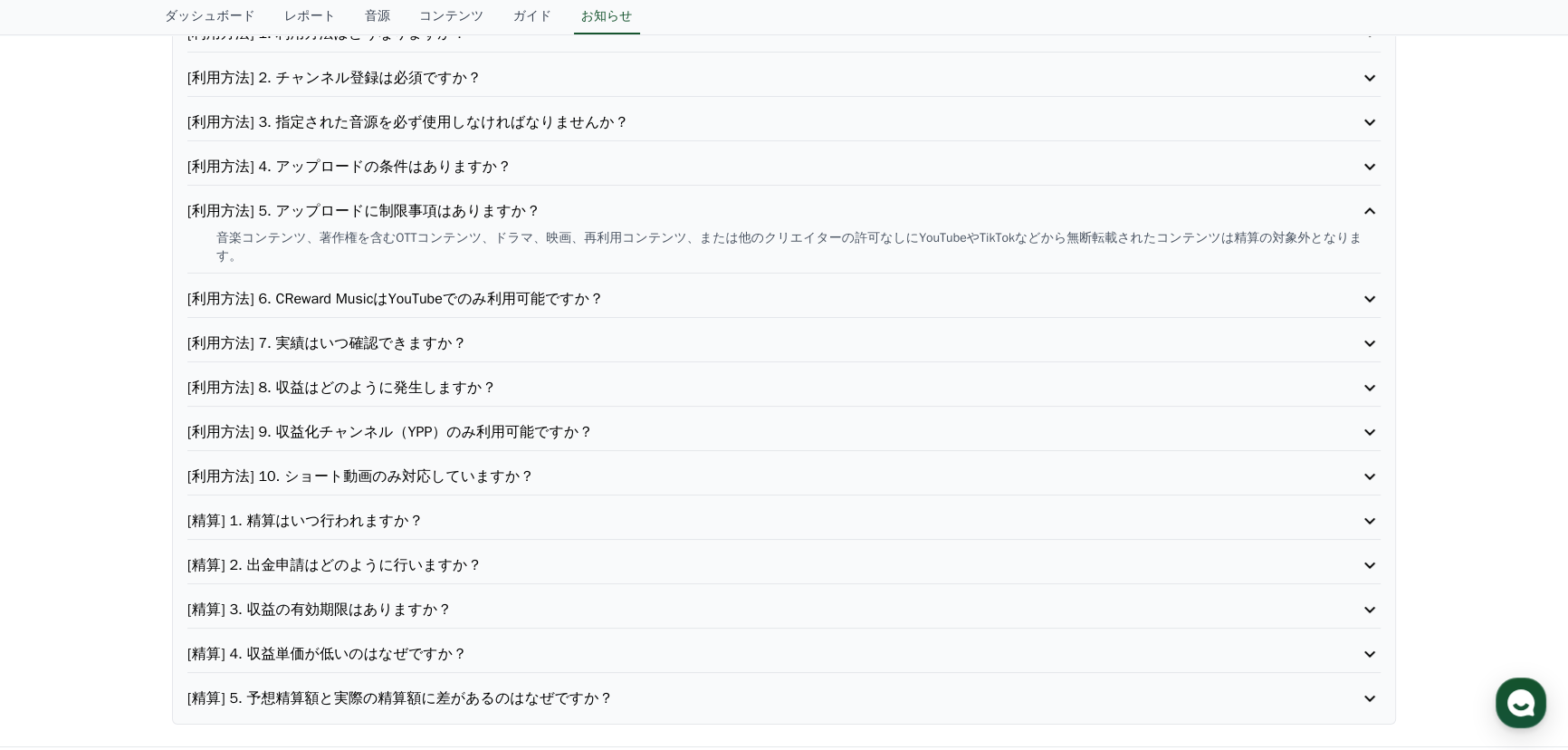 click on "[利用方法] 6. CReward MusicはYouTubeでのみ利用可能ですか？" at bounding box center [736, 299] 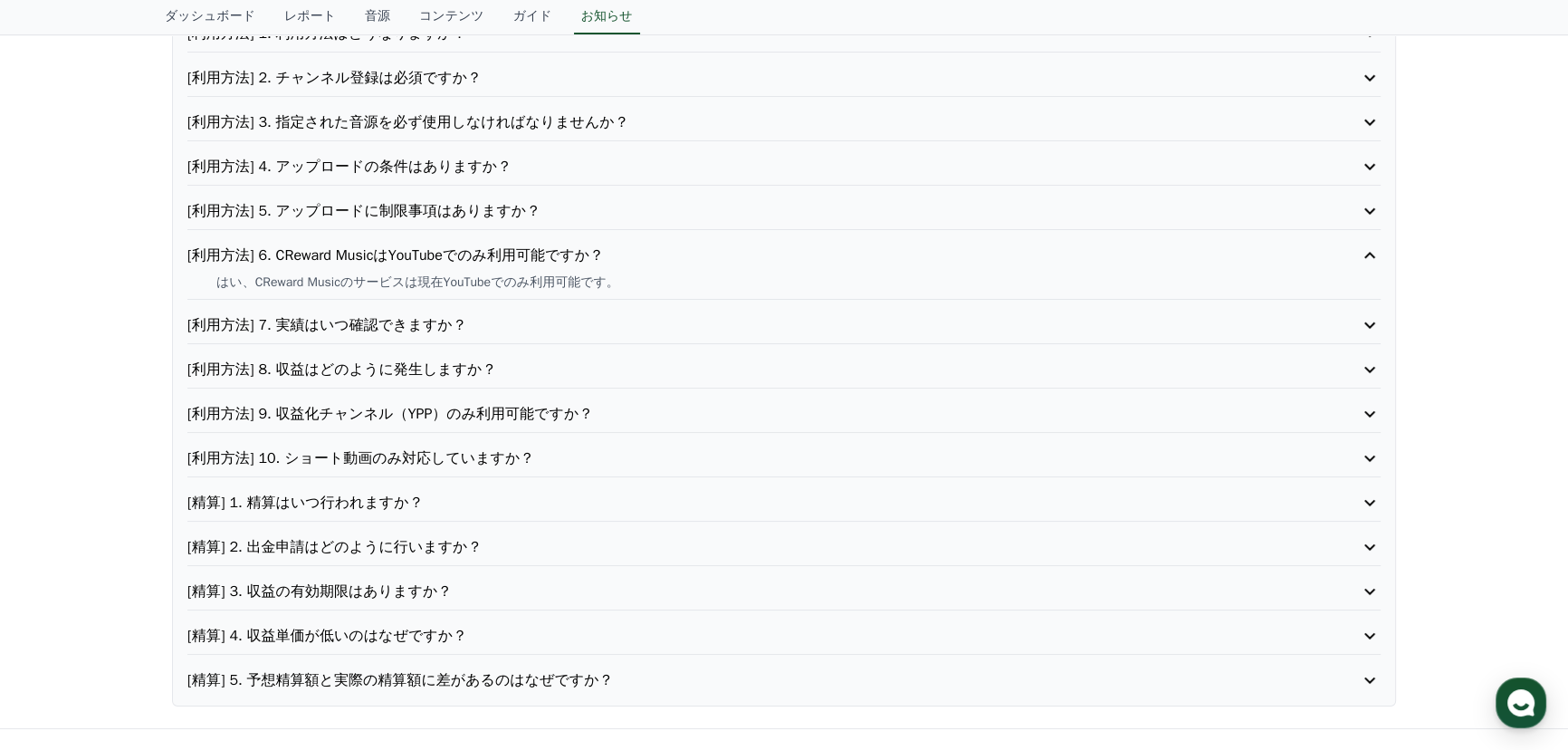 click on "[利用方法] 9. 収益化チャンネル（YPP）のみ利用可能ですか？" at bounding box center (736, 414) 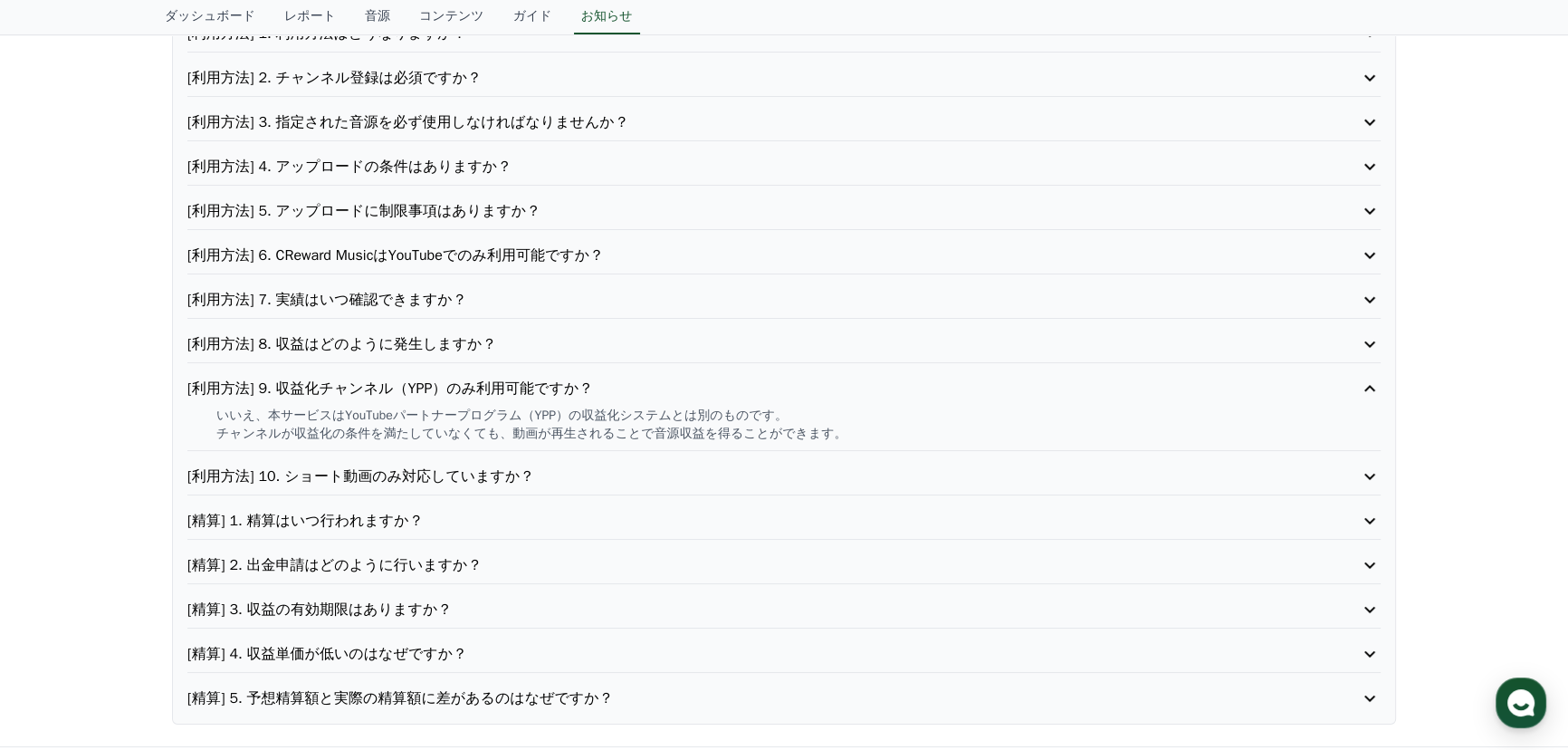 click on "[利用方法] 8. 収益はどのように発生しますか？" at bounding box center (736, 344) 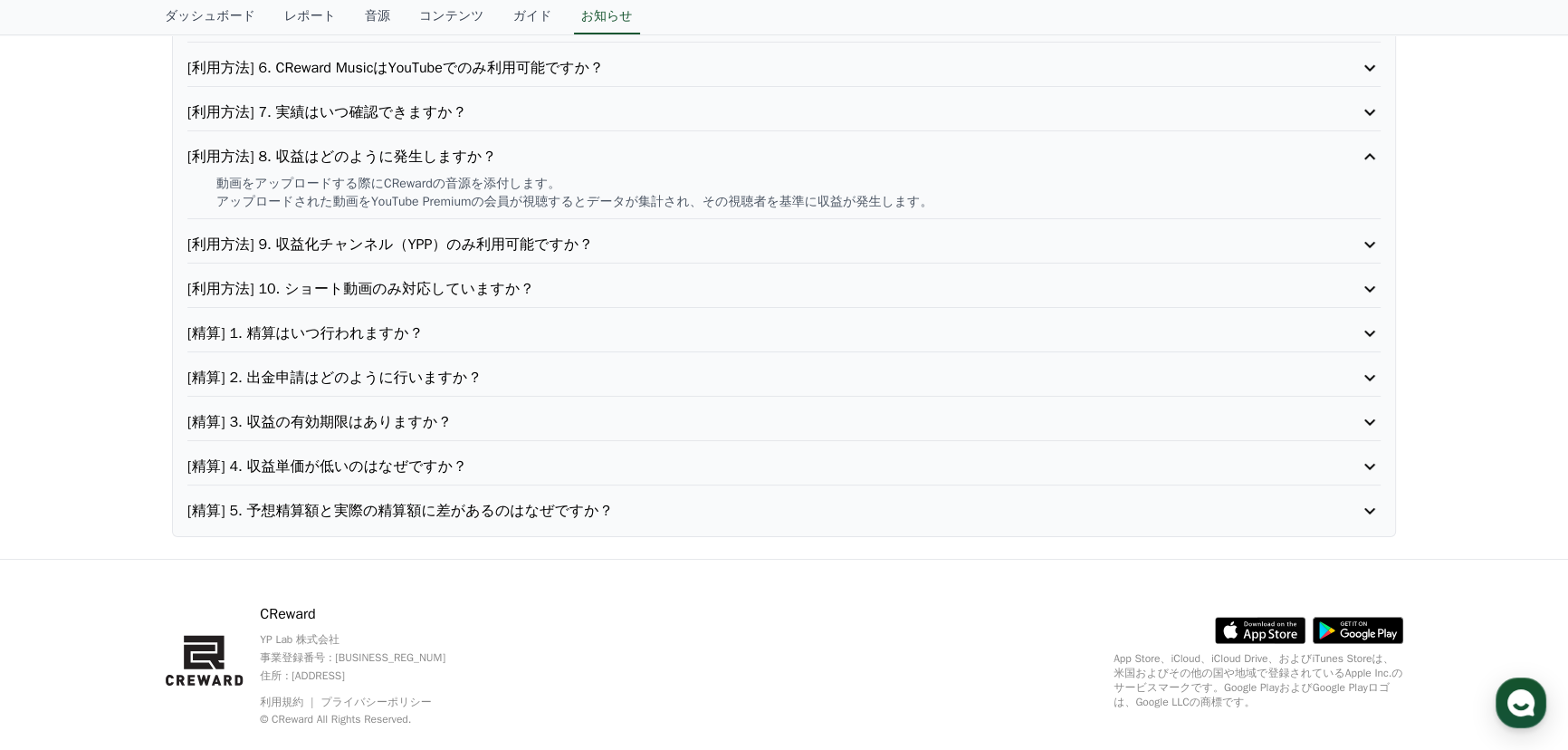scroll, scrollTop: 438, scrollLeft: 0, axis: vertical 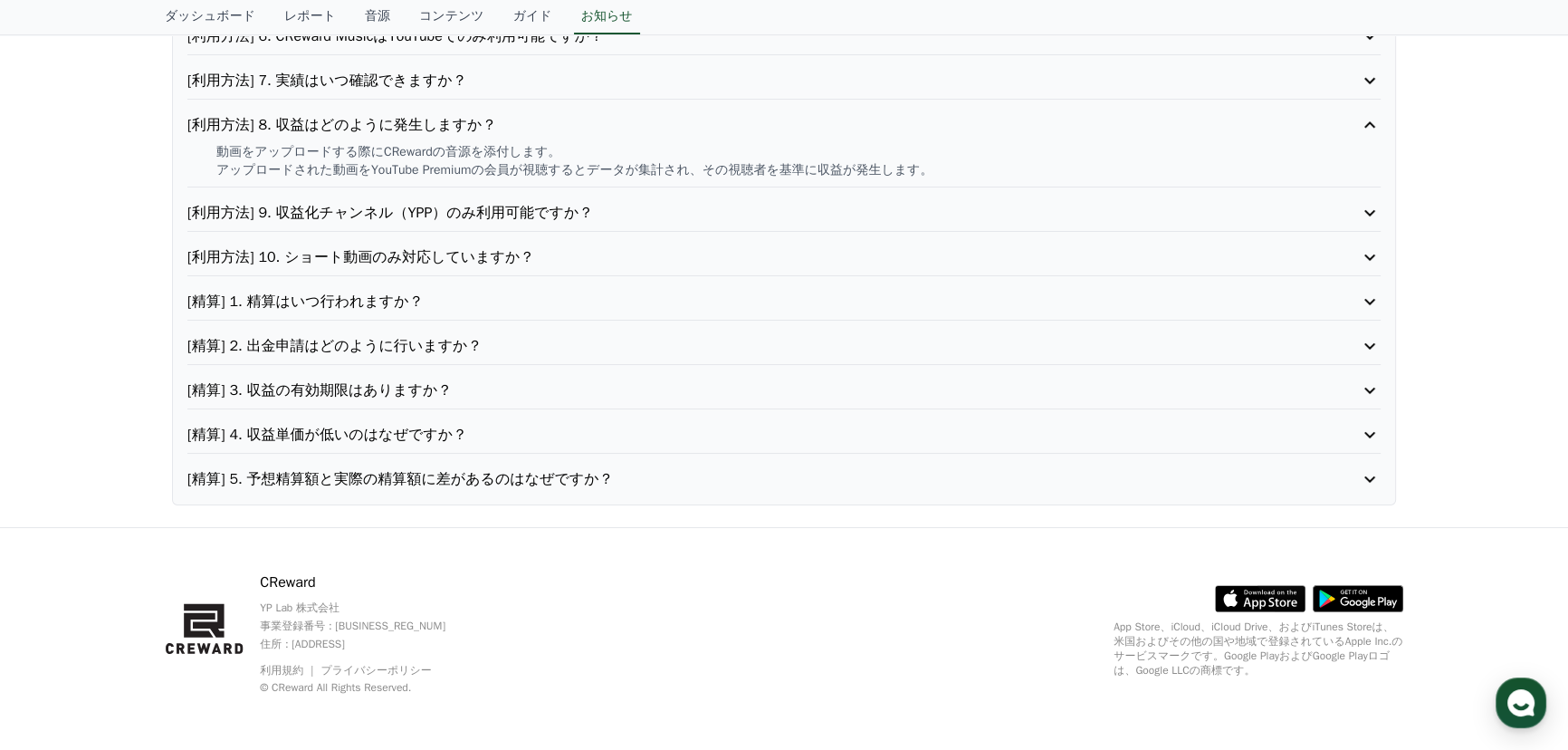click on "[精算] 3. 収益の有効期限はありますか？" at bounding box center (736, 390) 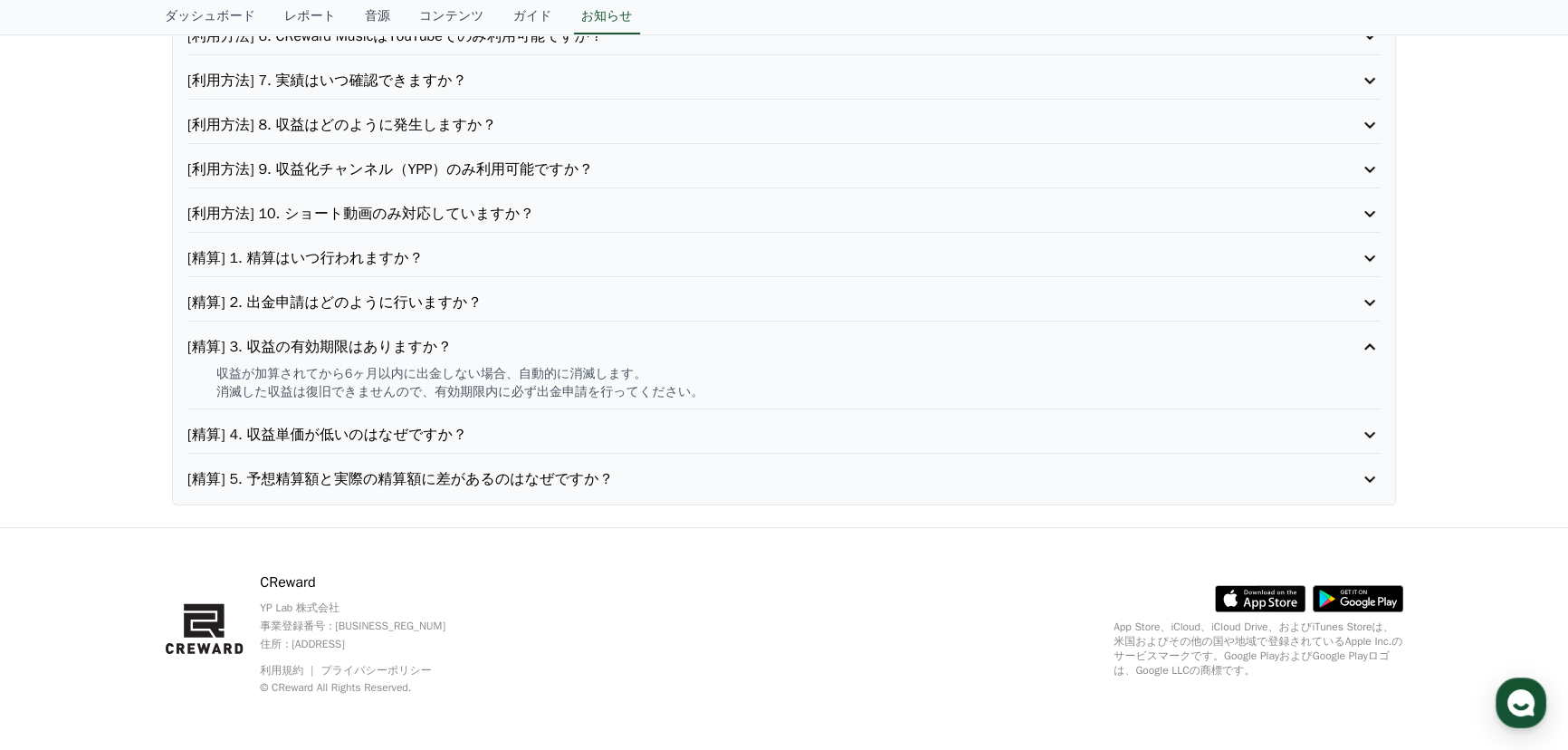 click on "[利用方法] 10. ショート動画のみ対応していますか？" at bounding box center [736, 214] 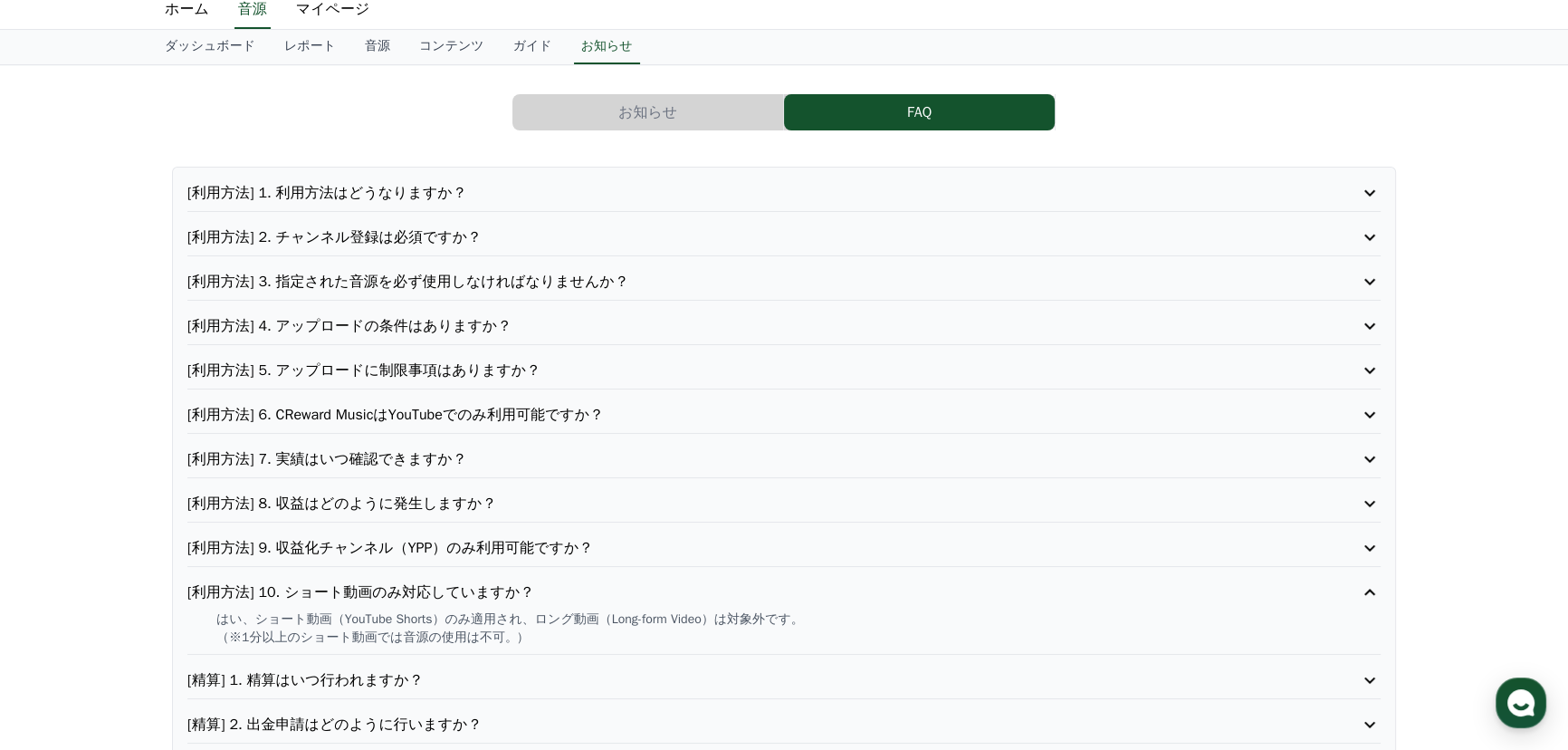 scroll, scrollTop: 0, scrollLeft: 0, axis: both 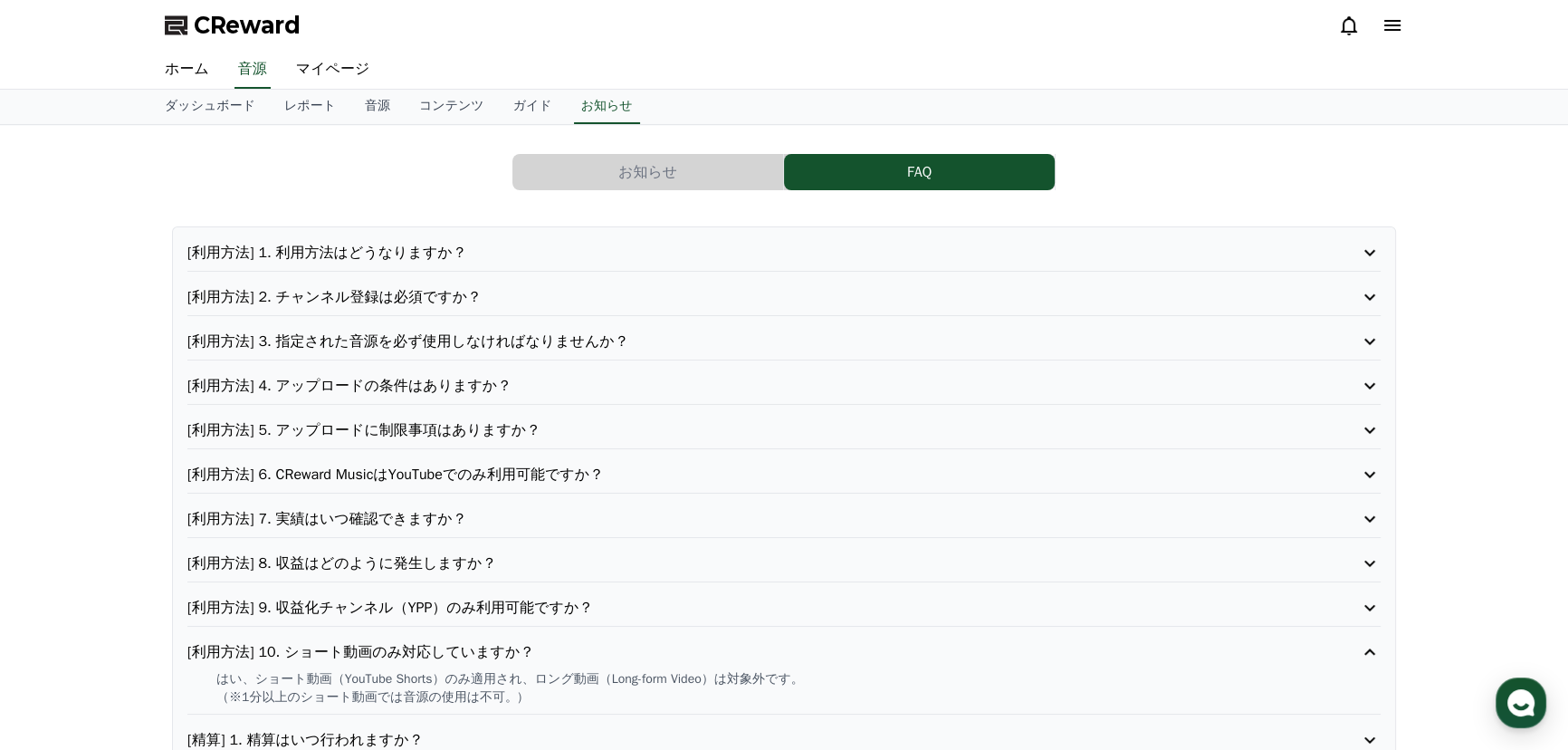 click on "お知らせ" at bounding box center (647, 172) 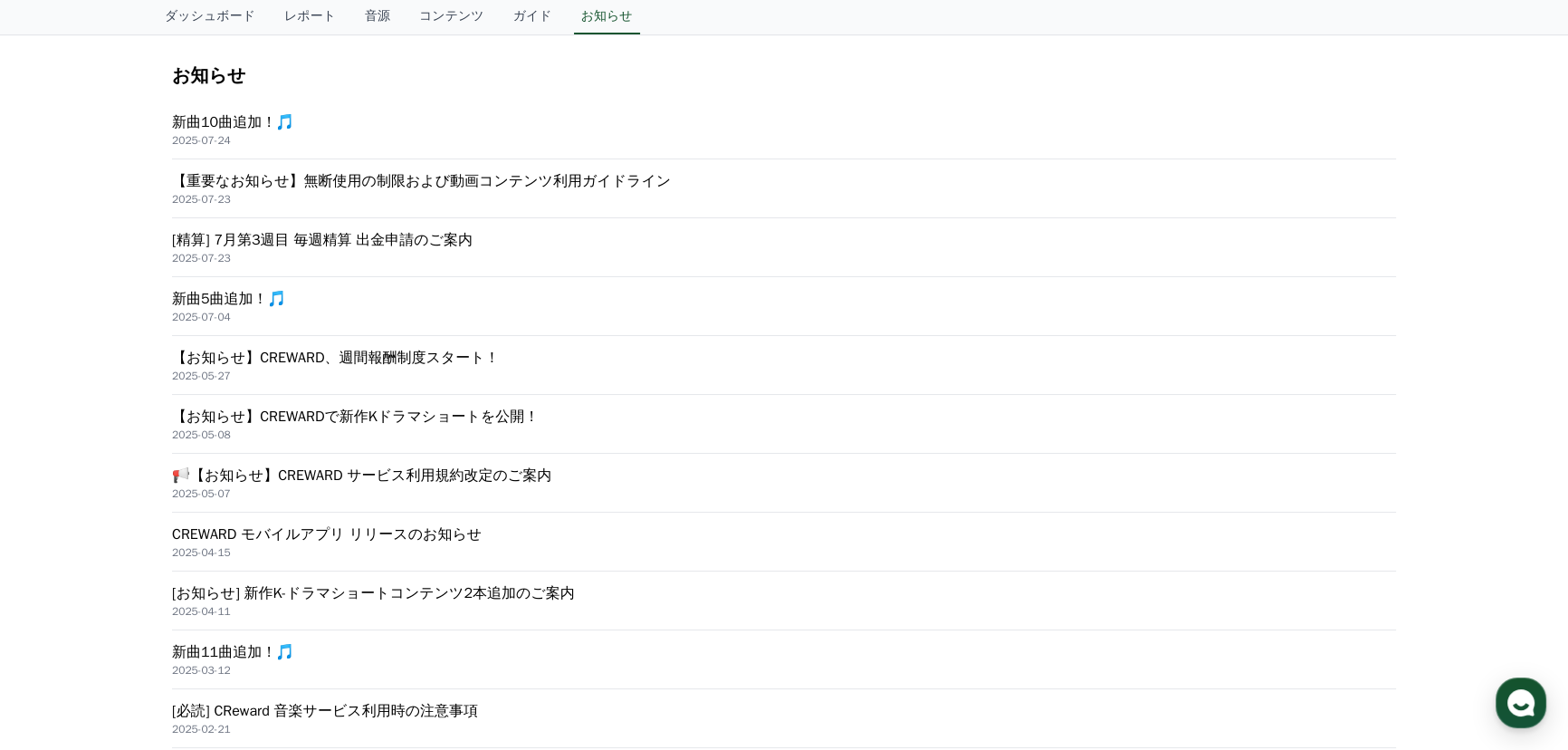 scroll, scrollTop: 438, scrollLeft: 0, axis: vertical 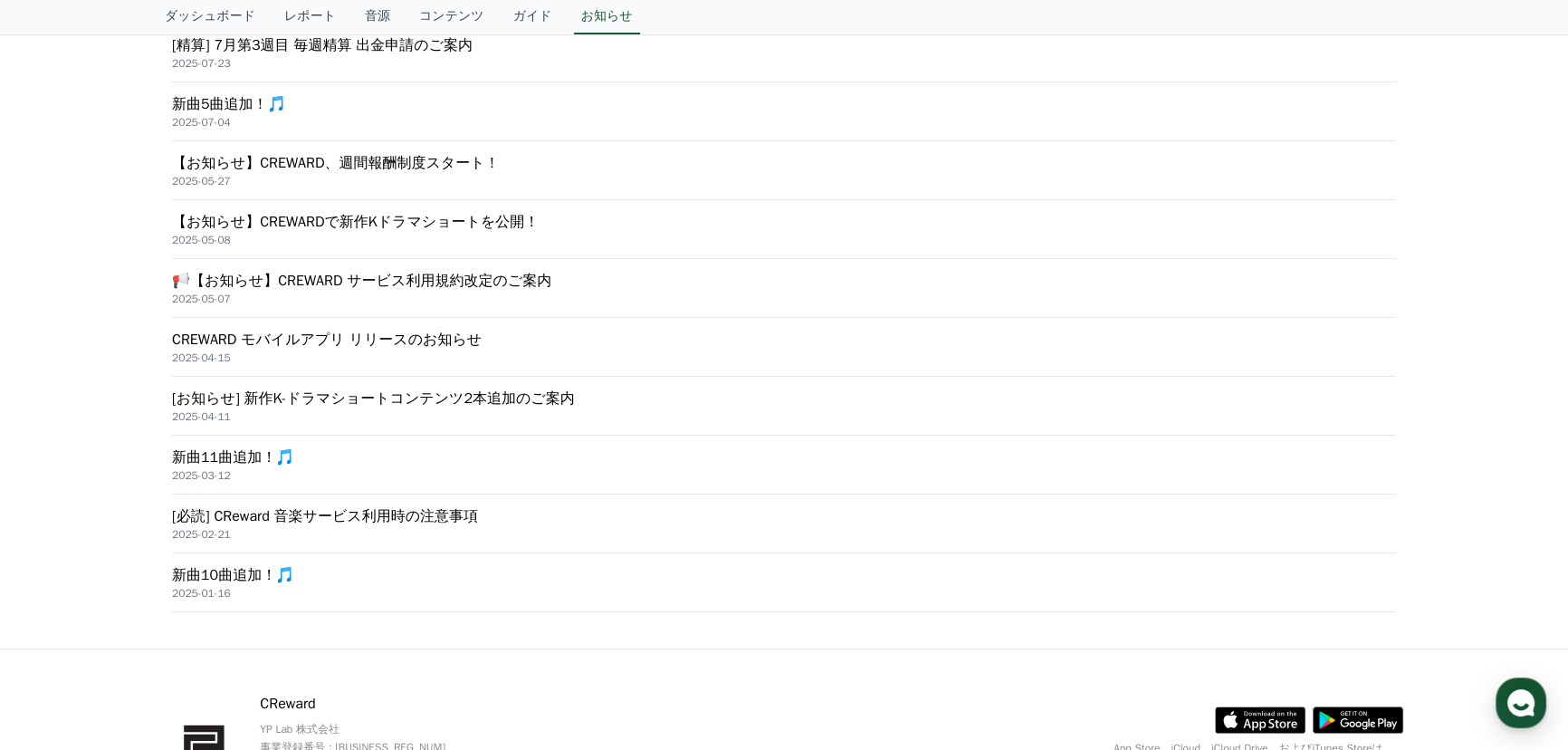 click on "[必読] CReward 音楽サービス利用時の注意事項" at bounding box center [784, 516] 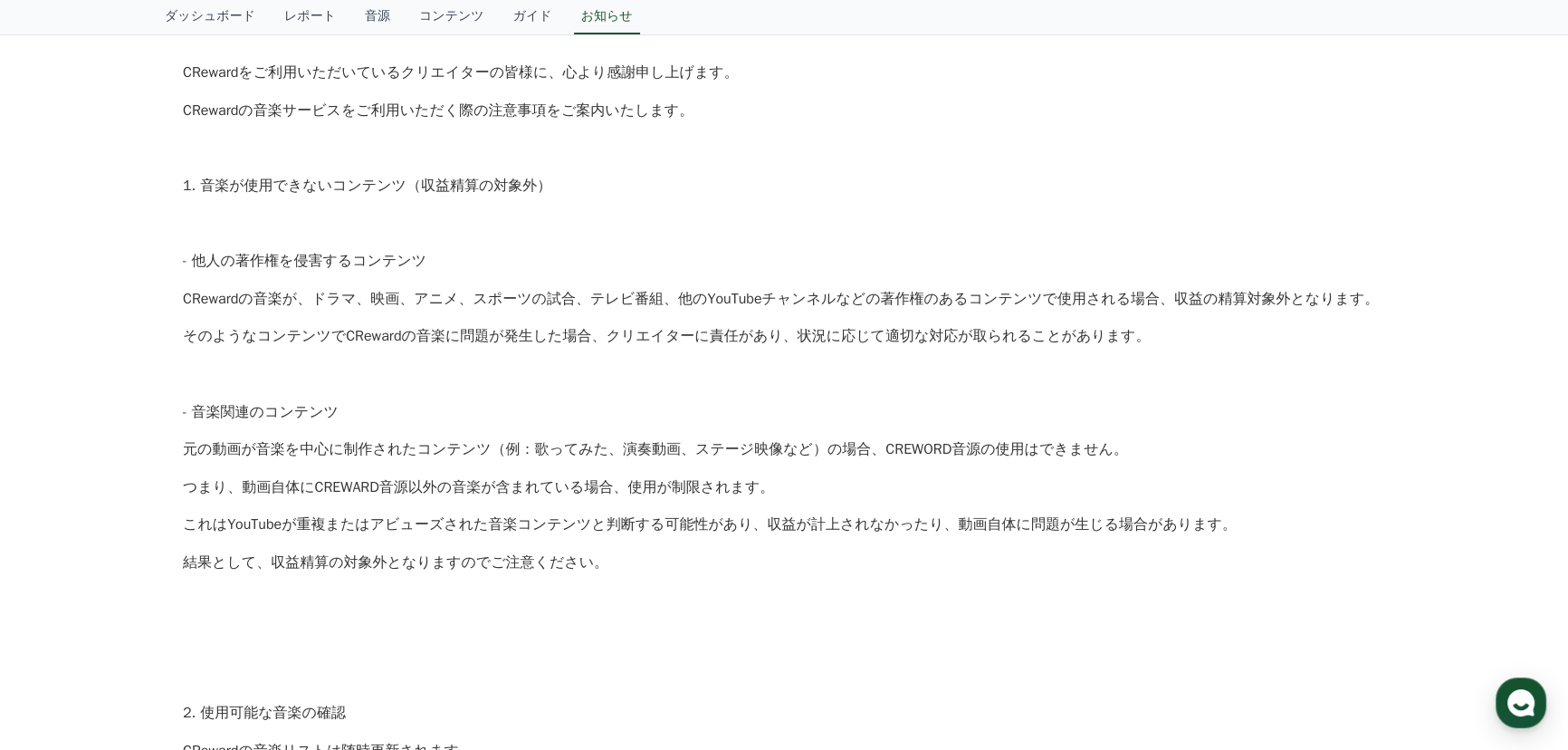 scroll, scrollTop: 0, scrollLeft: 0, axis: both 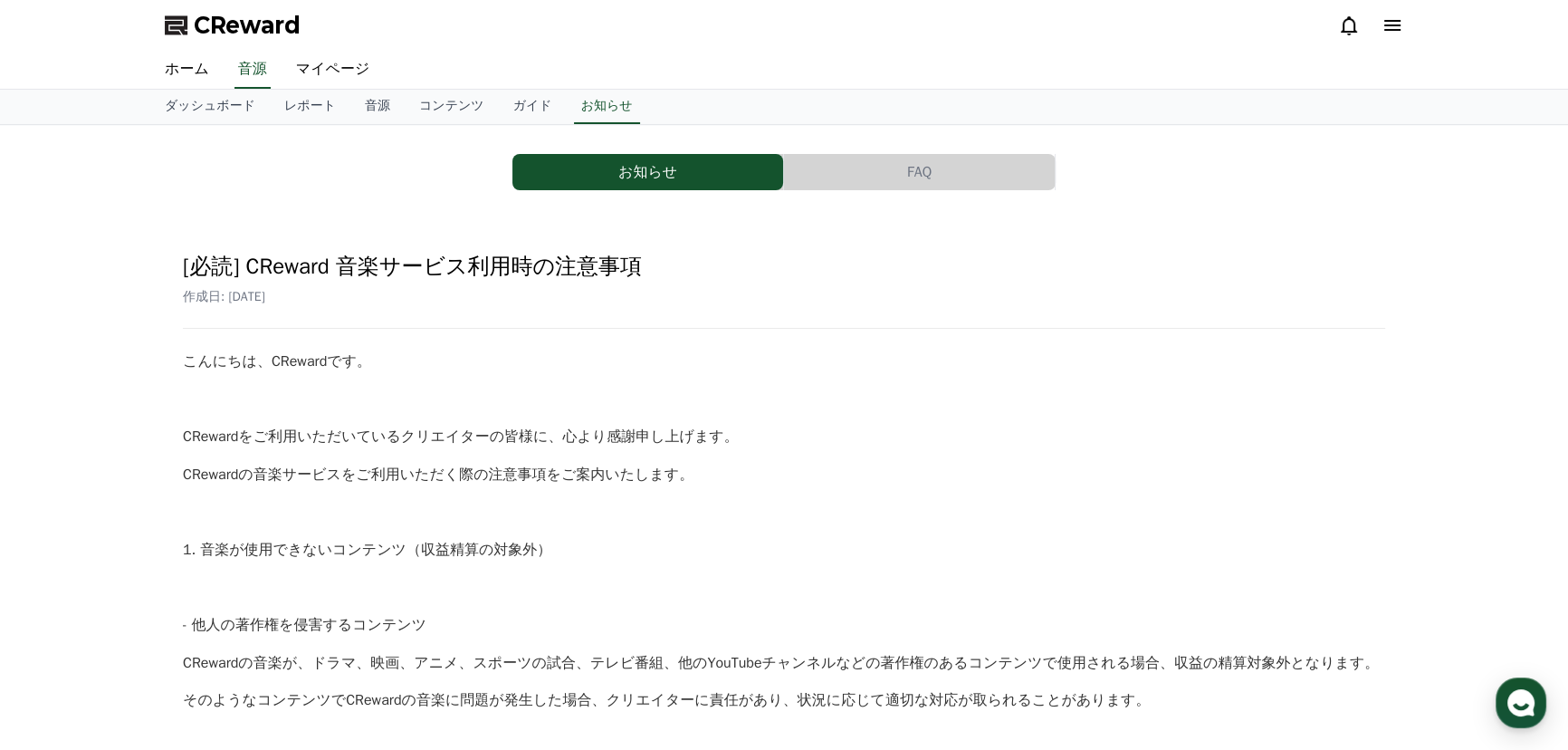 click on "FAQ" at bounding box center [919, 172] 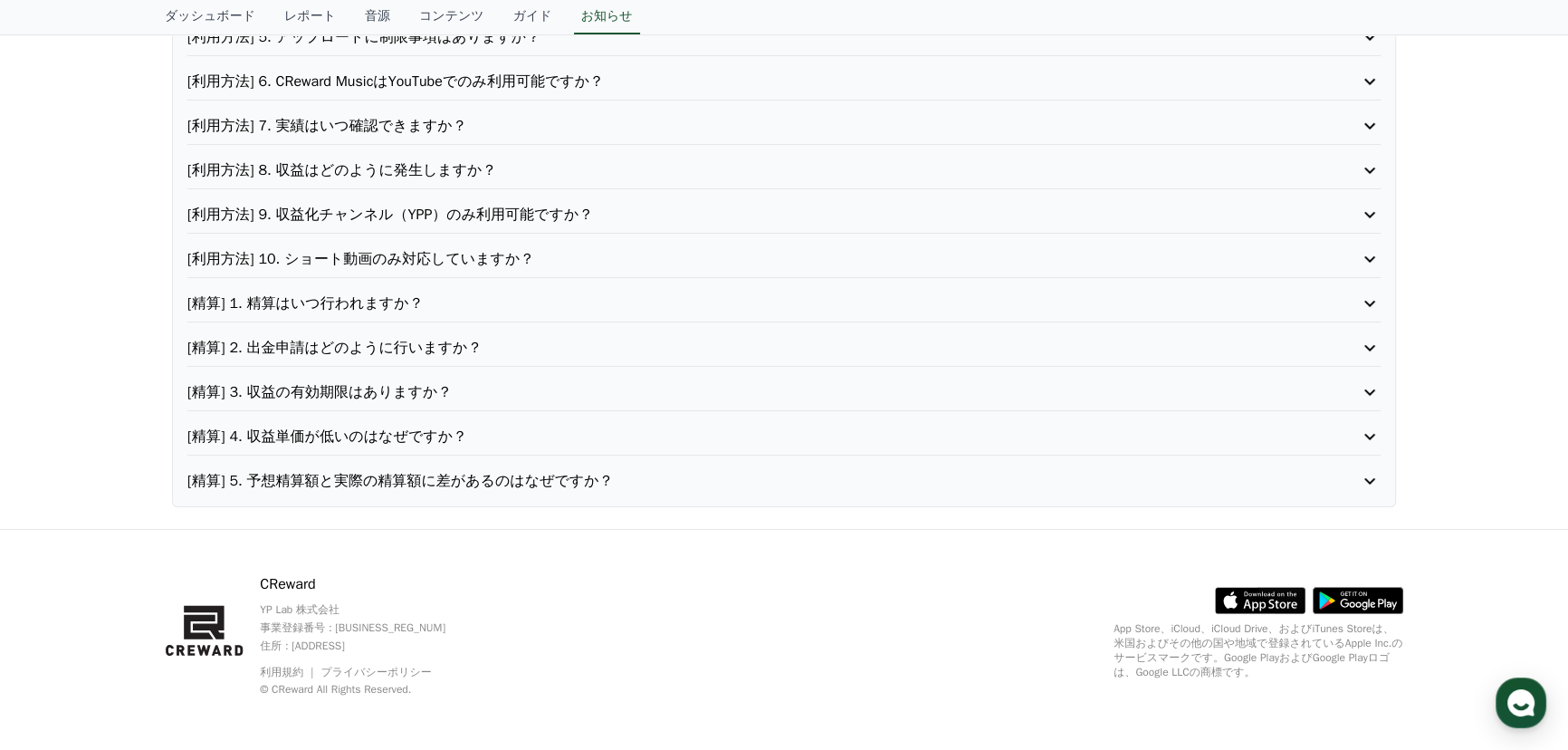 scroll, scrollTop: 395, scrollLeft: 0, axis: vertical 